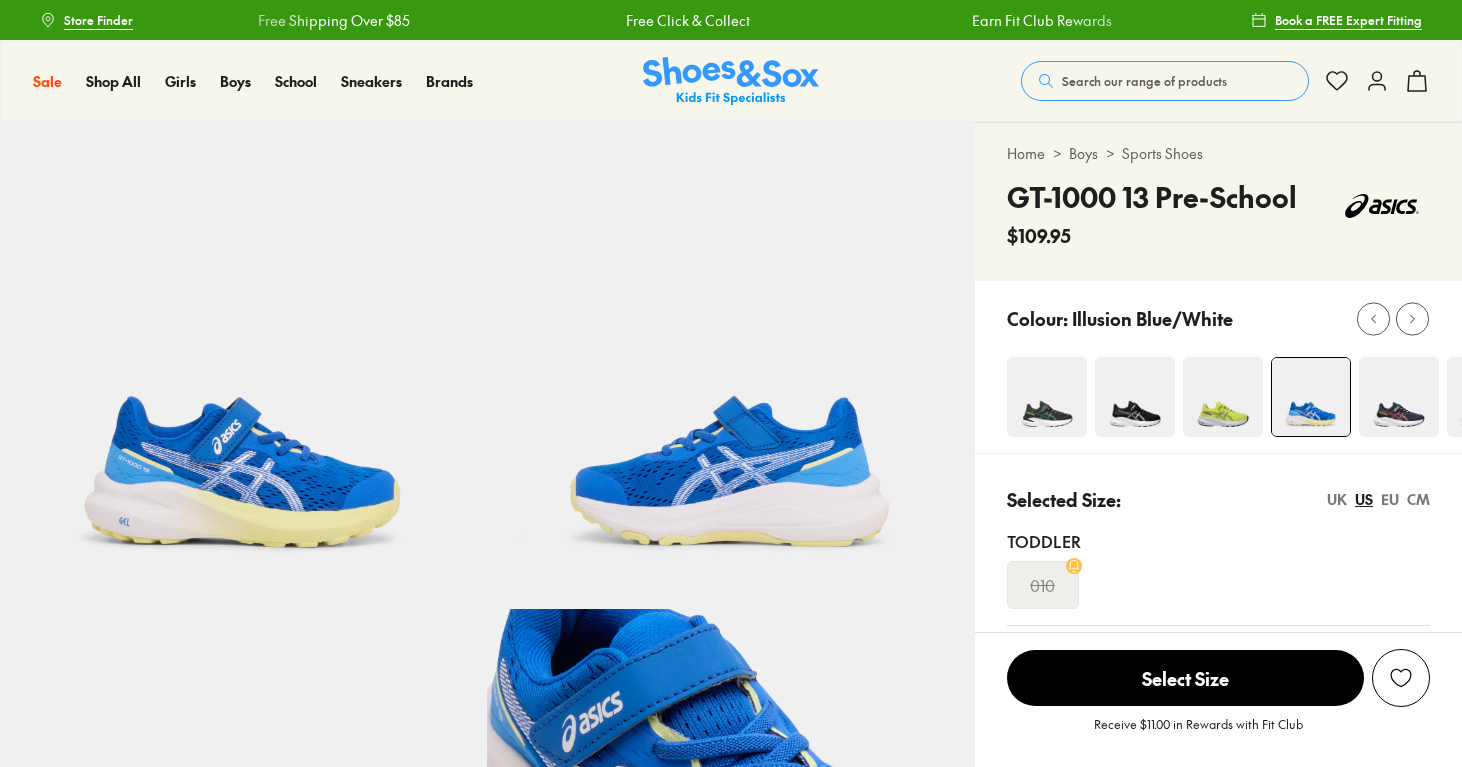 scroll, scrollTop: 0, scrollLeft: 0, axis: both 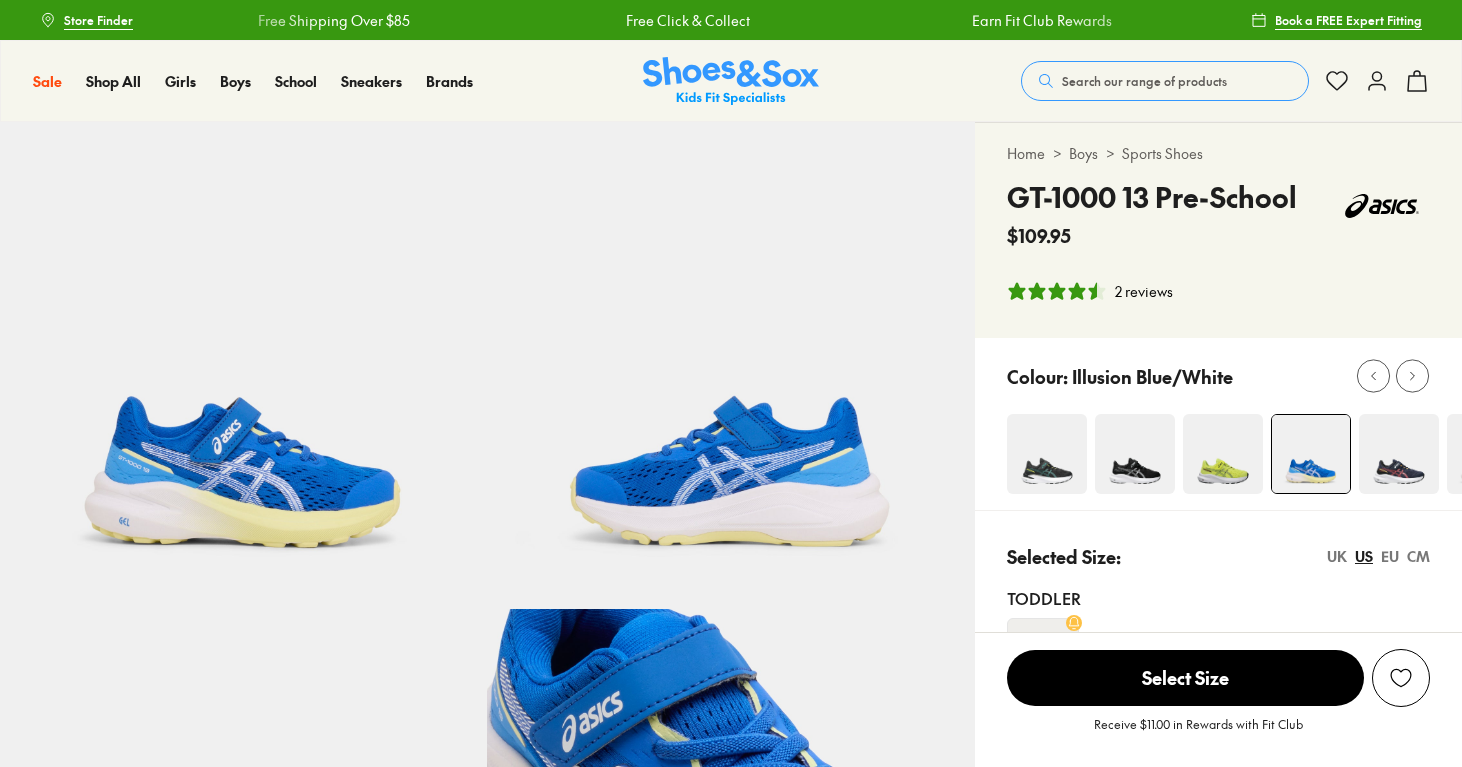 select on "*" 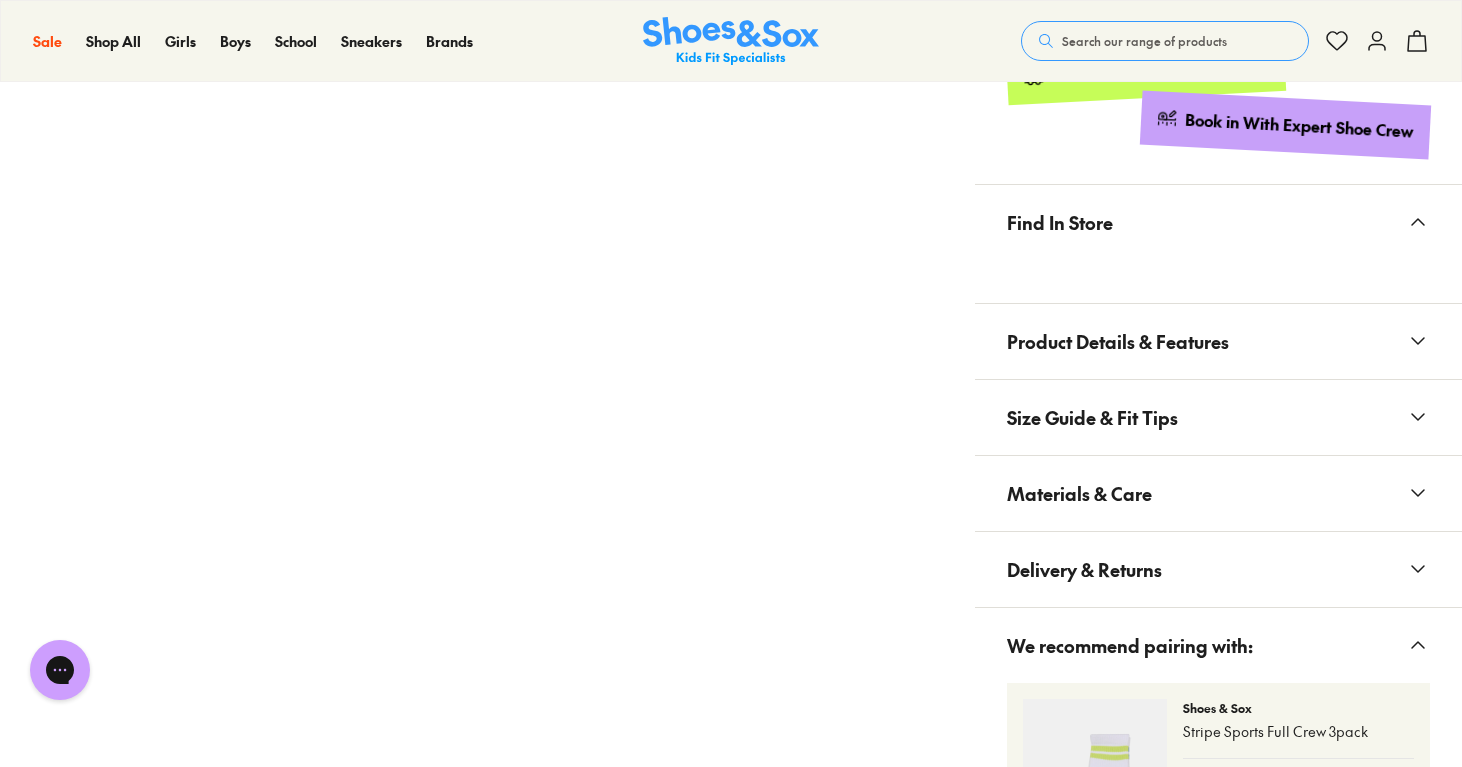 scroll, scrollTop: 1129, scrollLeft: 0, axis: vertical 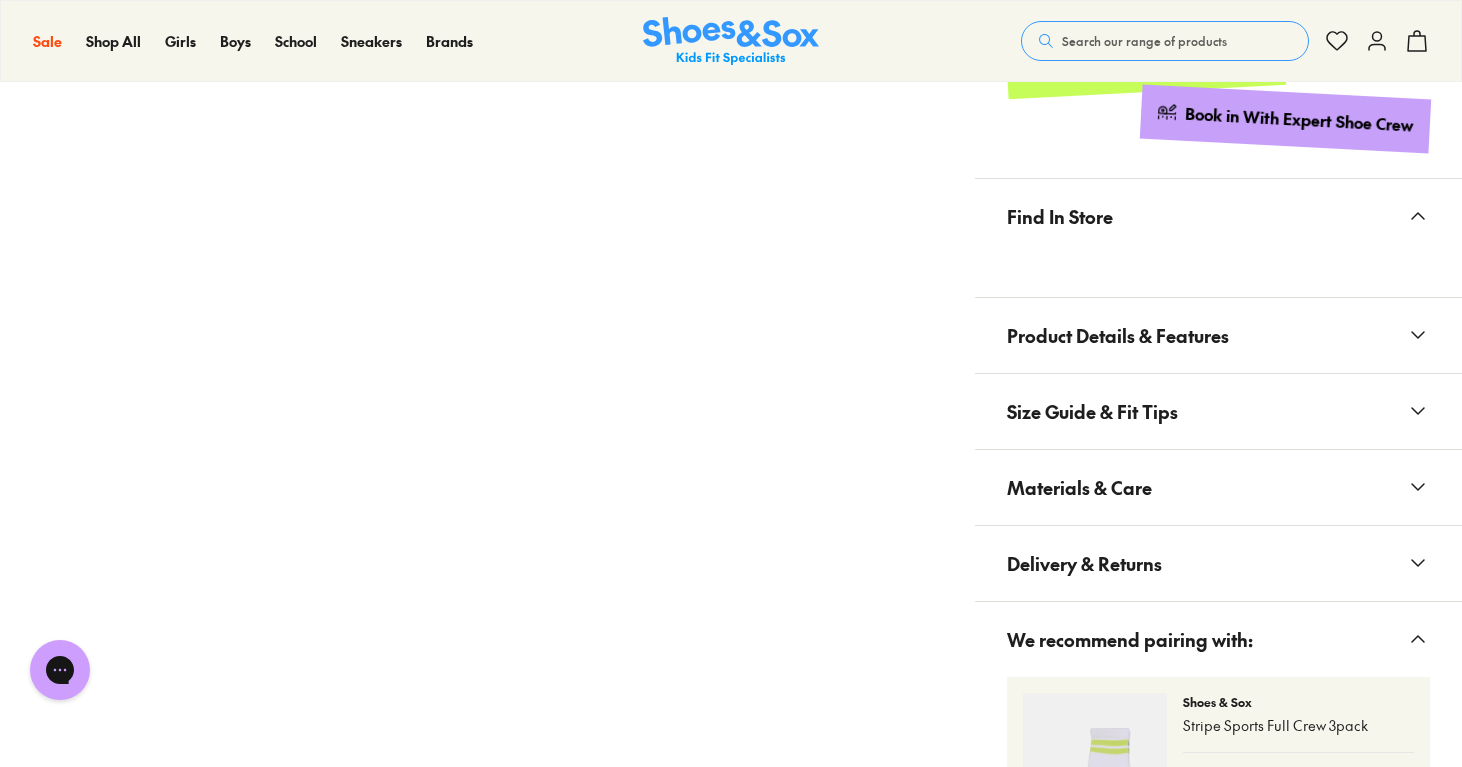 click on "Product Details & Features" at bounding box center (1218, 335) 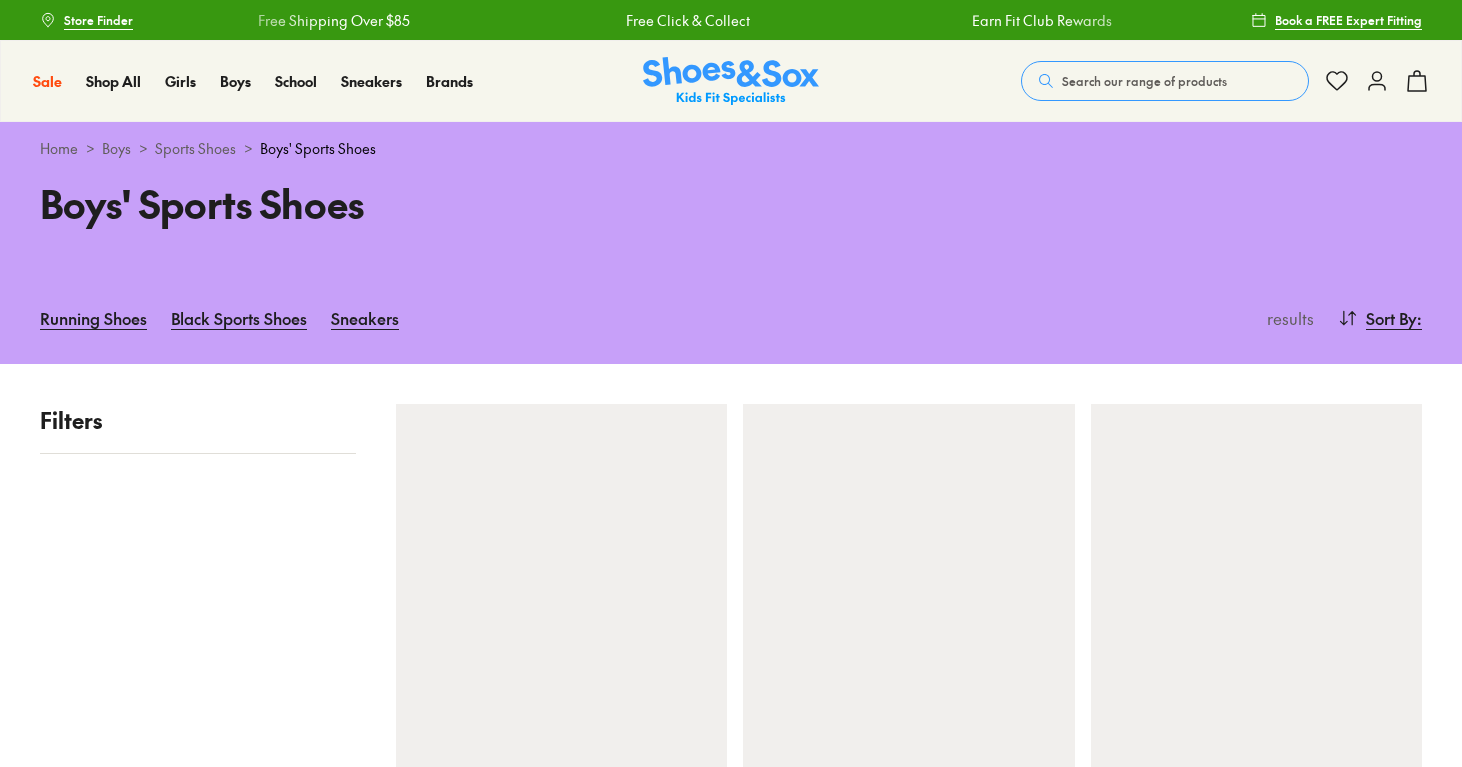 scroll, scrollTop: 0, scrollLeft: 0, axis: both 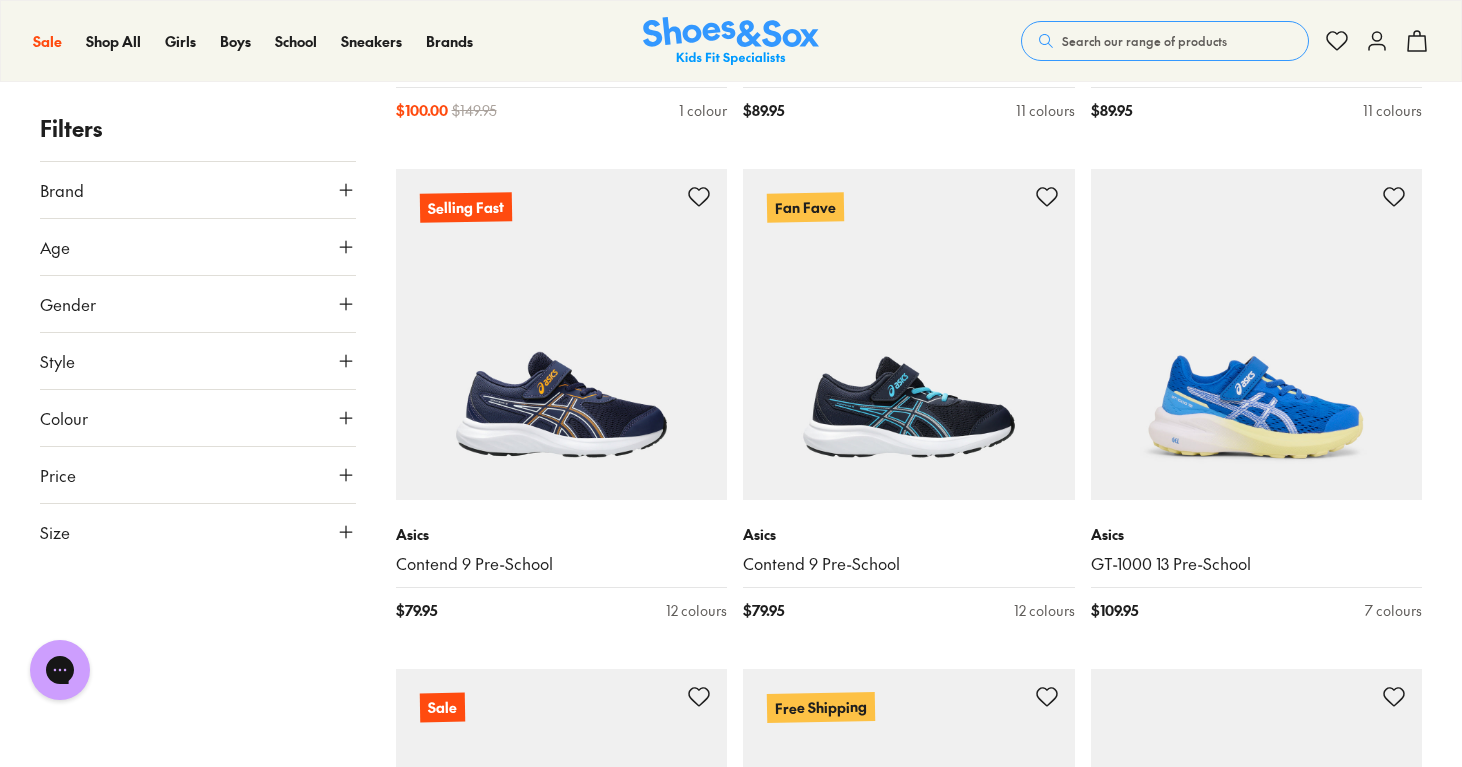 click on "Brand" at bounding box center (198, 190) 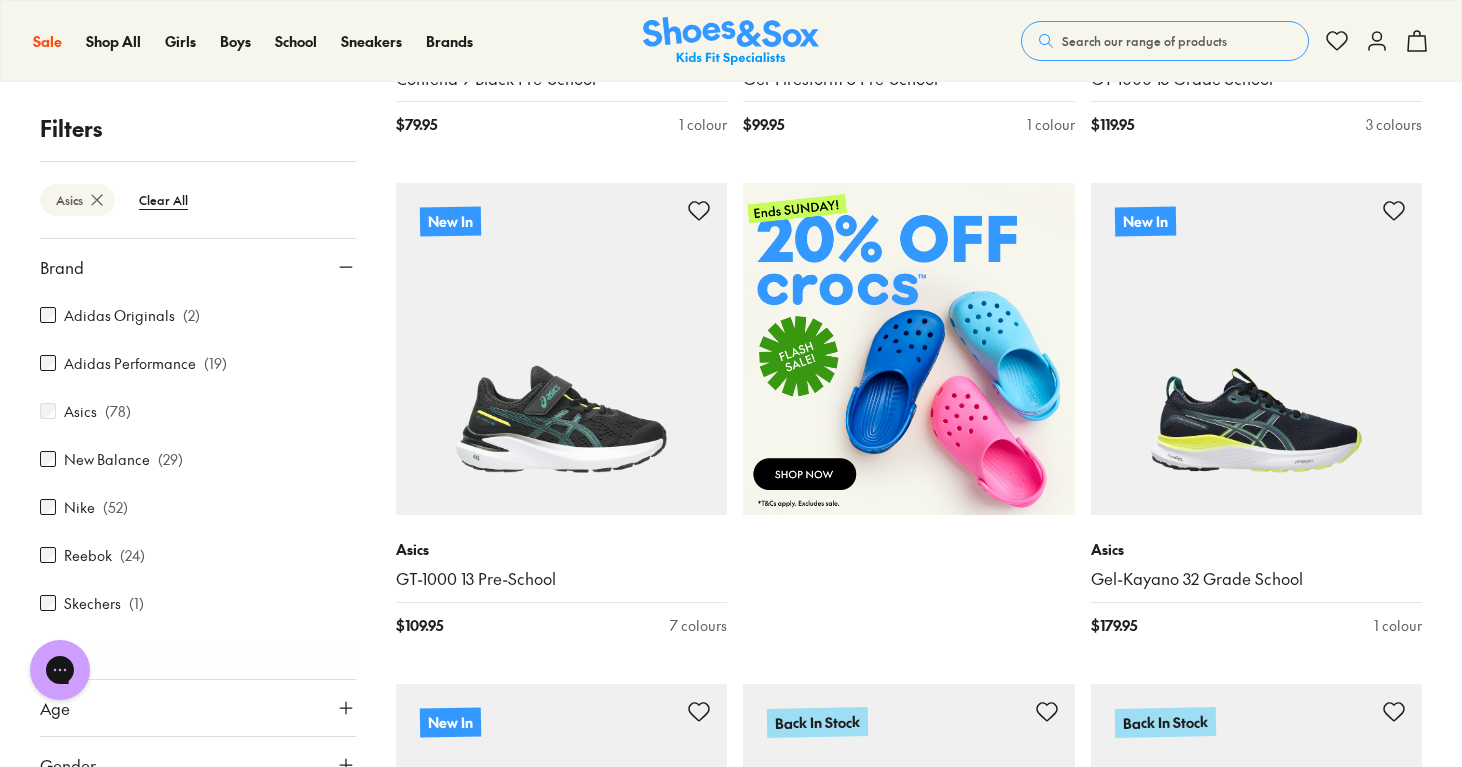 scroll, scrollTop: 723, scrollLeft: 0, axis: vertical 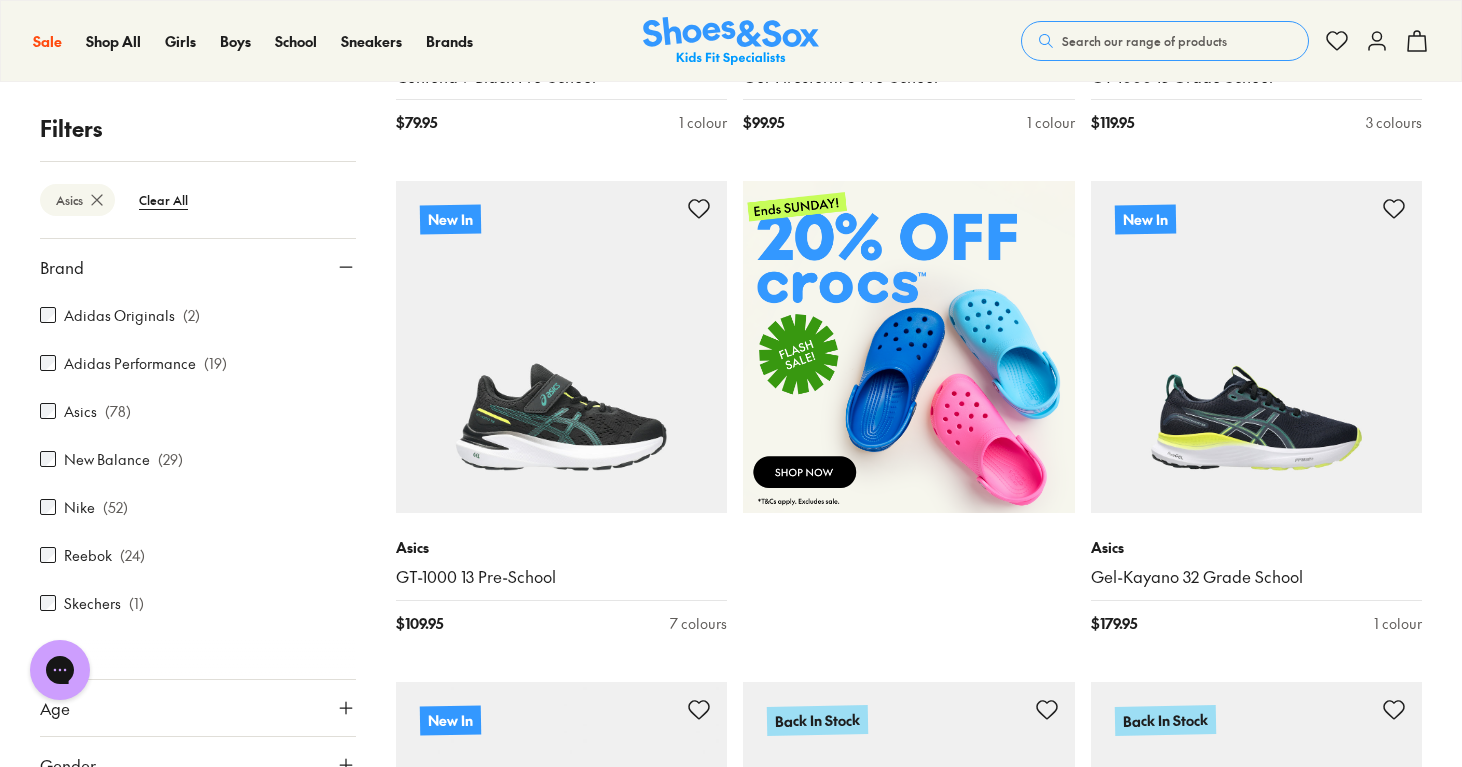 click 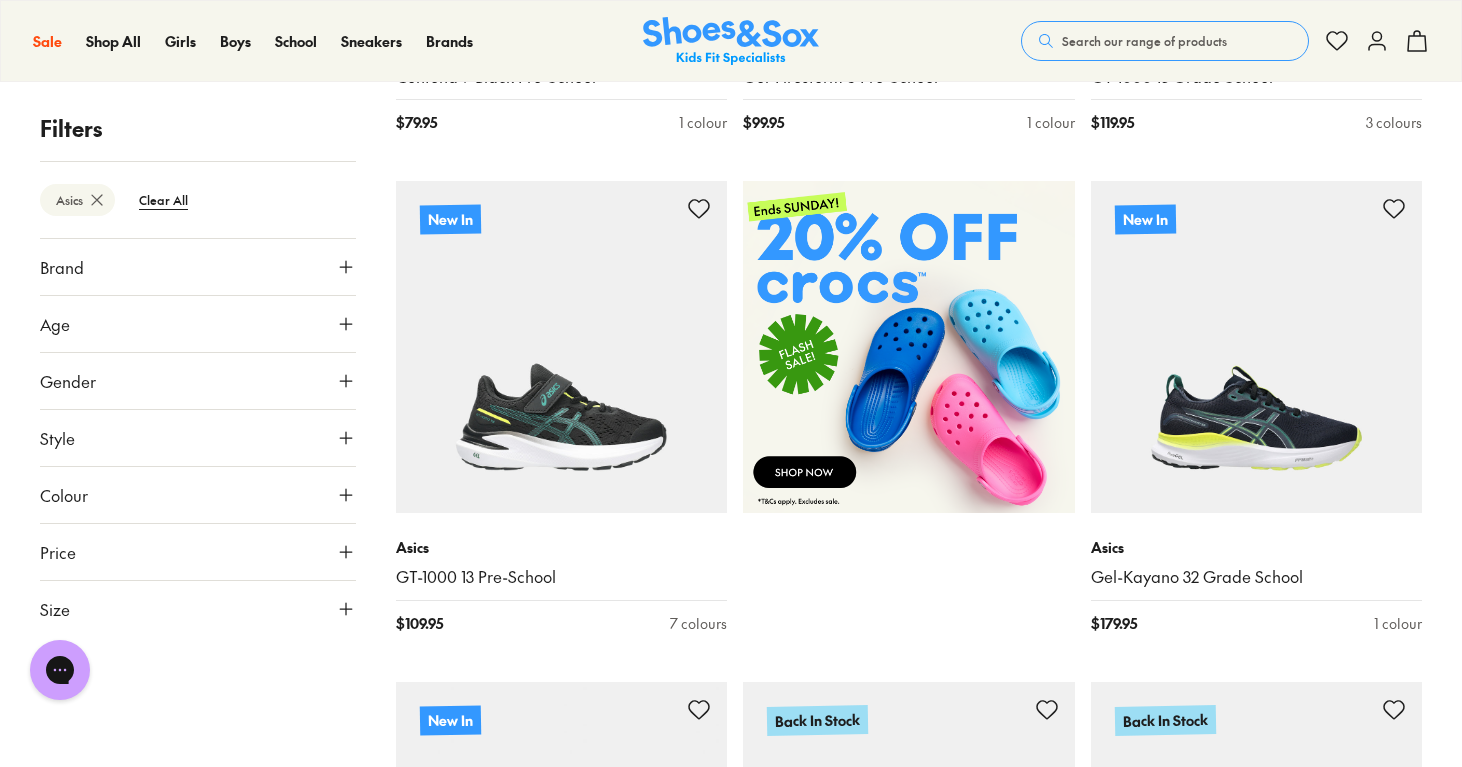 click 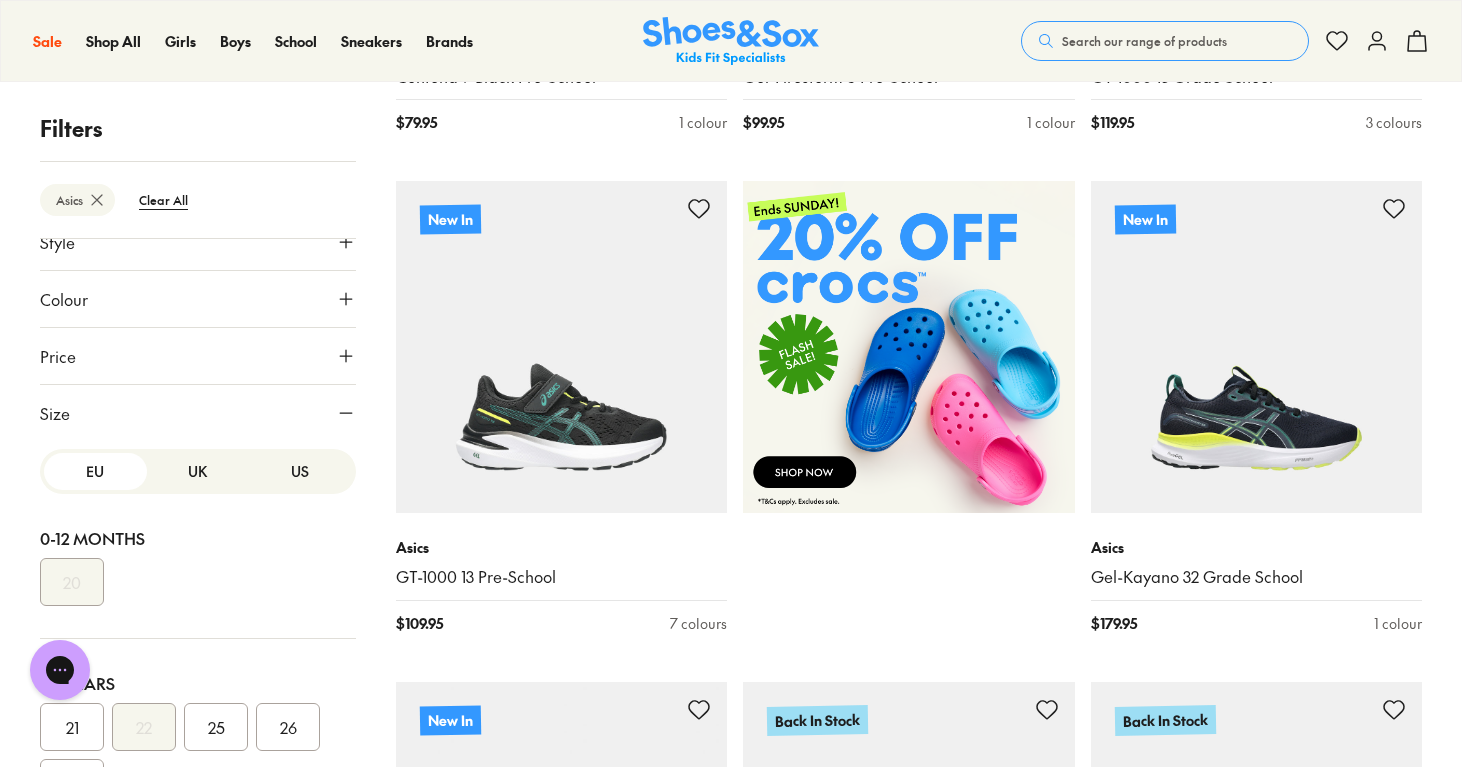 scroll, scrollTop: 204, scrollLeft: 0, axis: vertical 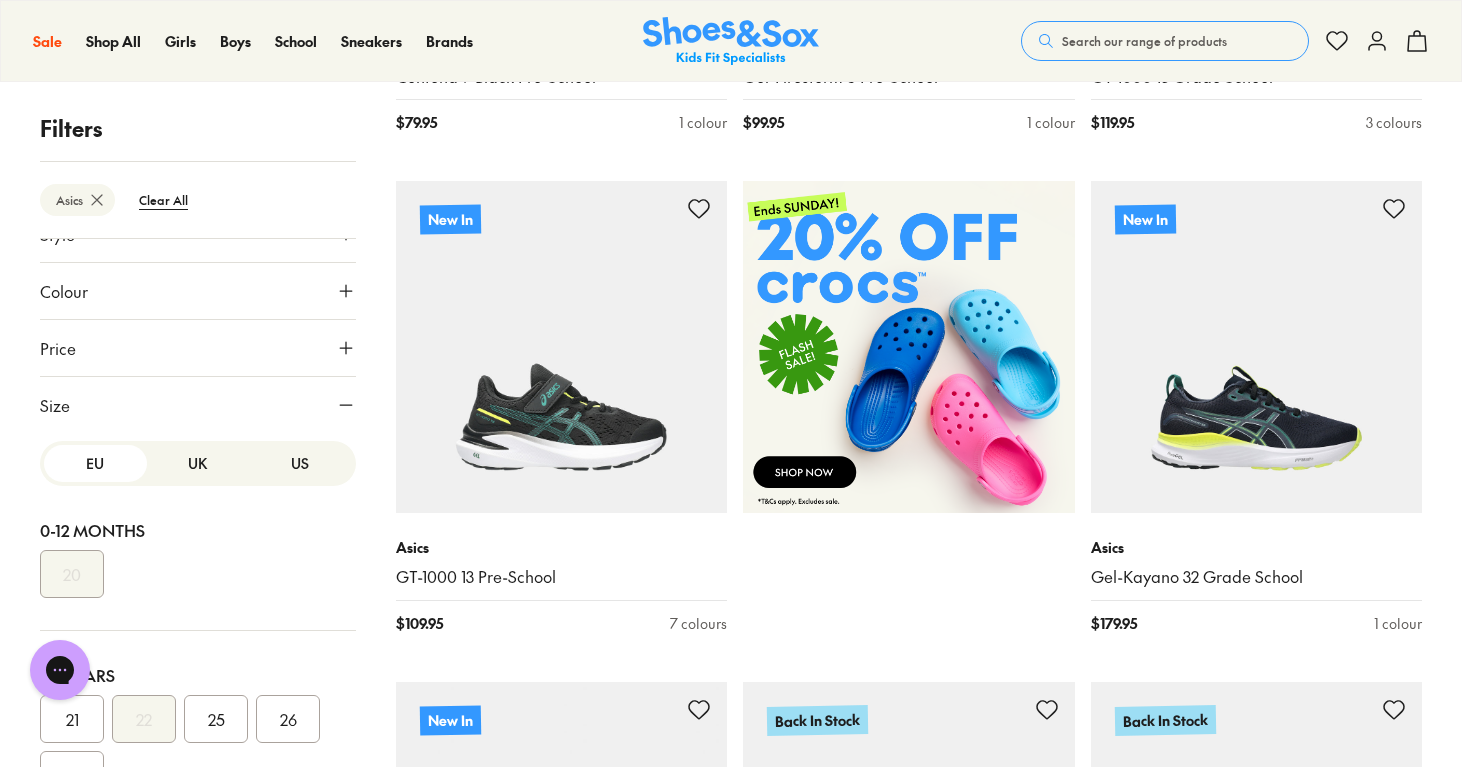 click on "UK" at bounding box center (198, 463) 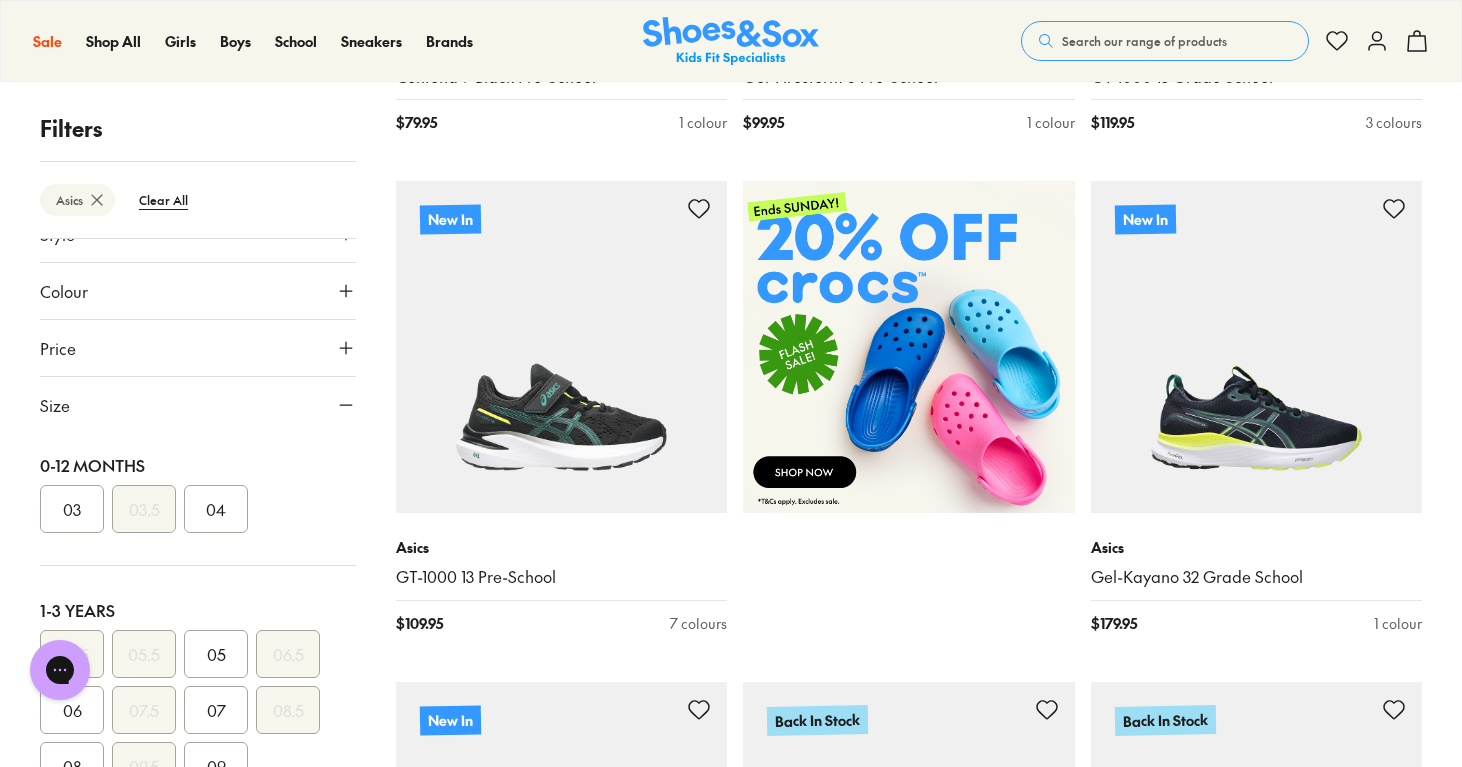 scroll, scrollTop: 0, scrollLeft: 0, axis: both 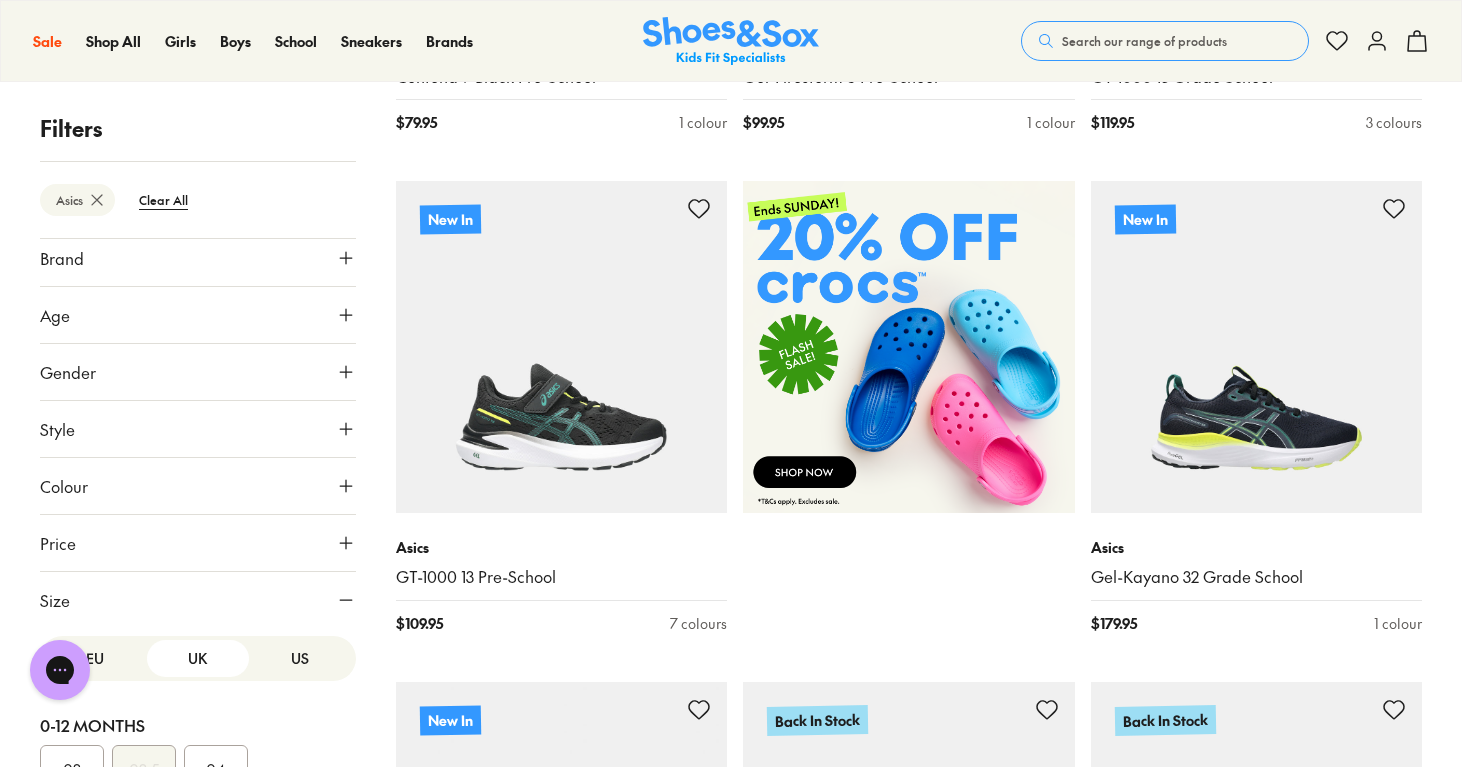 click on "US" at bounding box center (300, 658) 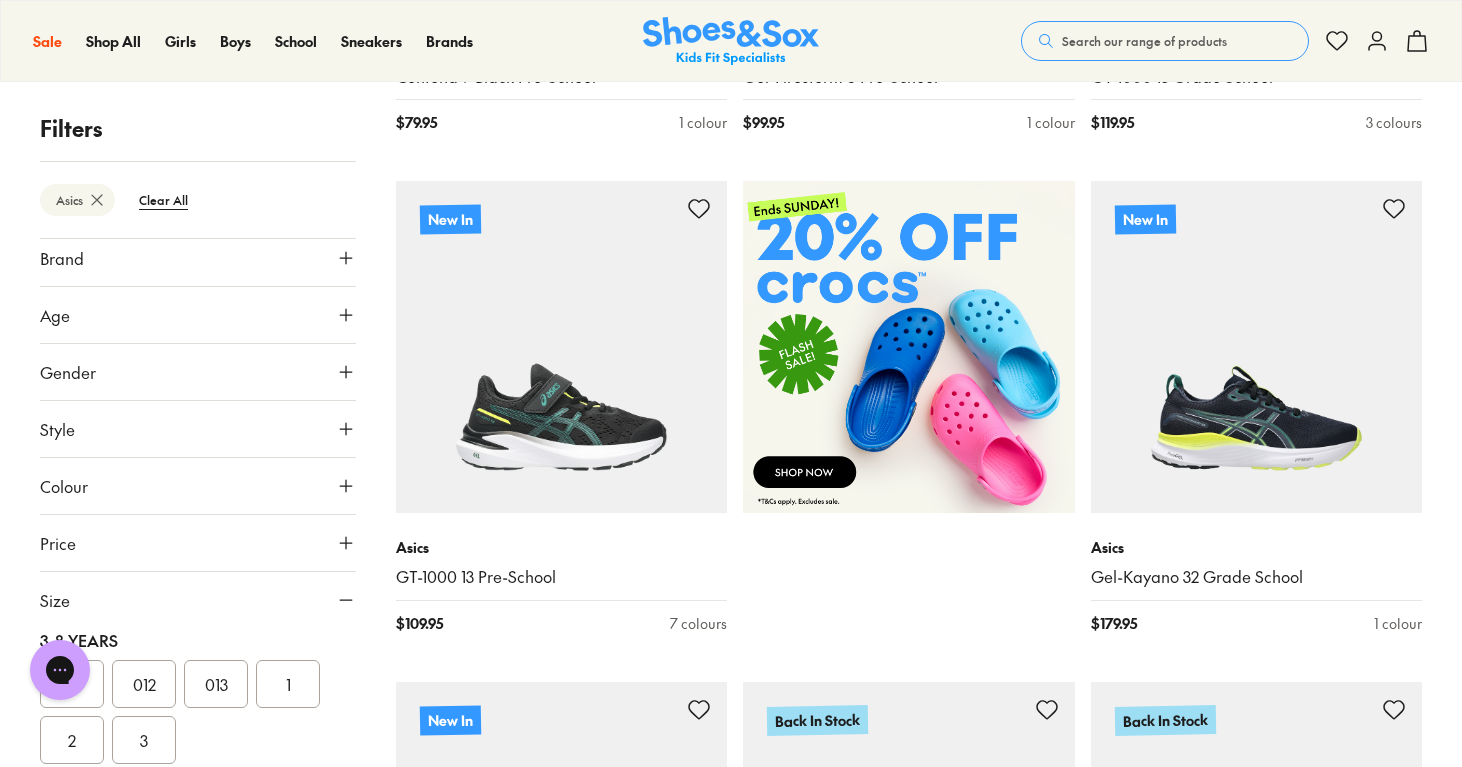 scroll, scrollTop: 413, scrollLeft: 0, axis: vertical 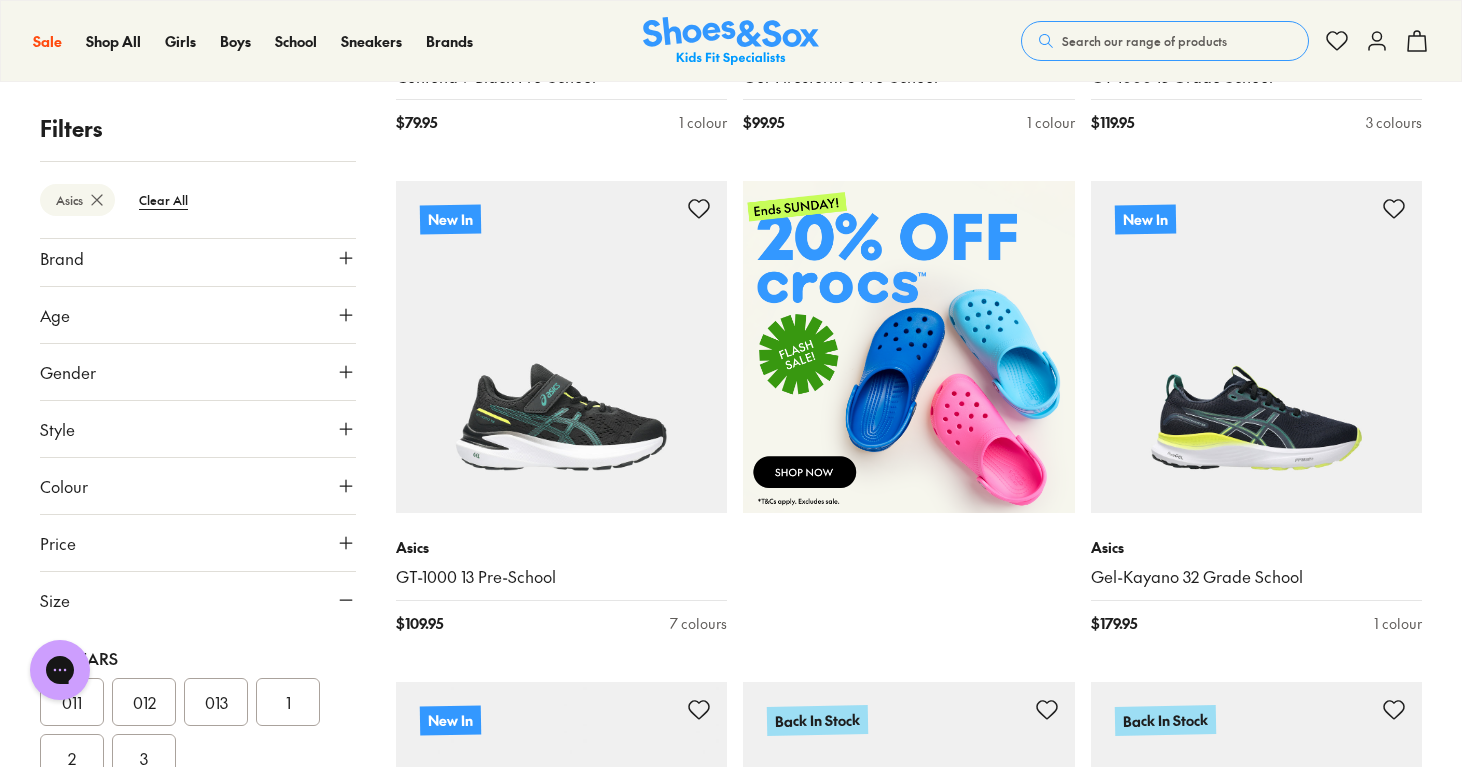 click on "1" at bounding box center (288, 702) 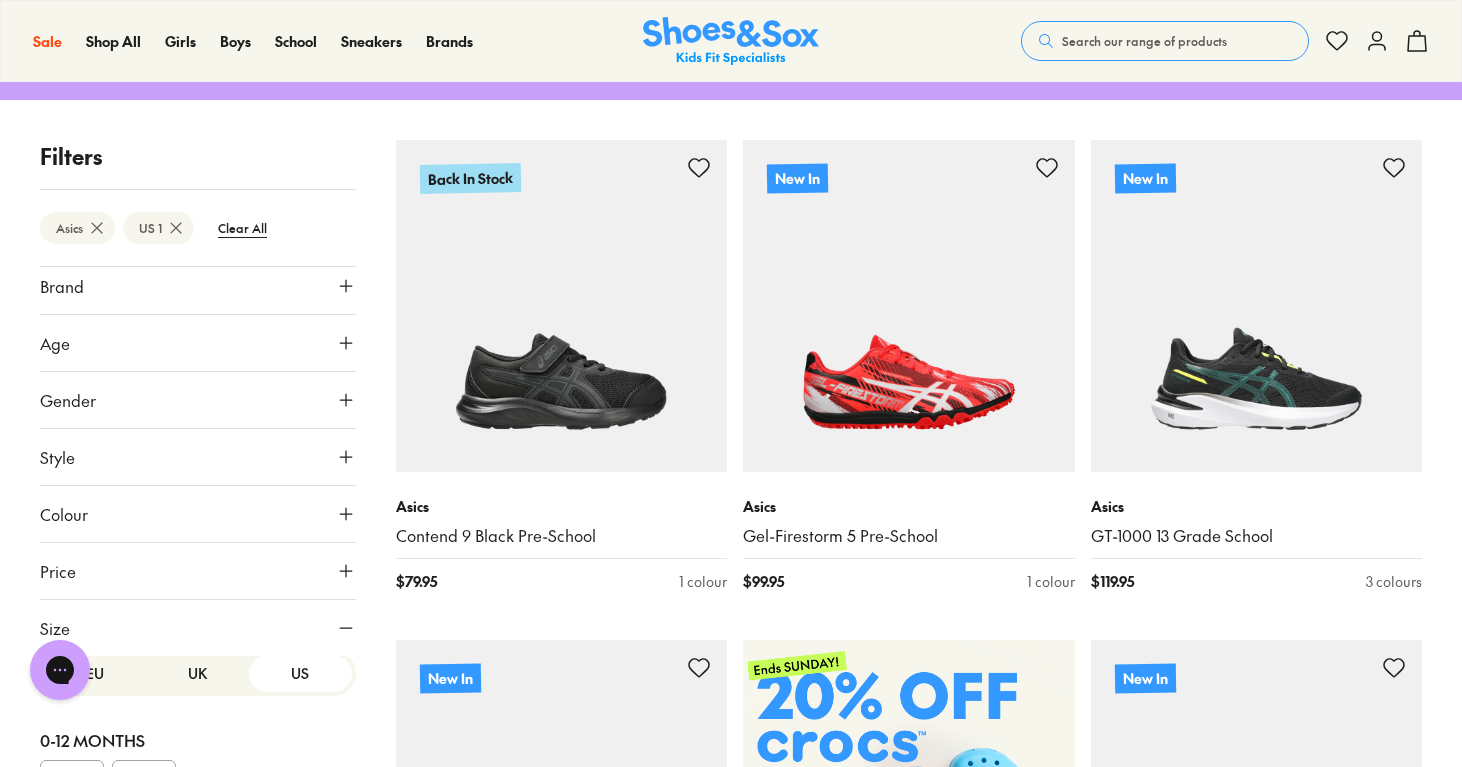 scroll, scrollTop: 0, scrollLeft: 0, axis: both 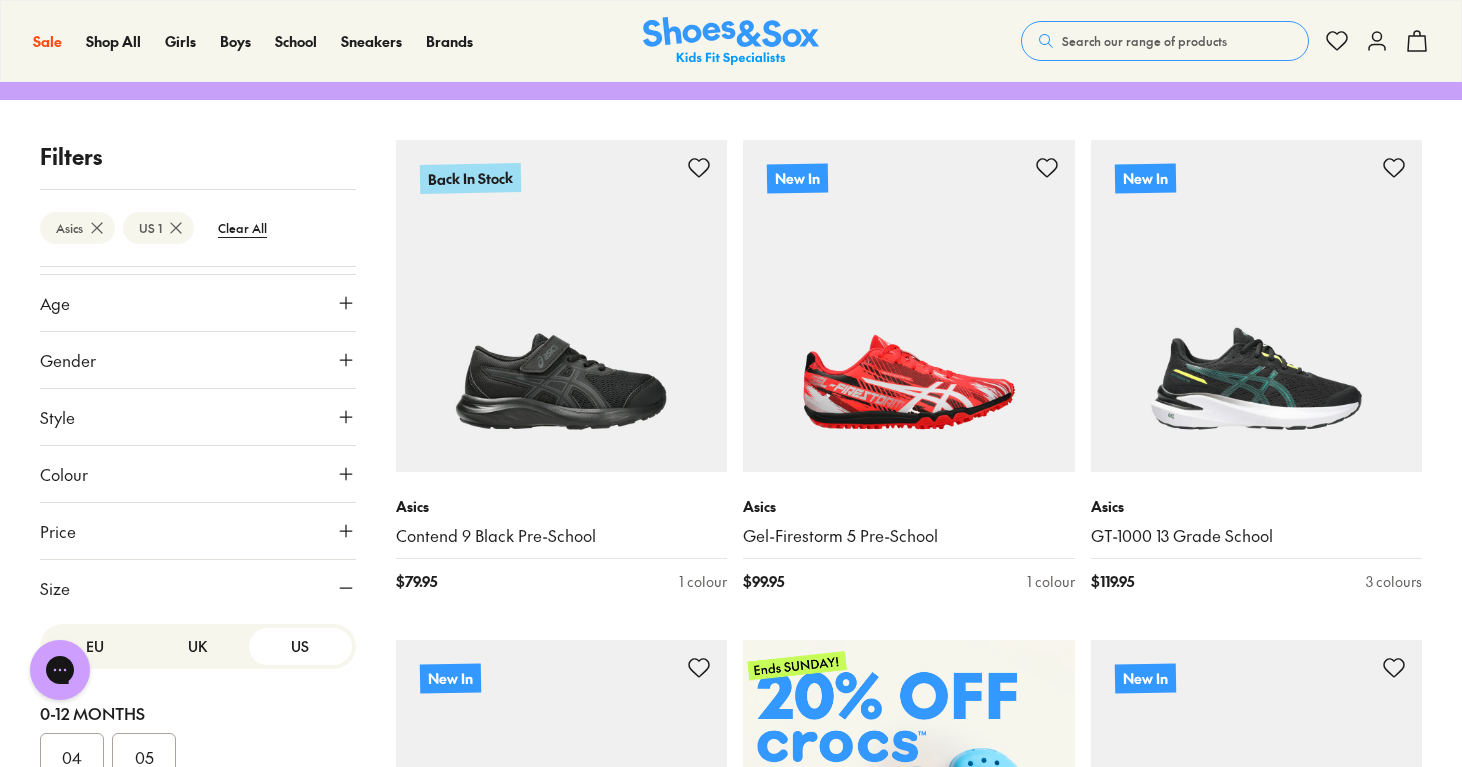 click on "UK" at bounding box center (198, 646) 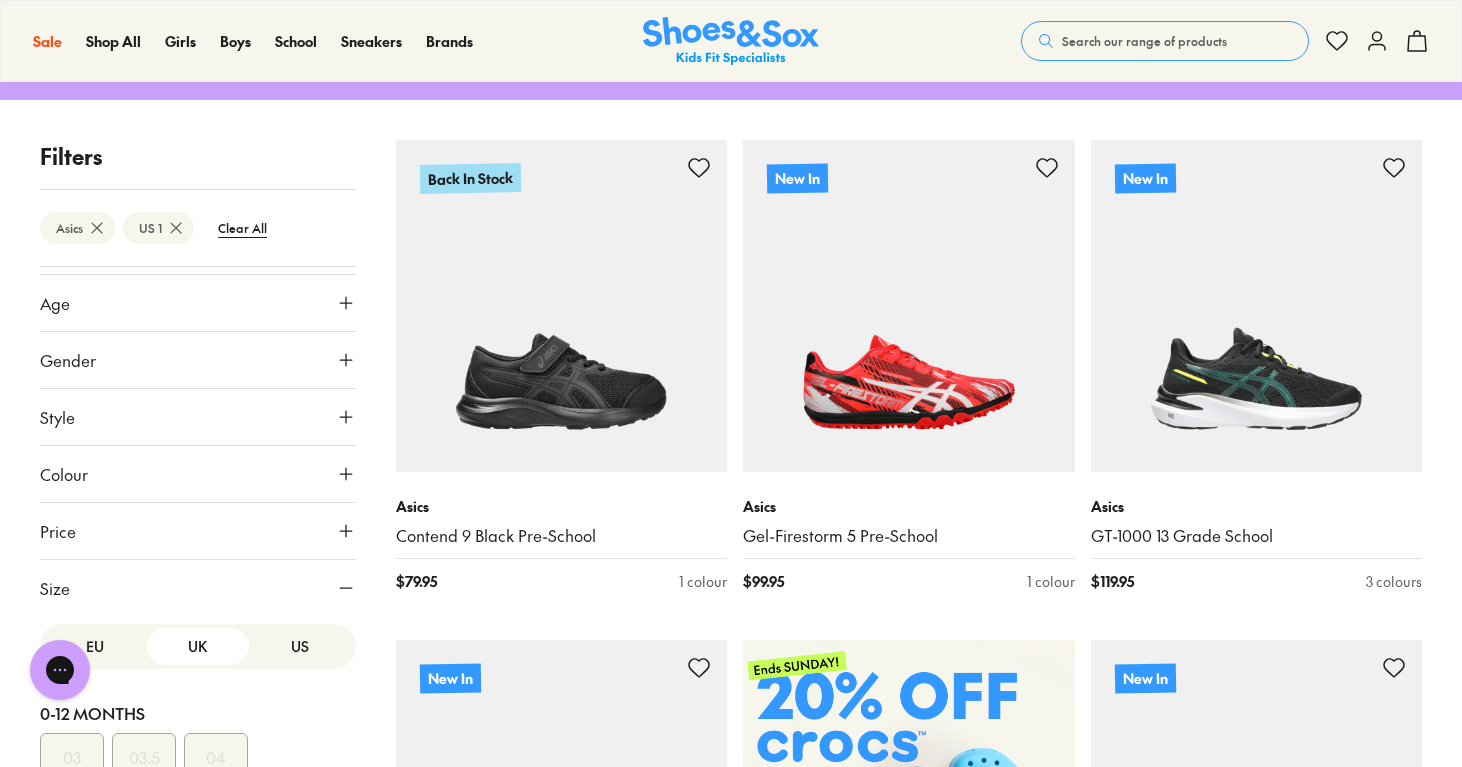 click on "EU" at bounding box center [95, 646] 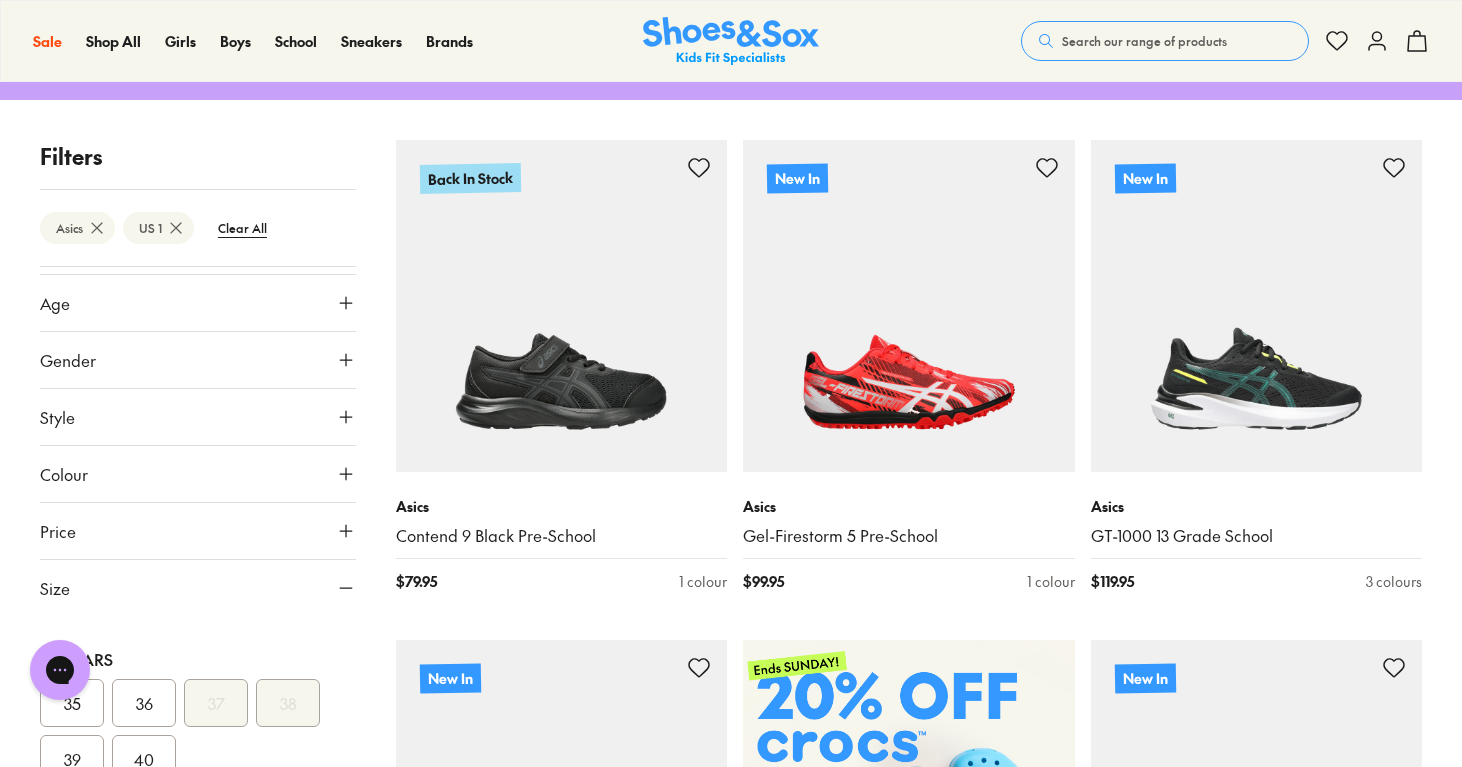 scroll, scrollTop: 610, scrollLeft: 0, axis: vertical 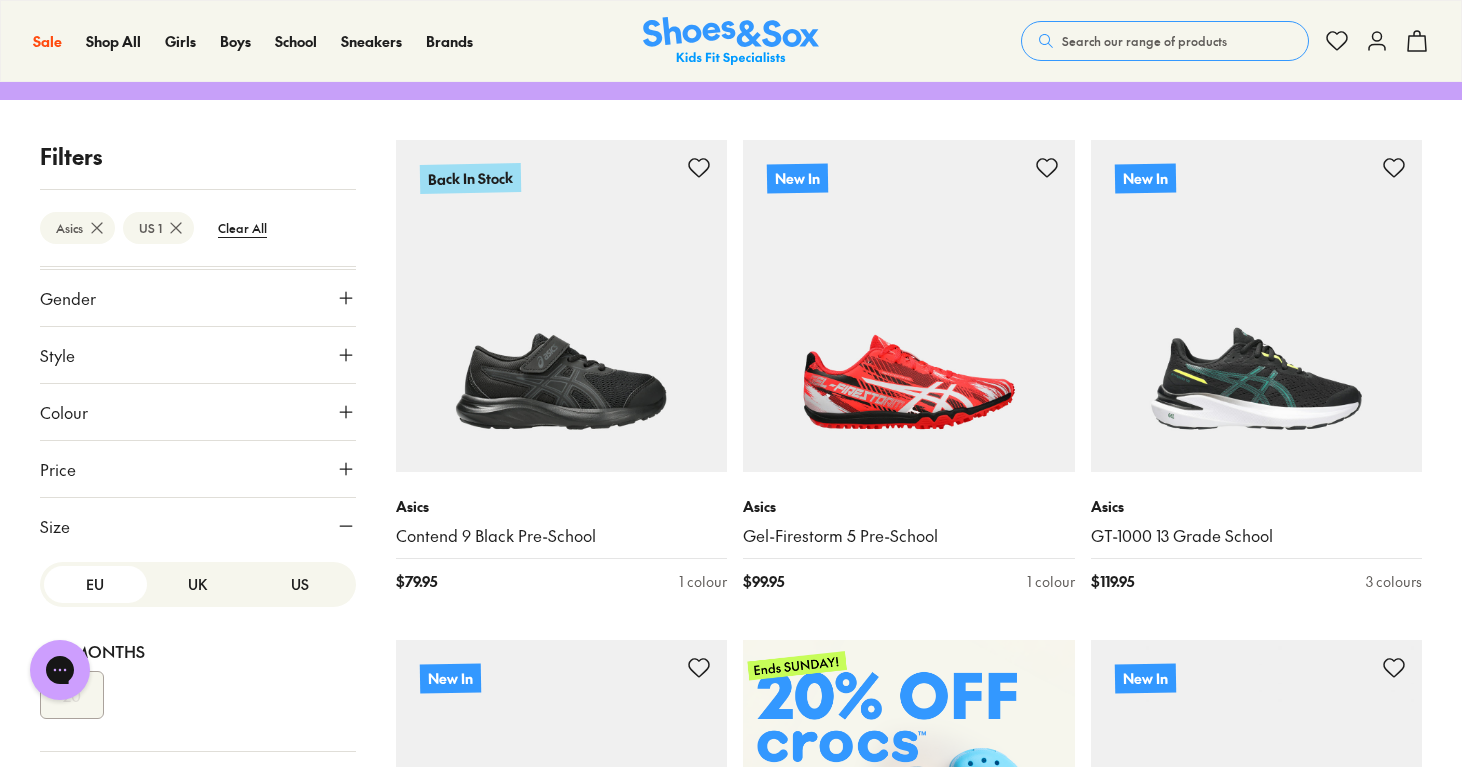 click on "UK" at bounding box center [198, 584] 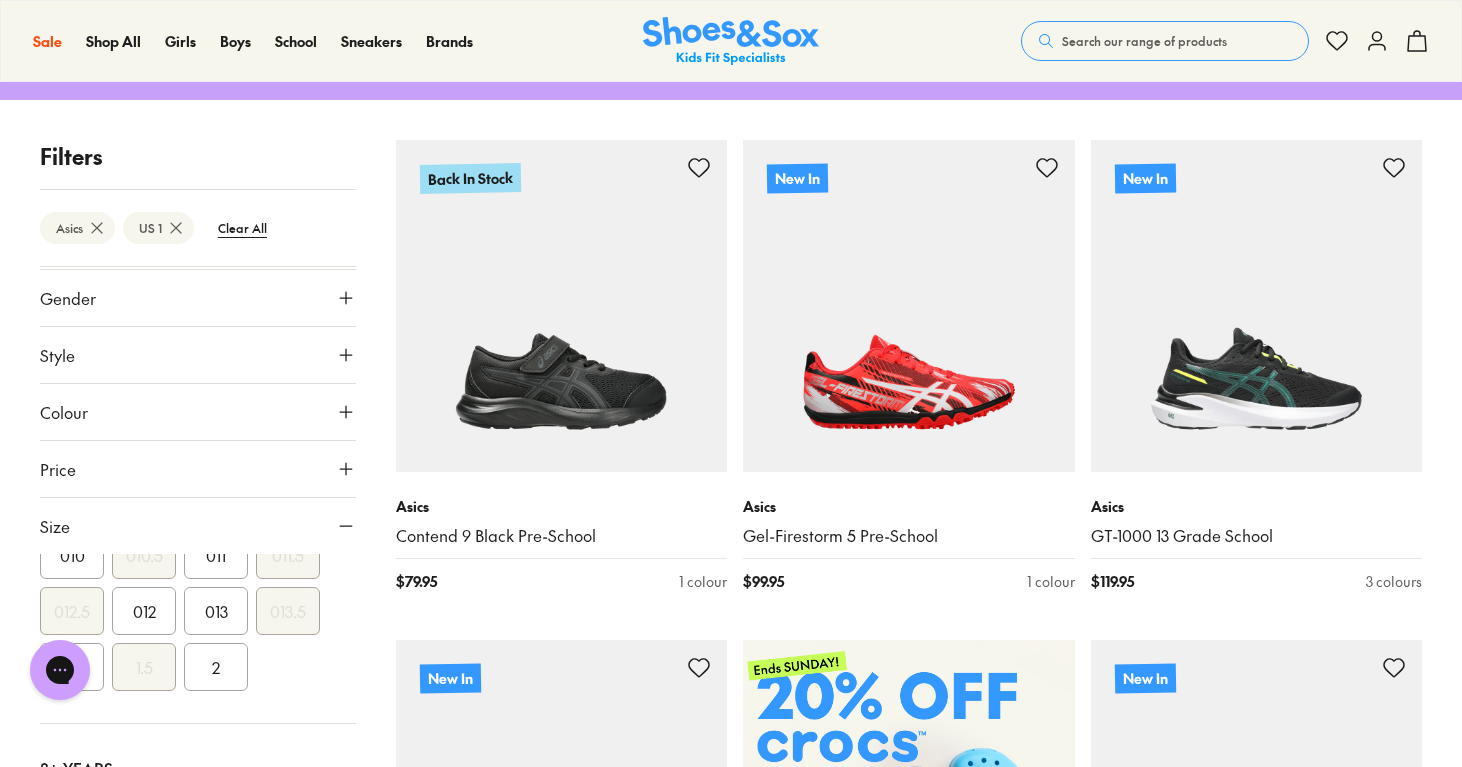 scroll, scrollTop: 522, scrollLeft: 0, axis: vertical 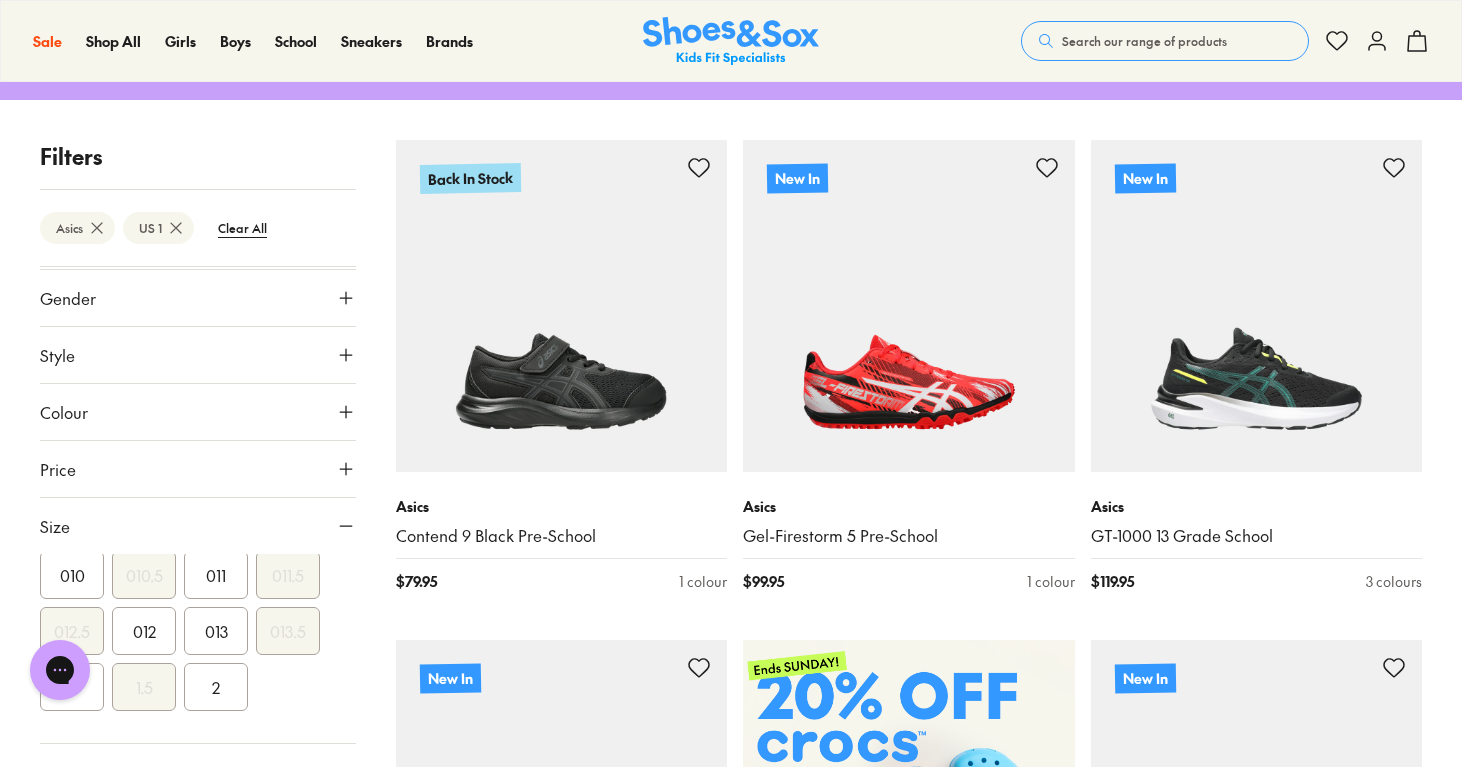 click on "013" at bounding box center (216, 631) 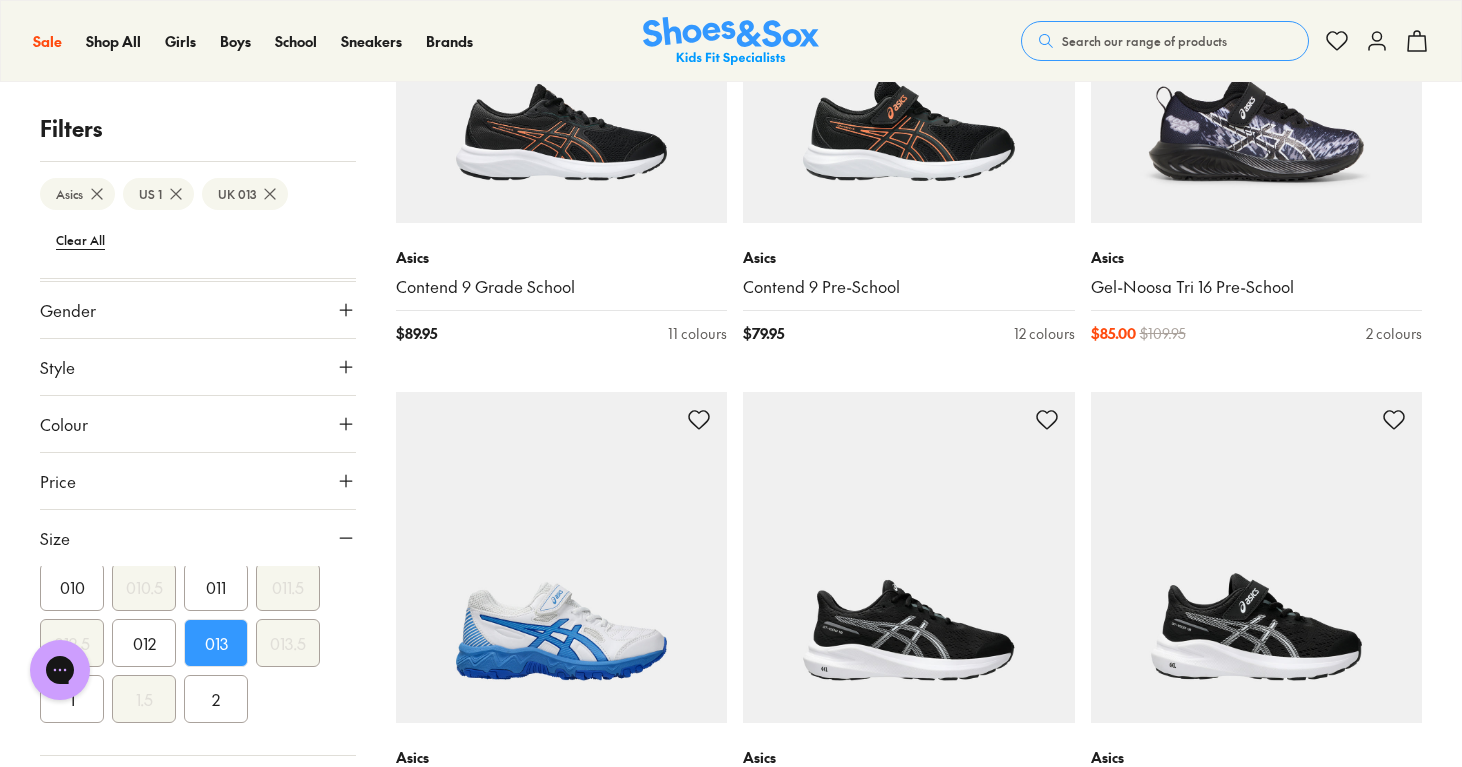 scroll, scrollTop: 4537, scrollLeft: 0, axis: vertical 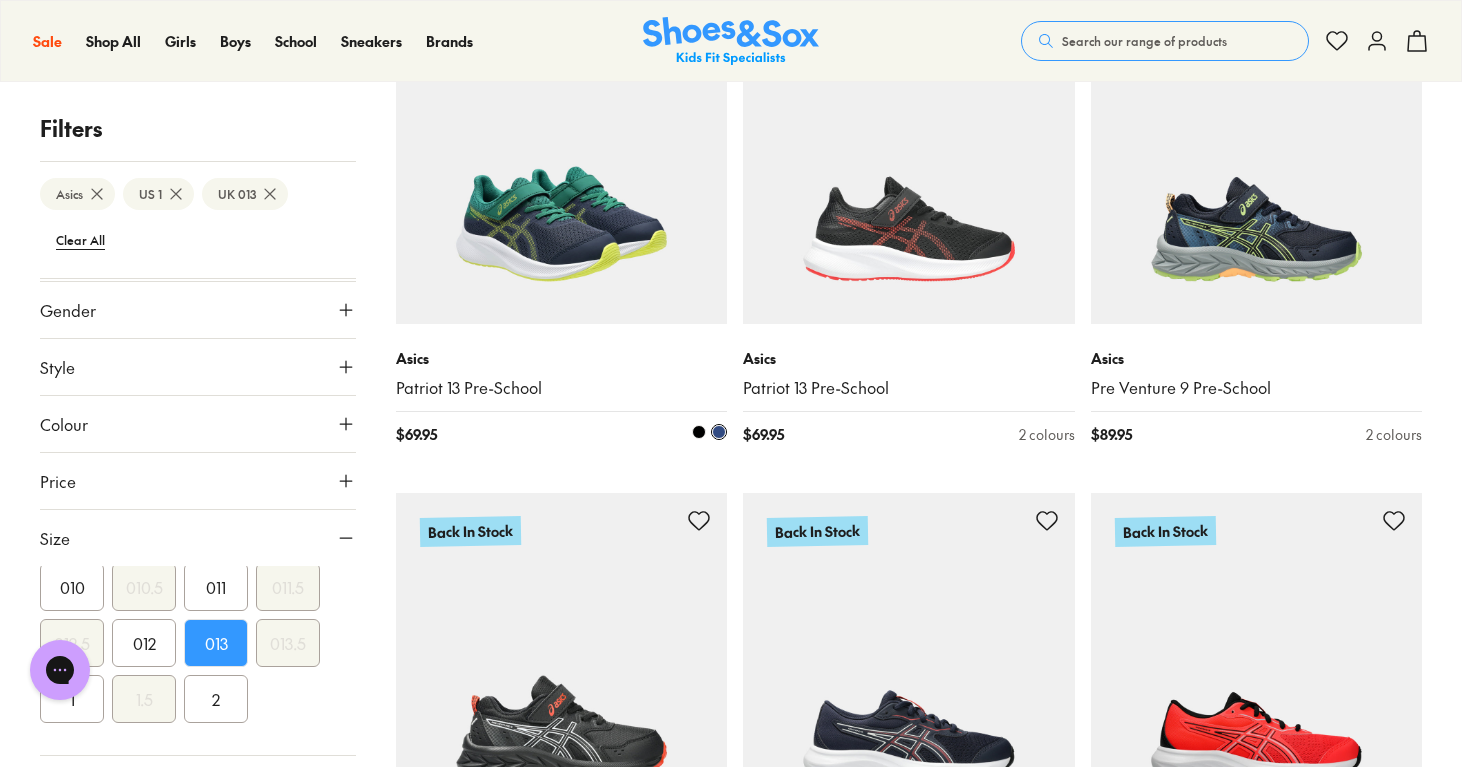 click at bounding box center [562, 159] 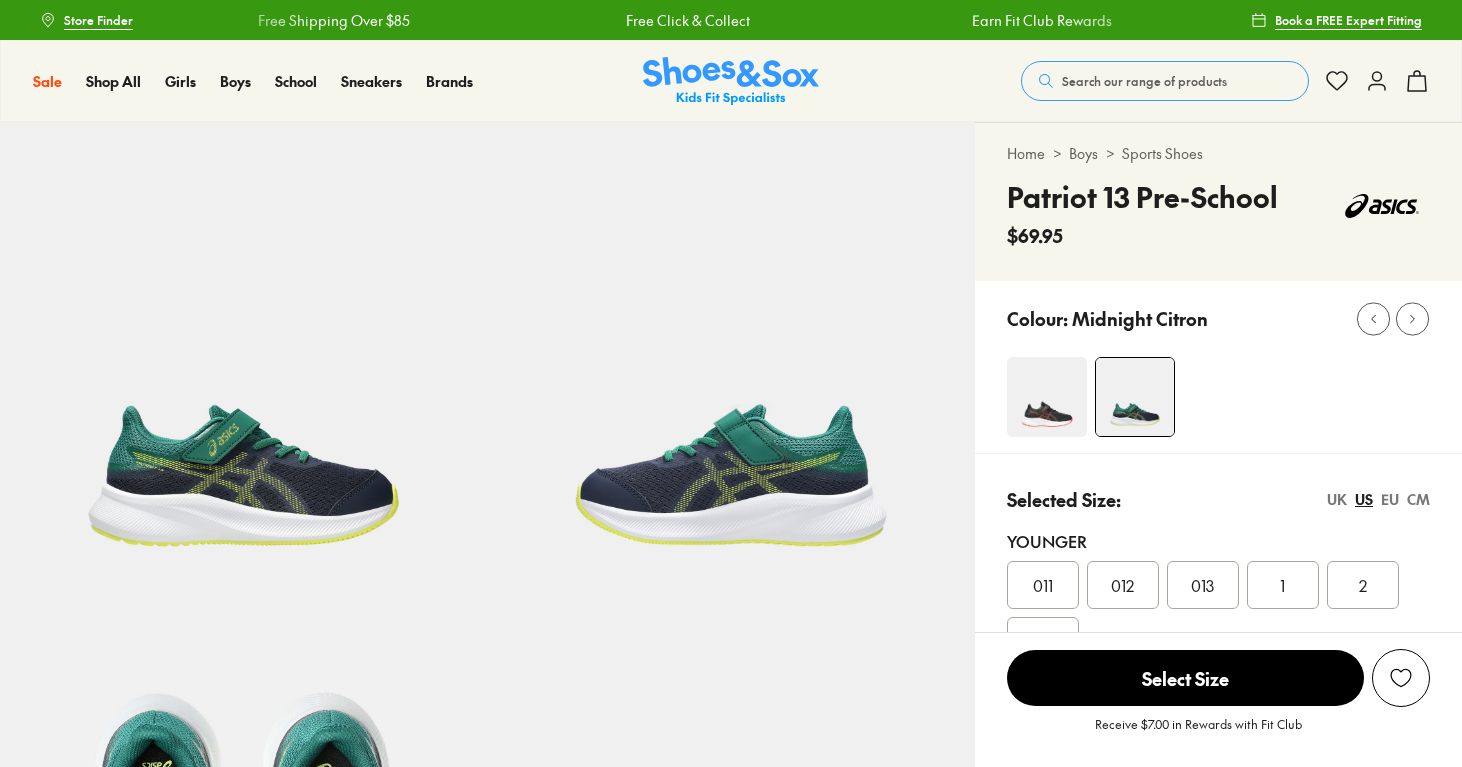 scroll, scrollTop: 0, scrollLeft: 0, axis: both 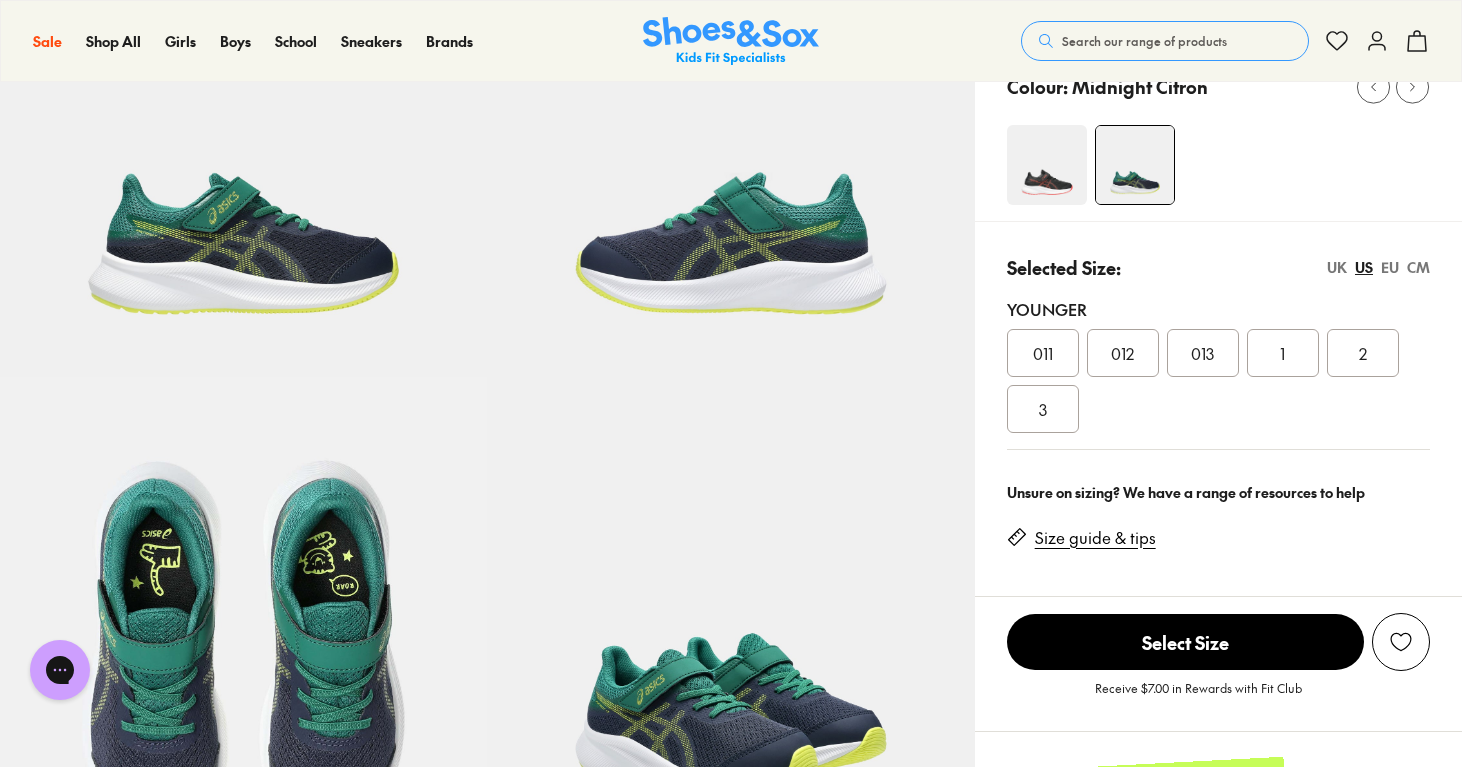 click at bounding box center [1047, 165] 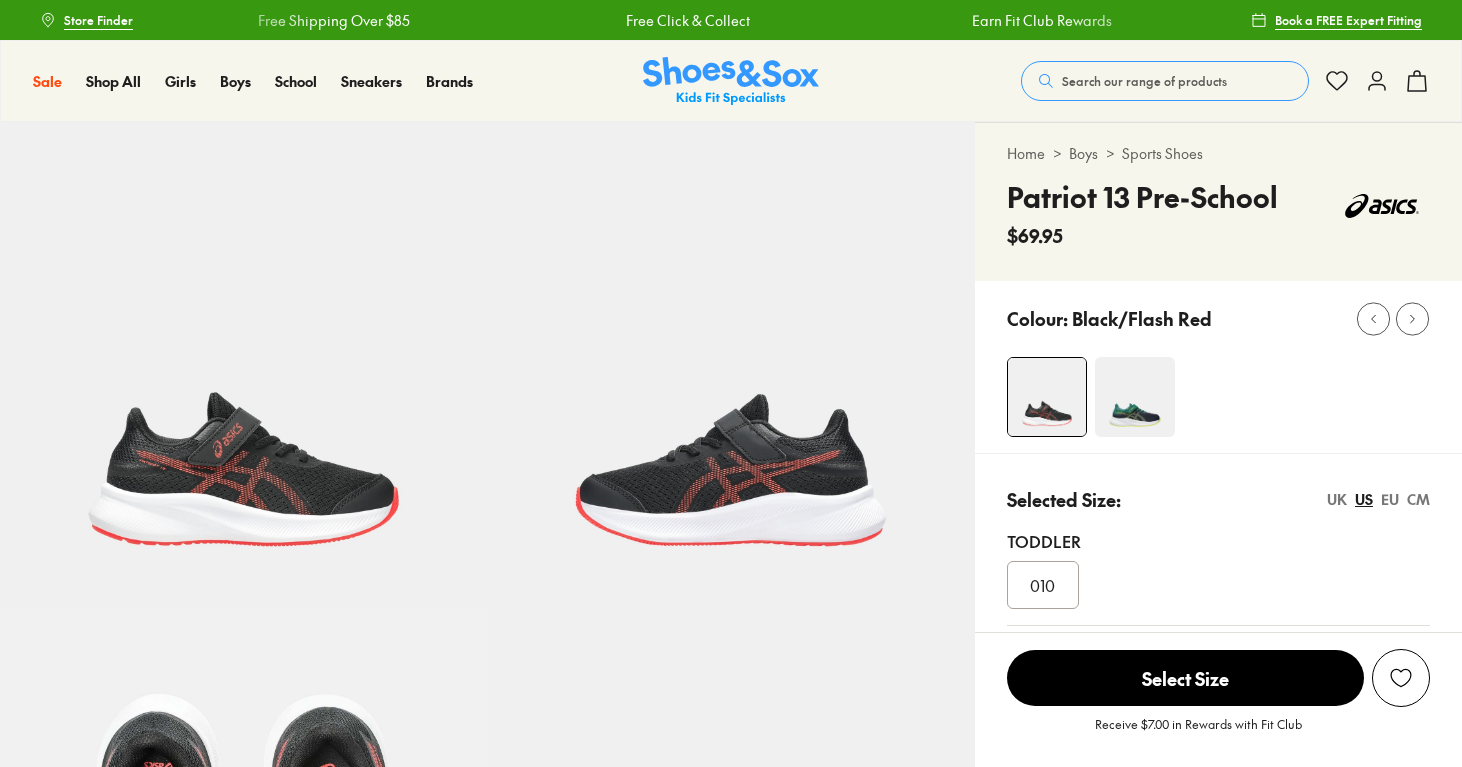 scroll, scrollTop: 0, scrollLeft: 0, axis: both 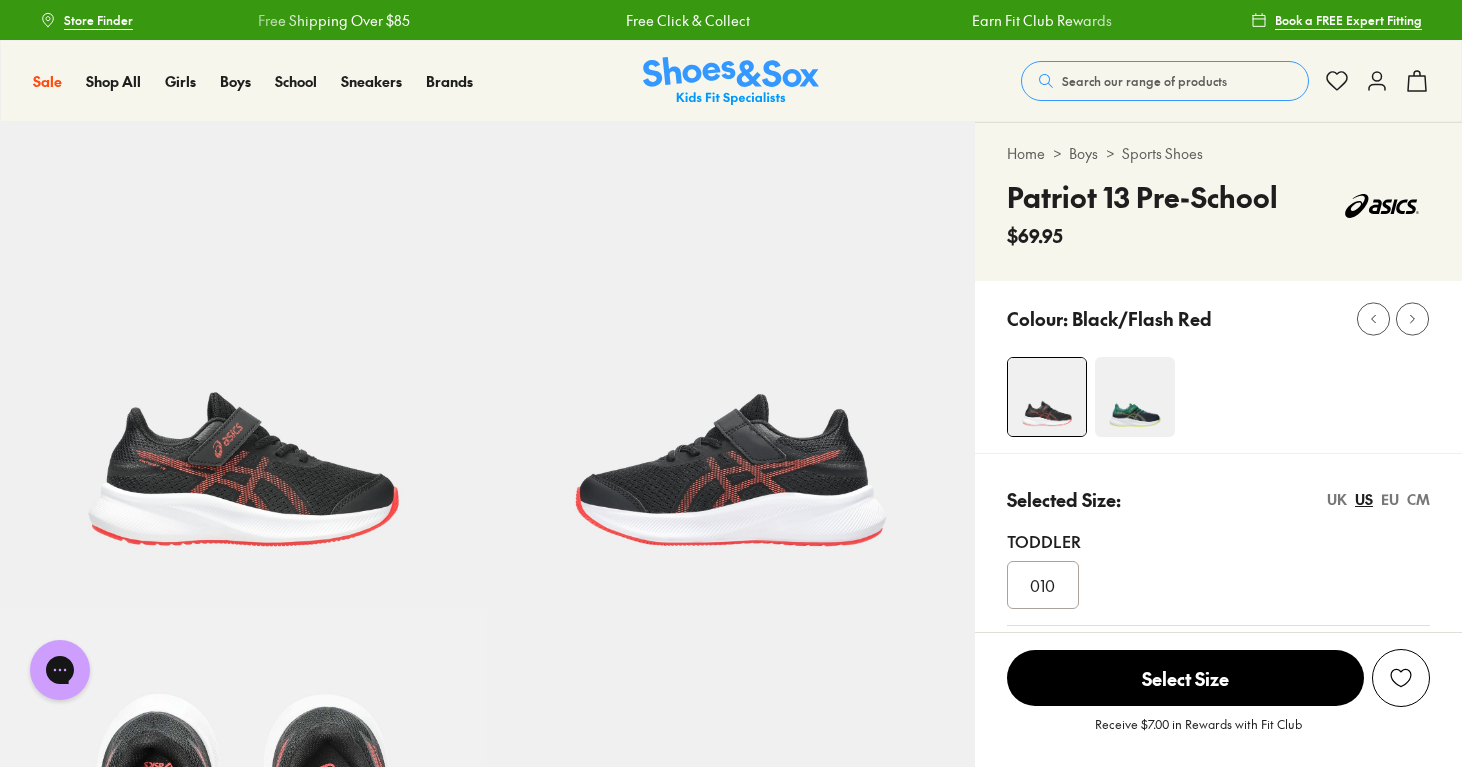 click at bounding box center (1135, 397) 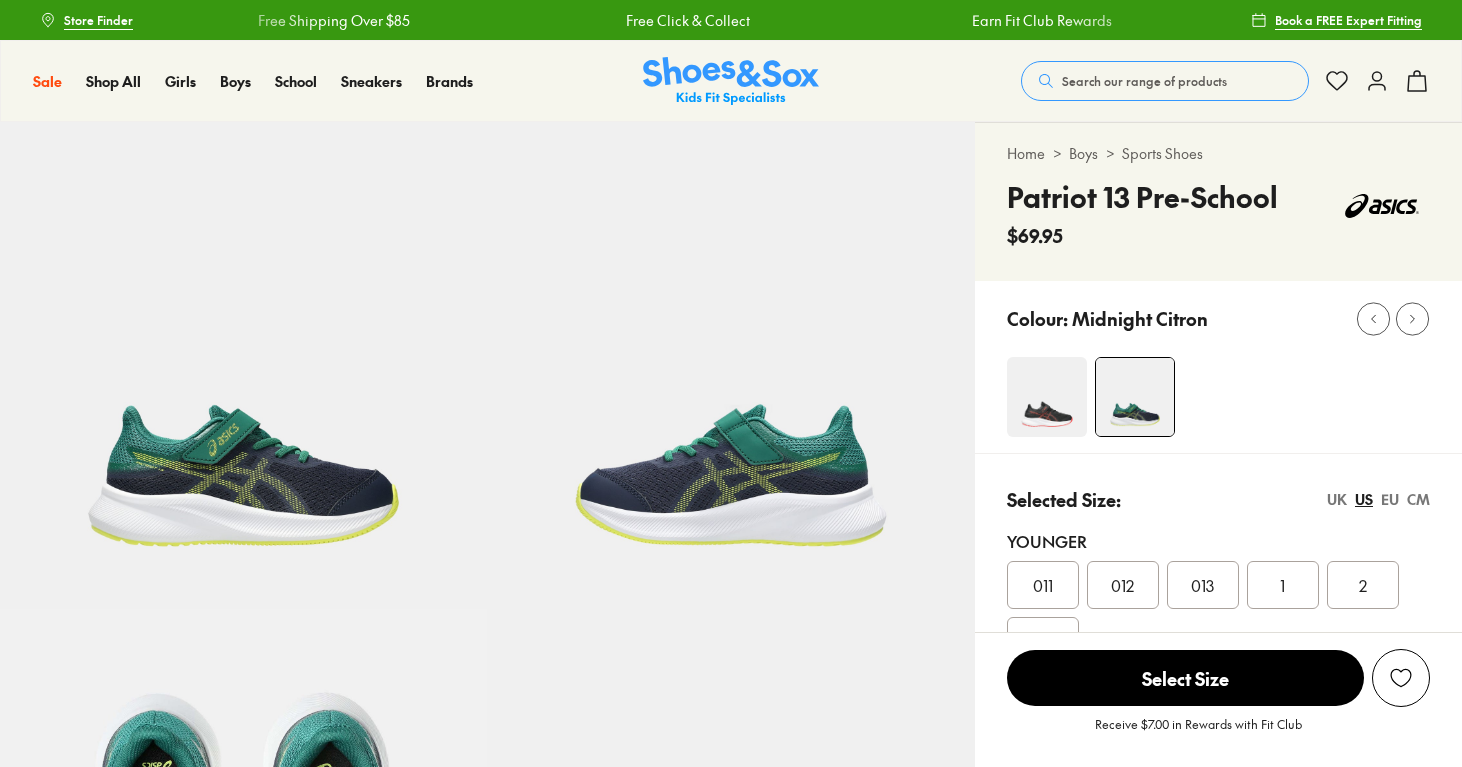 select on "*" 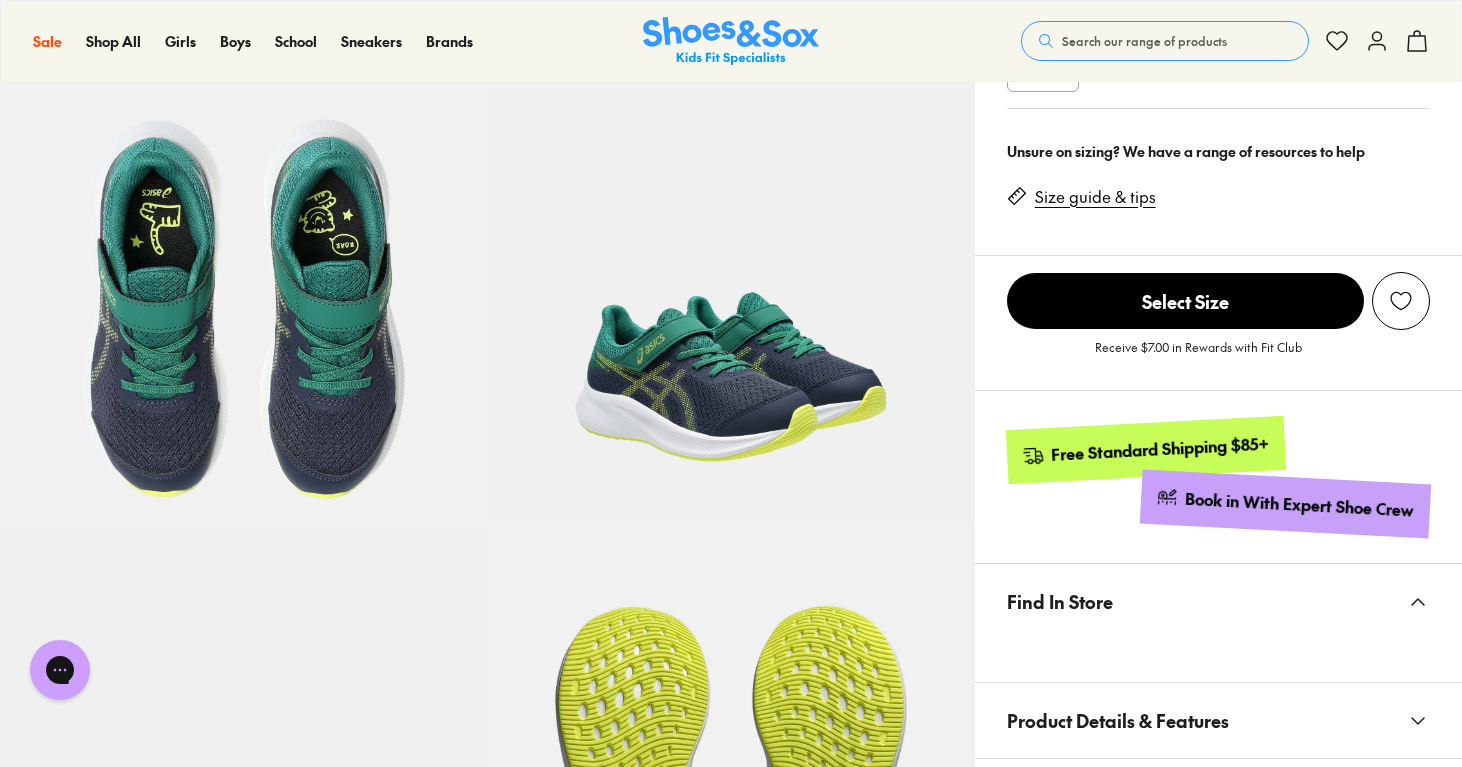 scroll, scrollTop: 574, scrollLeft: 0, axis: vertical 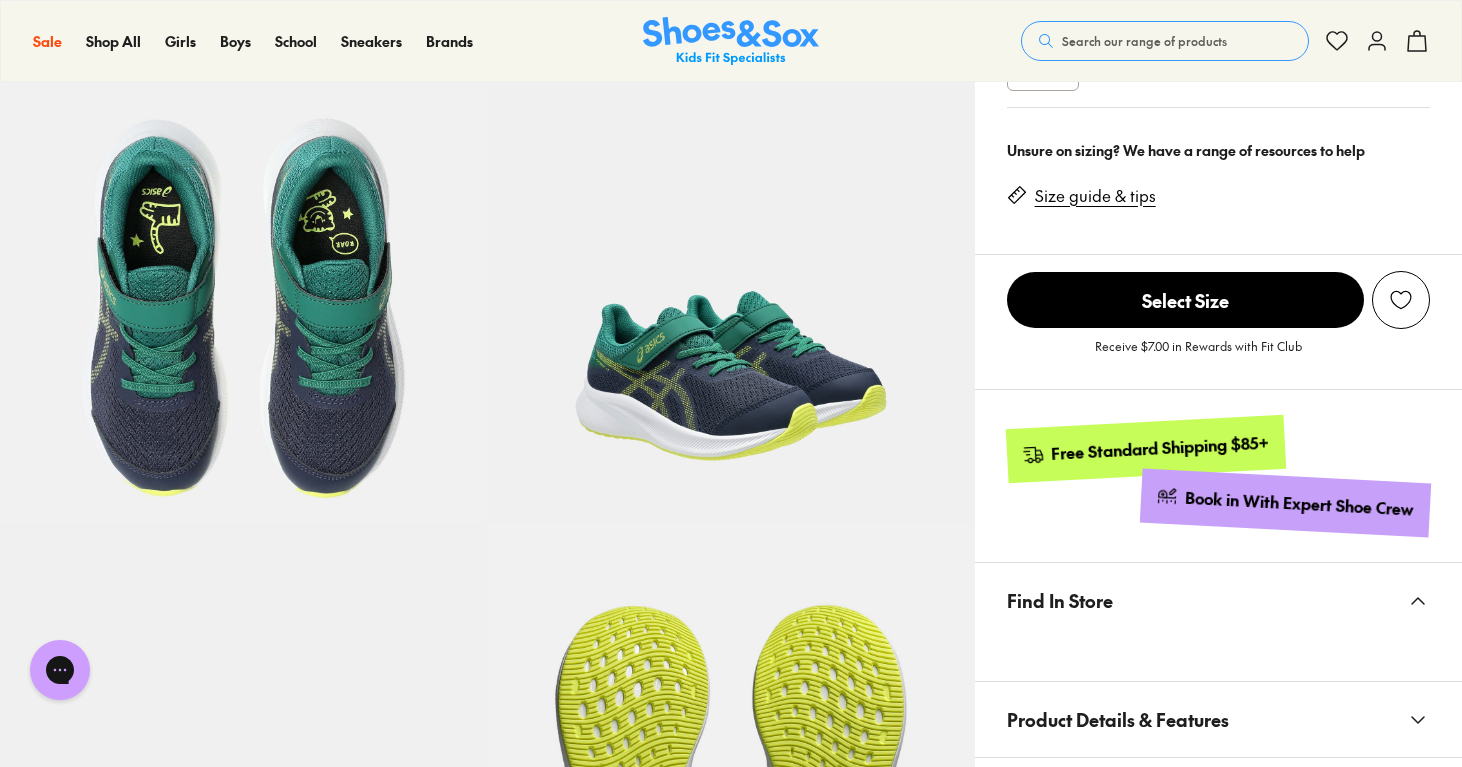 click 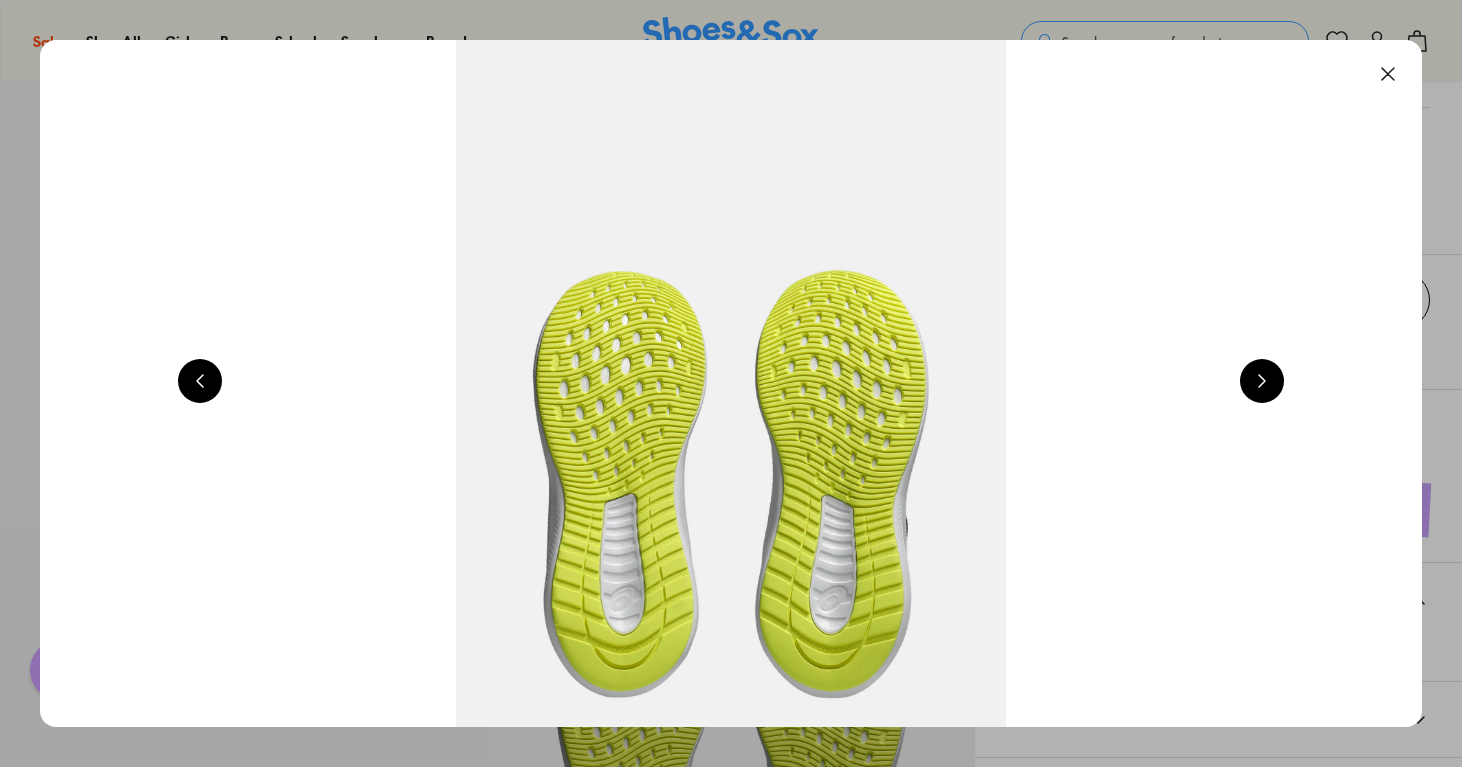 scroll, scrollTop: 0, scrollLeft: 5560, axis: horizontal 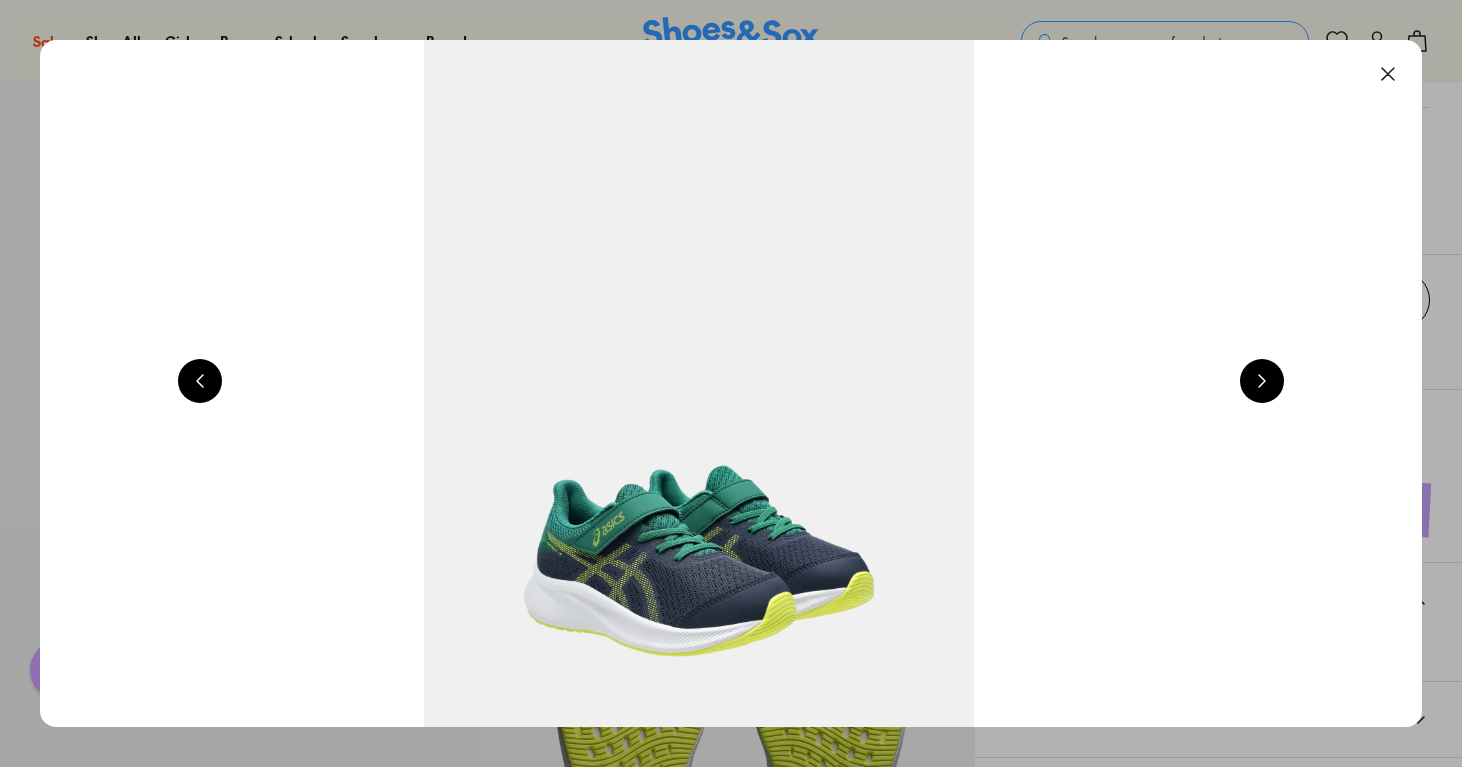 click at bounding box center (1262, 381) 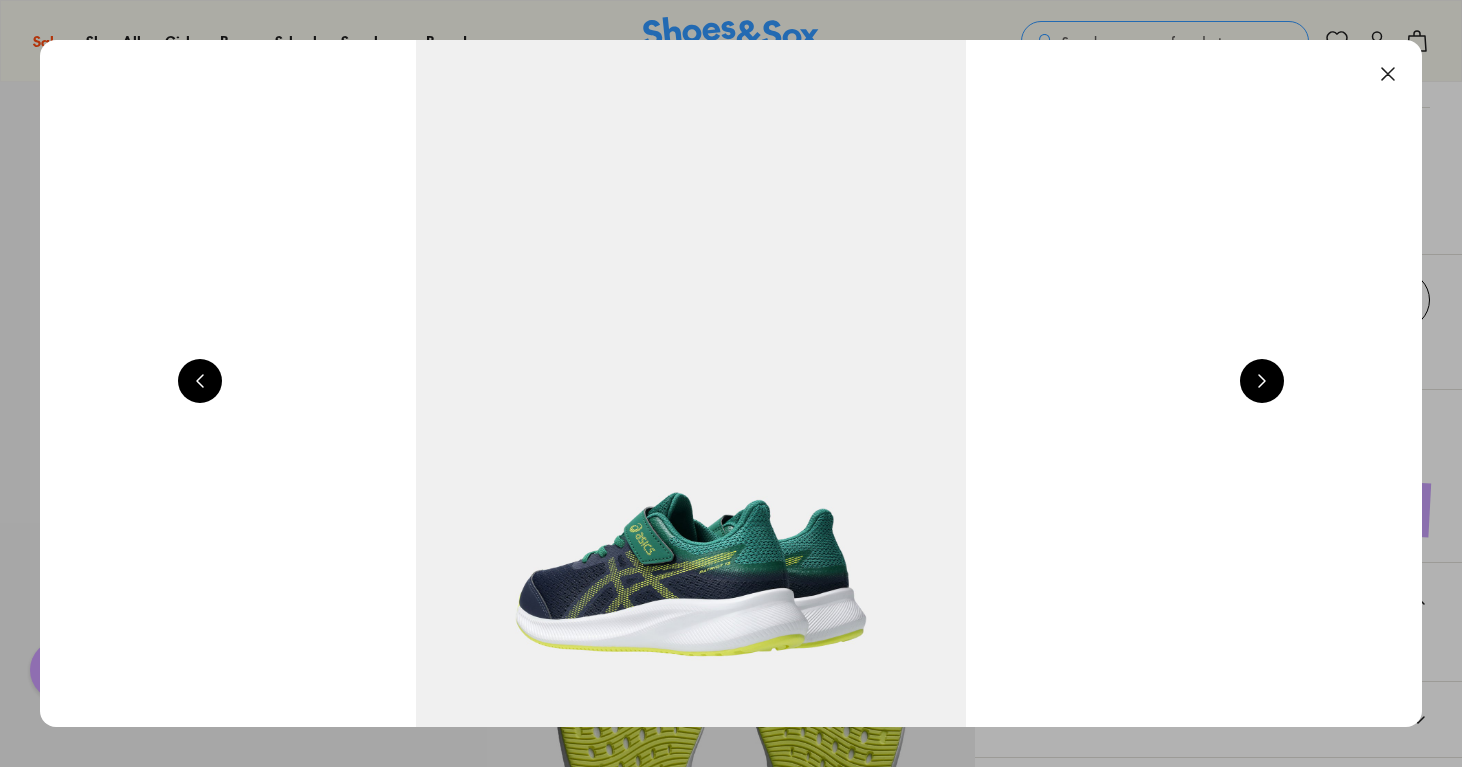 click at bounding box center [1262, 381] 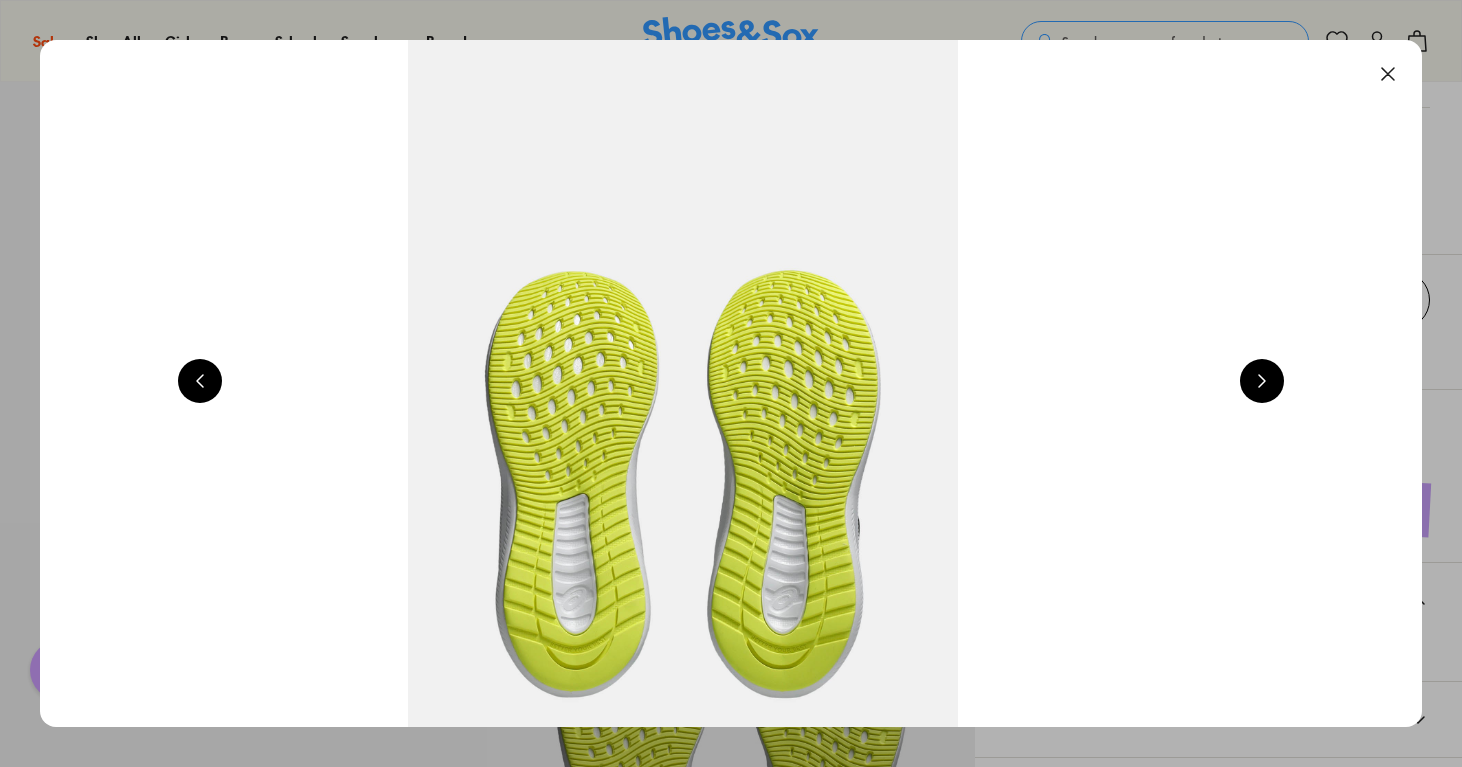 click at bounding box center (1262, 381) 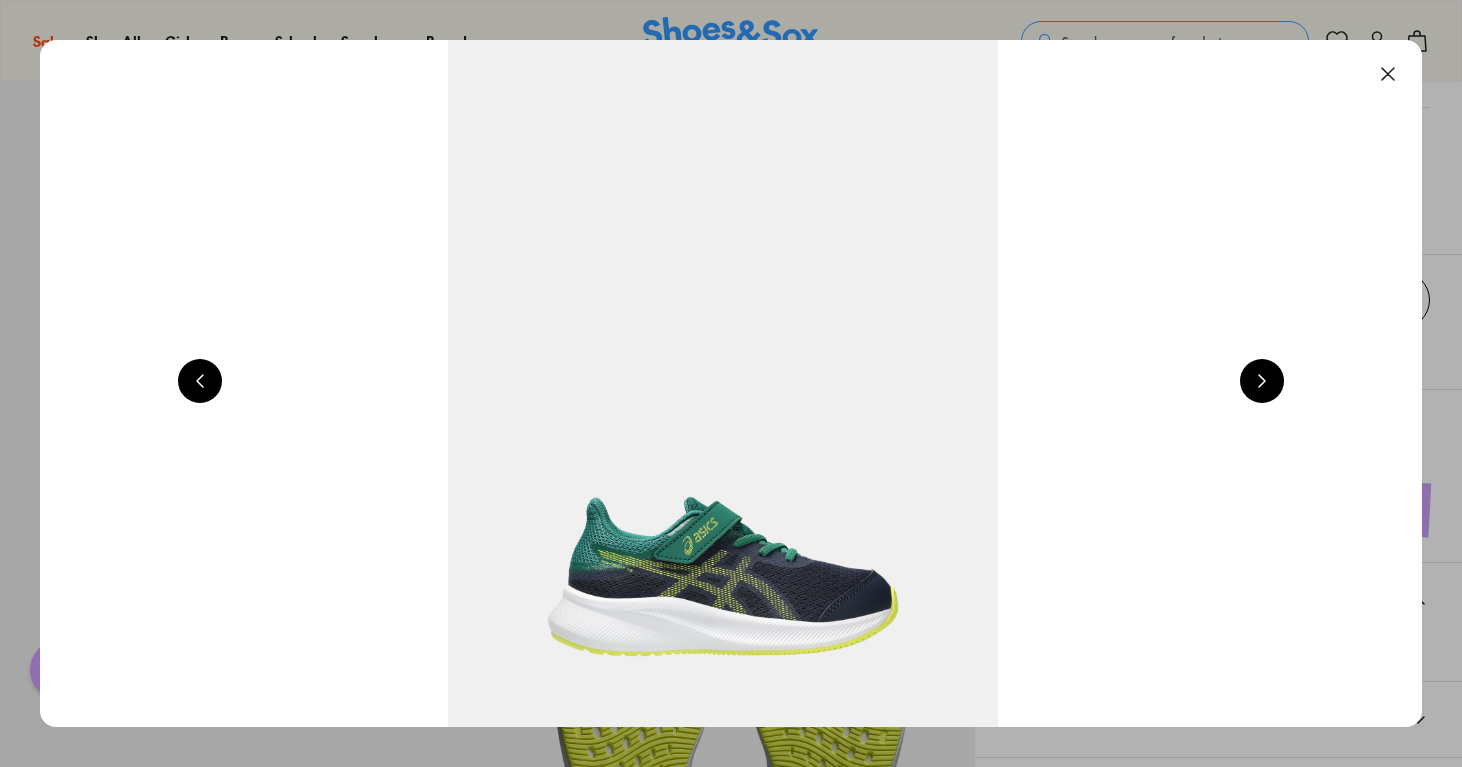 click at bounding box center (1262, 381) 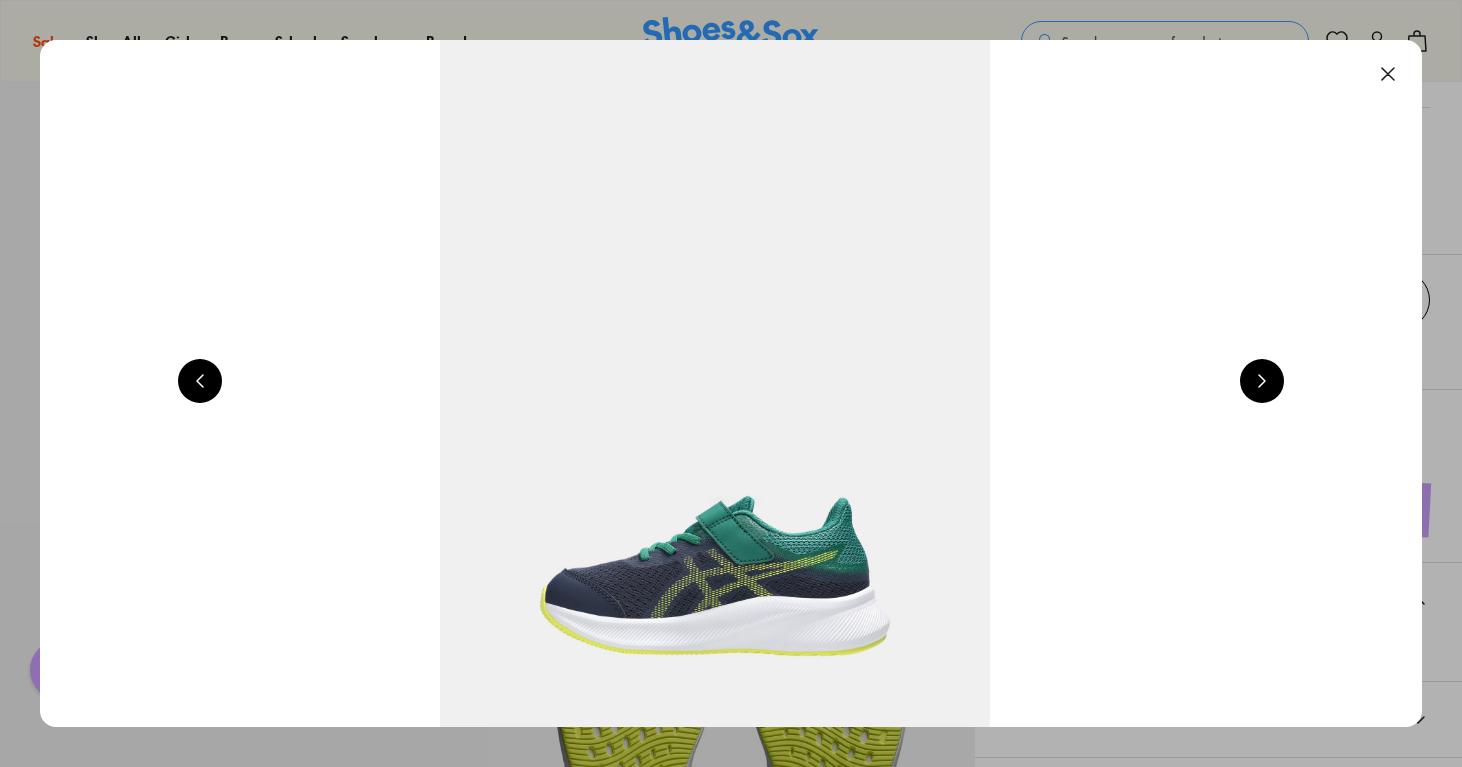 click at bounding box center [1262, 381] 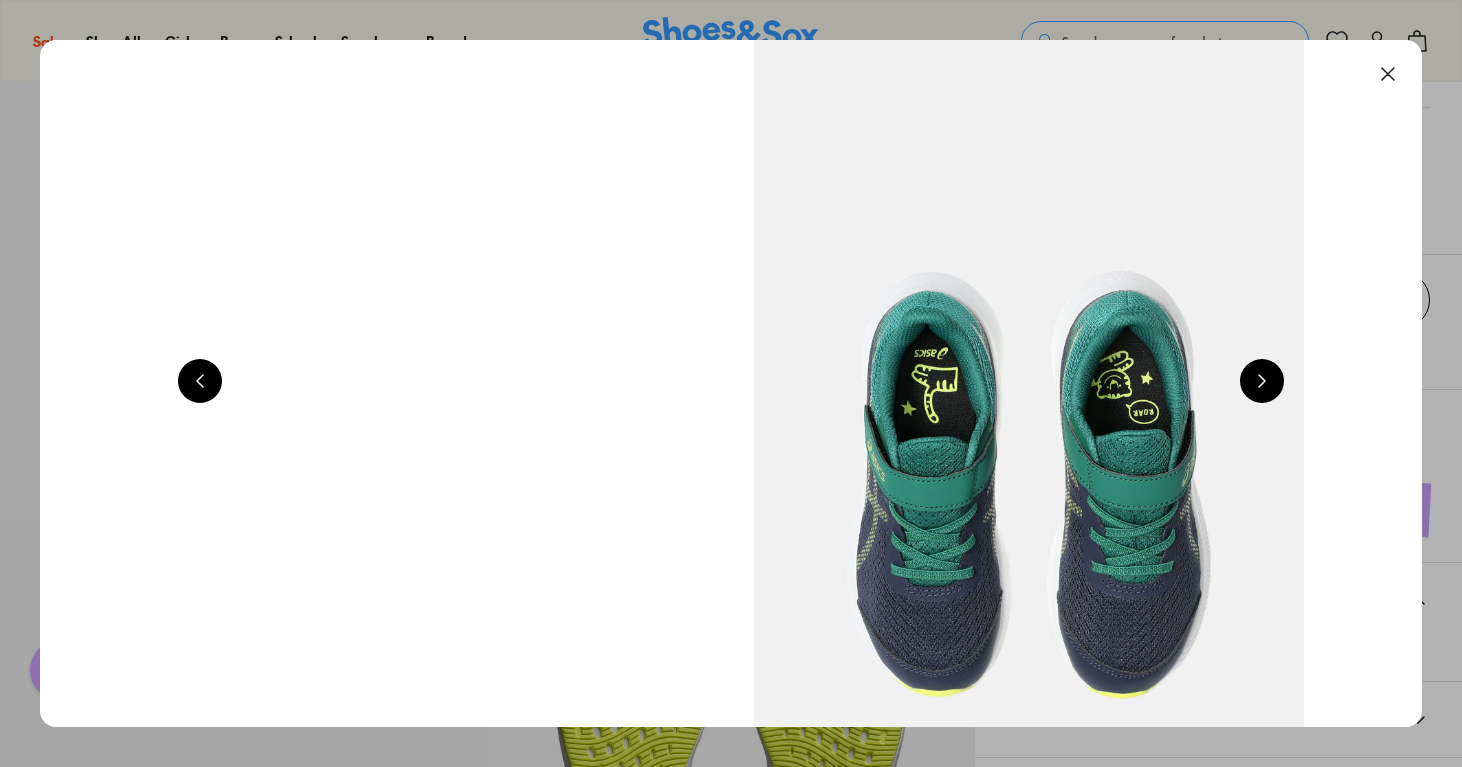 scroll, scrollTop: 0, scrollLeft: 4170, axis: horizontal 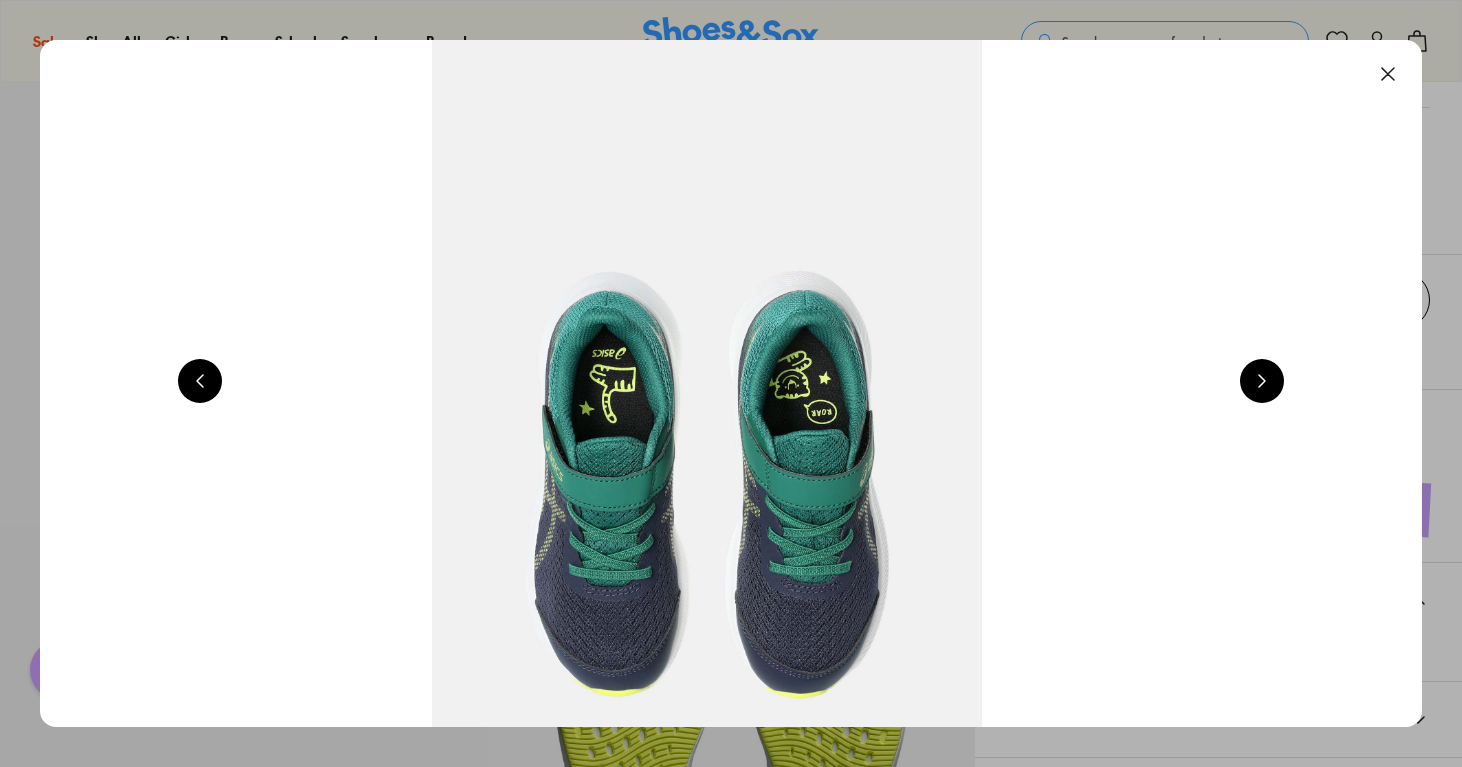 click at bounding box center [1388, 74] 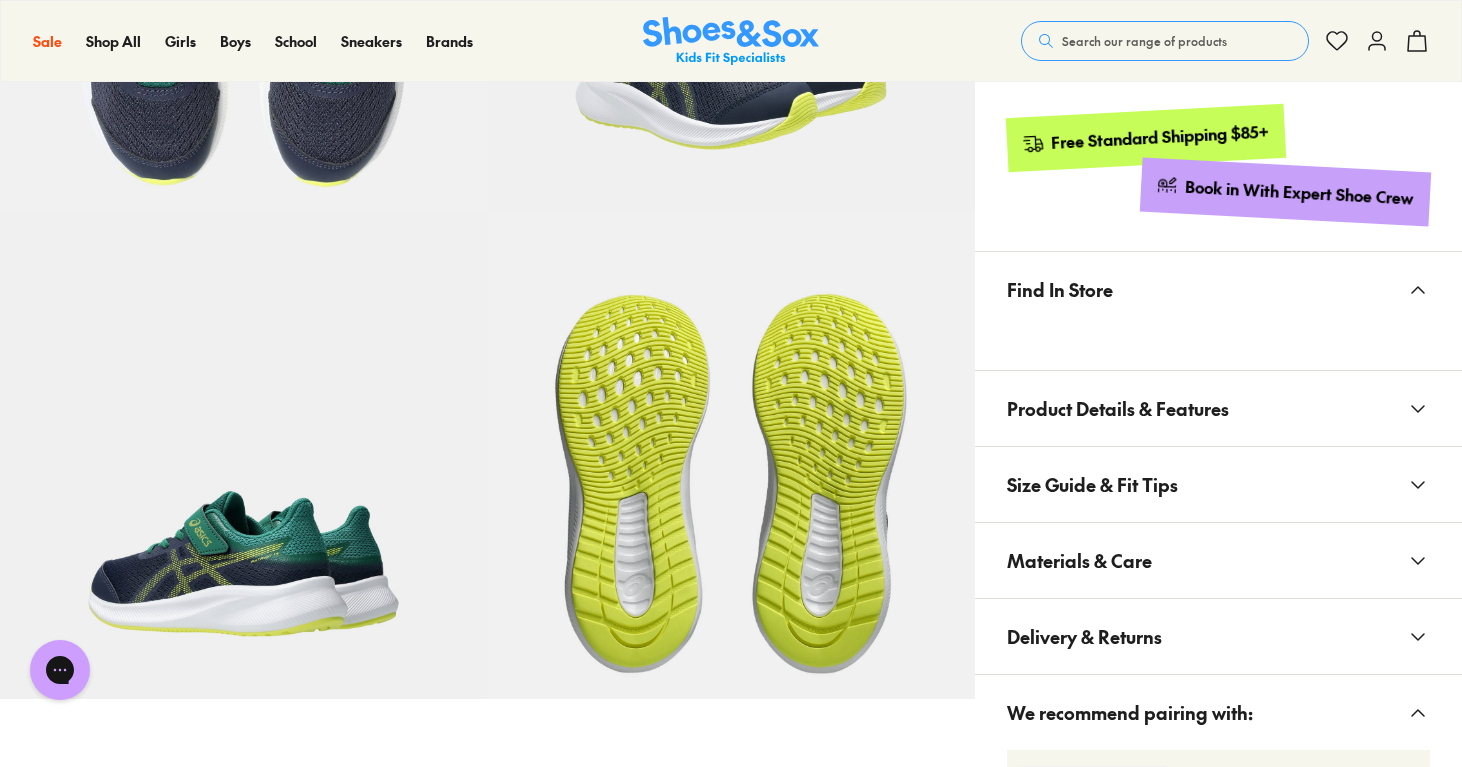 scroll, scrollTop: 887, scrollLeft: 0, axis: vertical 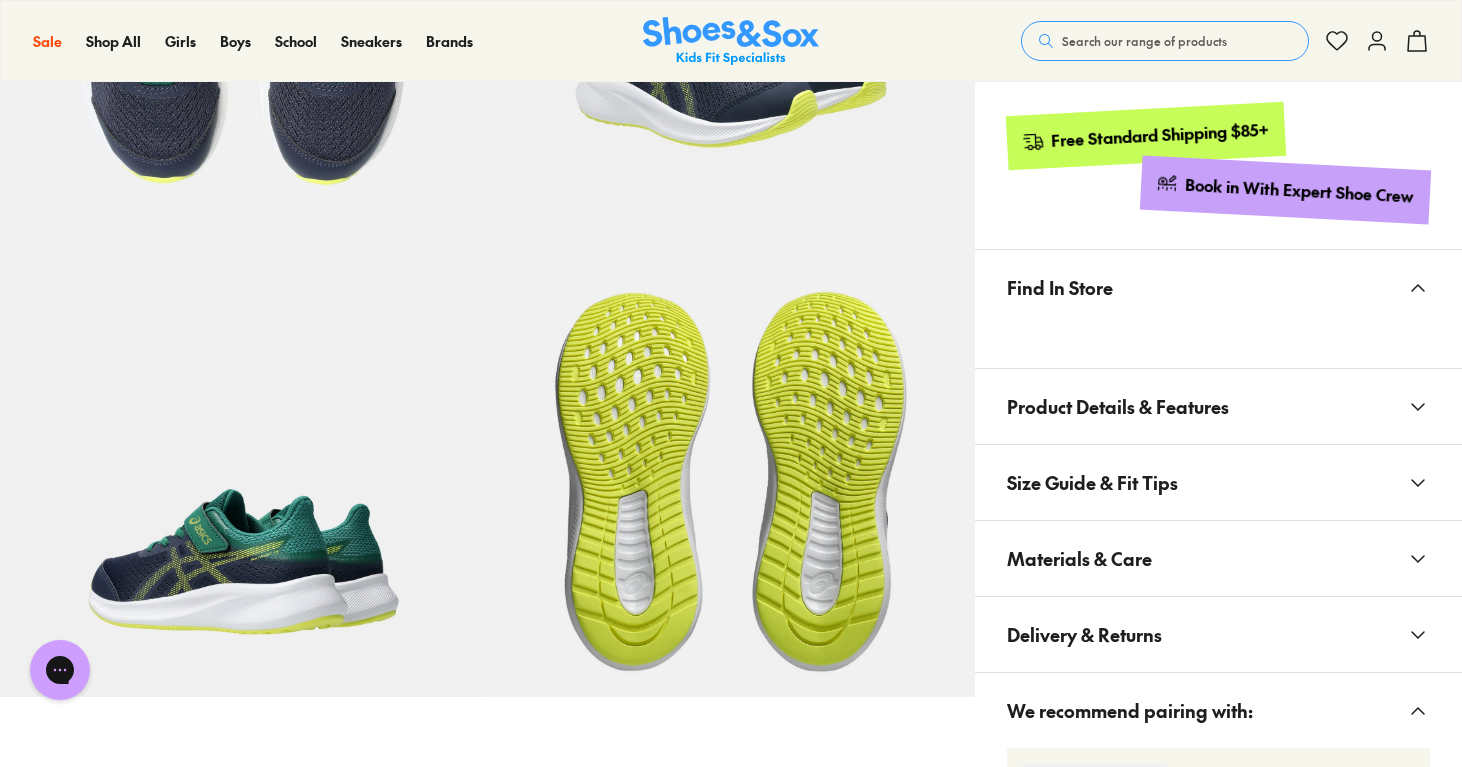 click on "Product Details & Features" at bounding box center (1118, 406) 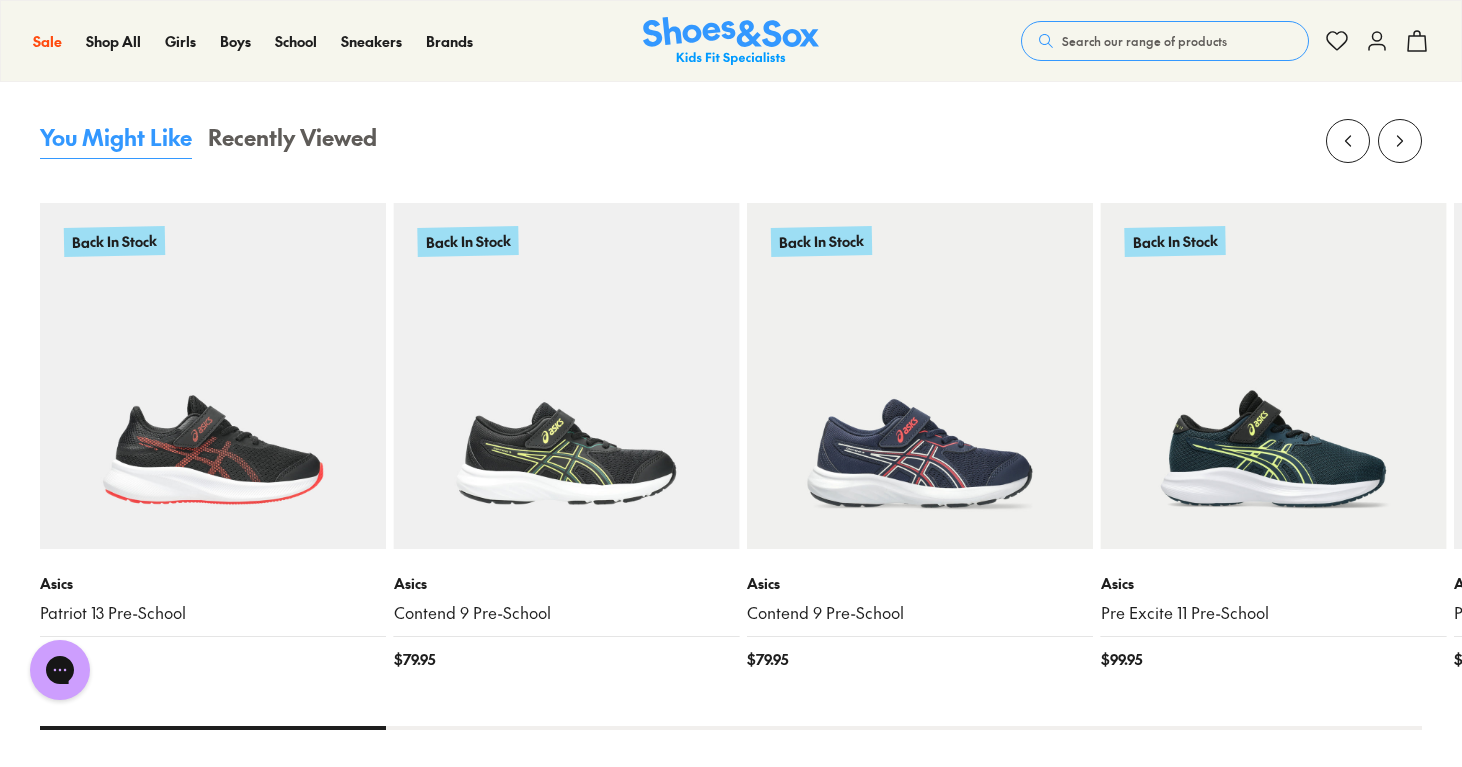 scroll, scrollTop: 2162, scrollLeft: 0, axis: vertical 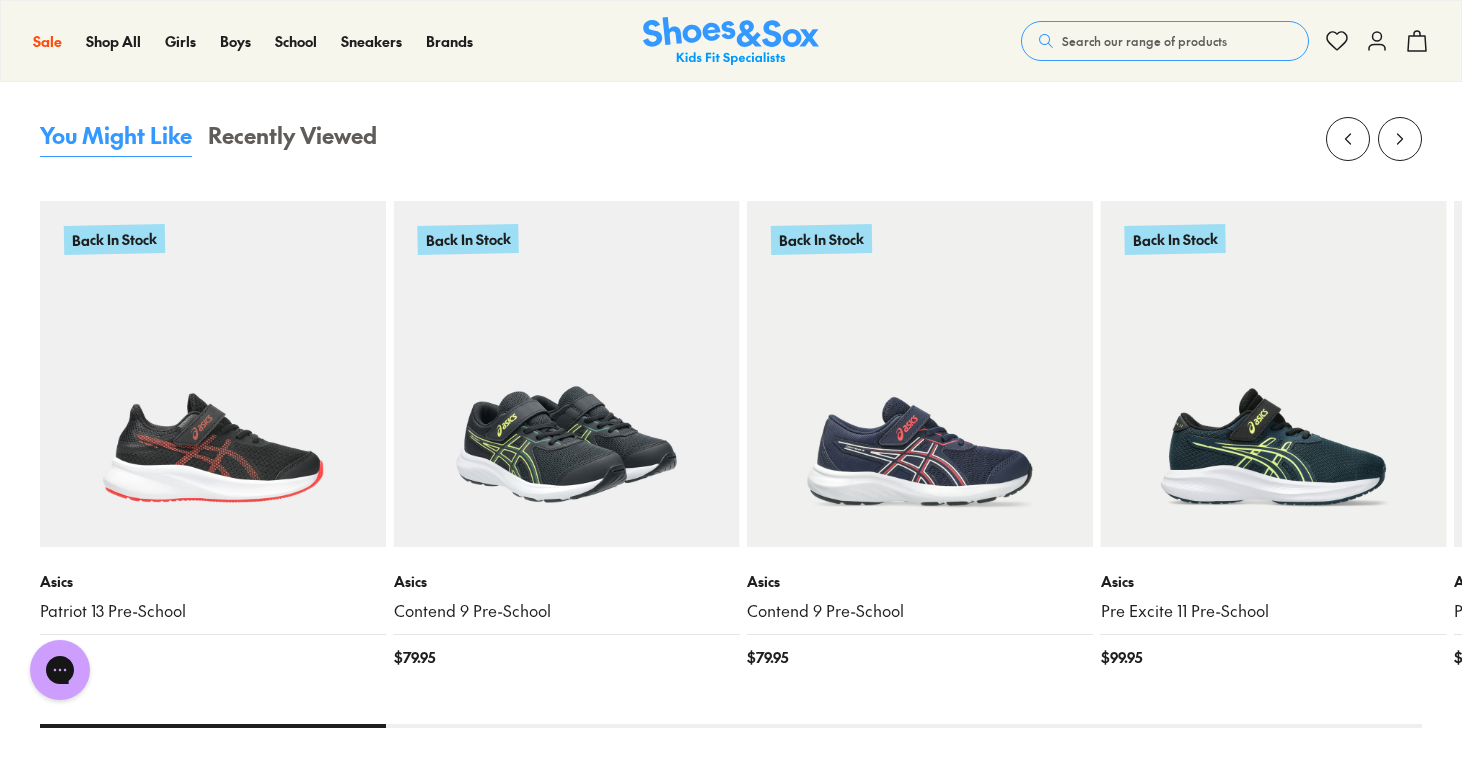 click at bounding box center [567, 374] 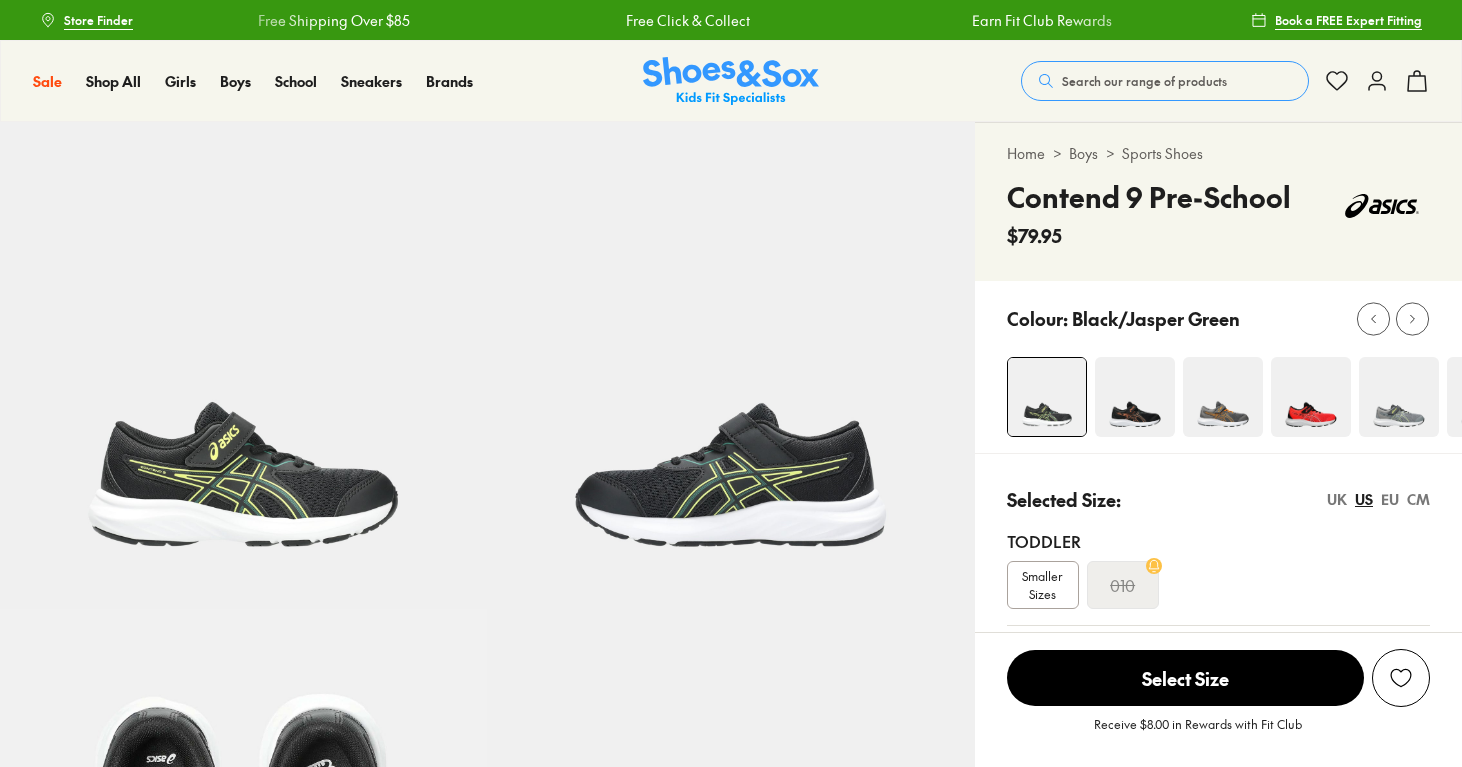 scroll, scrollTop: 0, scrollLeft: 0, axis: both 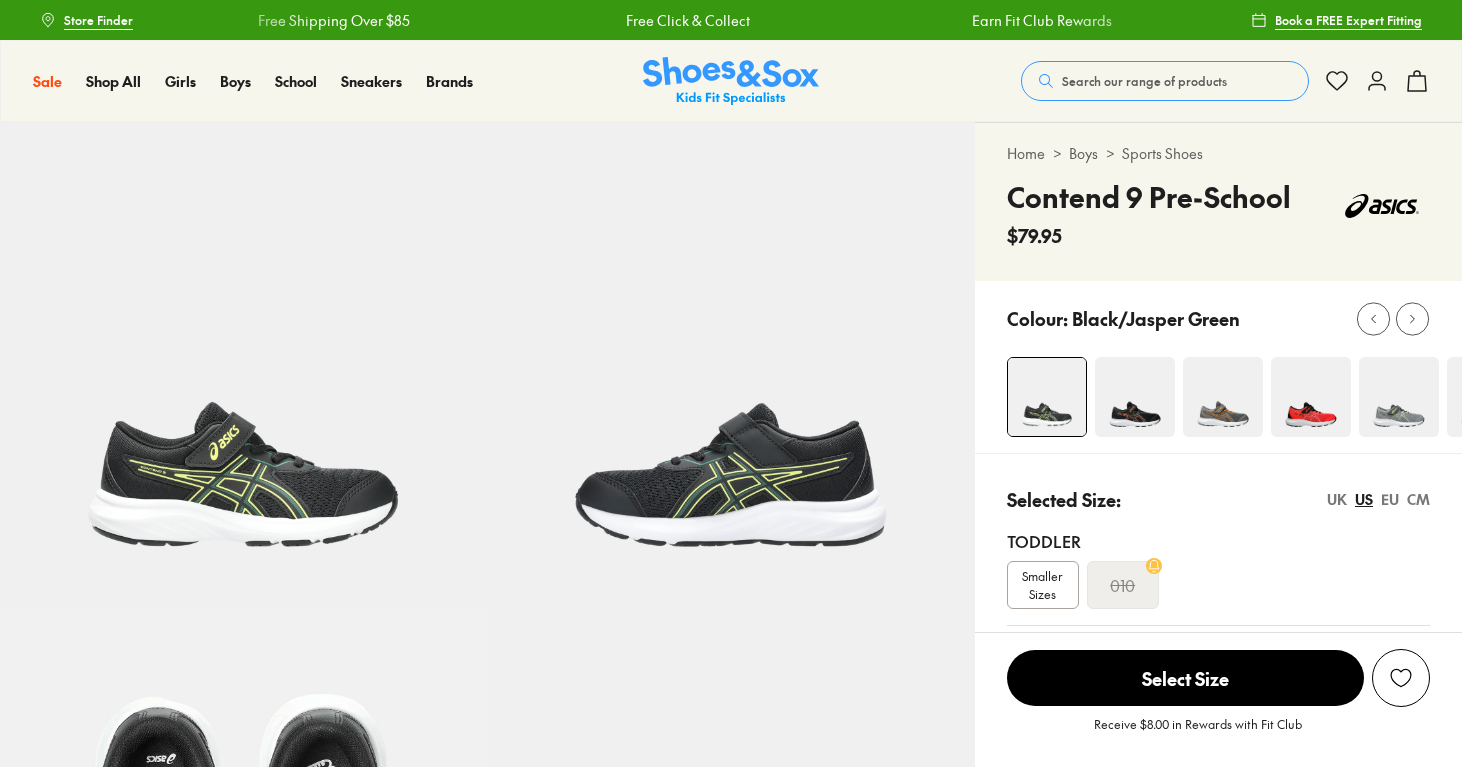 select on "*" 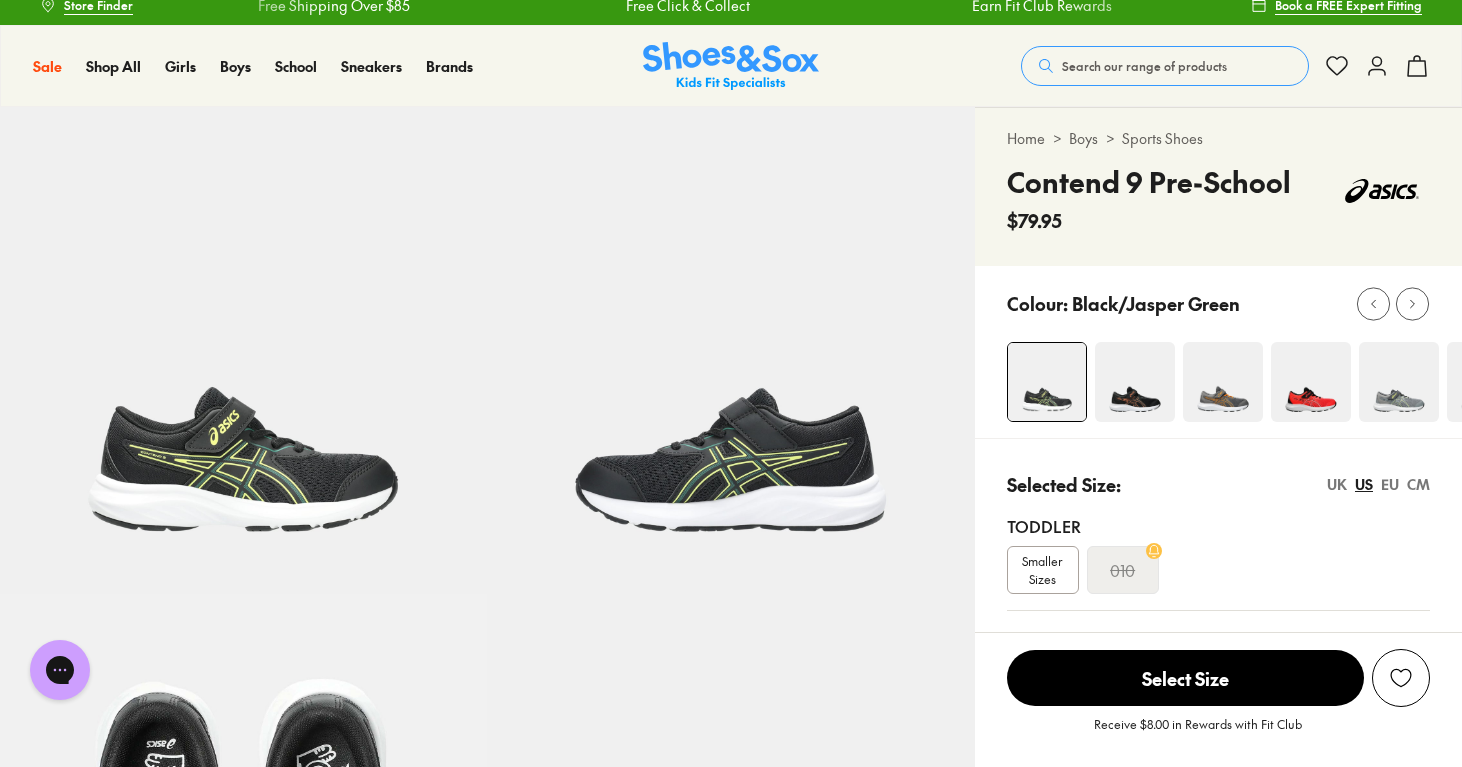 scroll, scrollTop: 14, scrollLeft: 0, axis: vertical 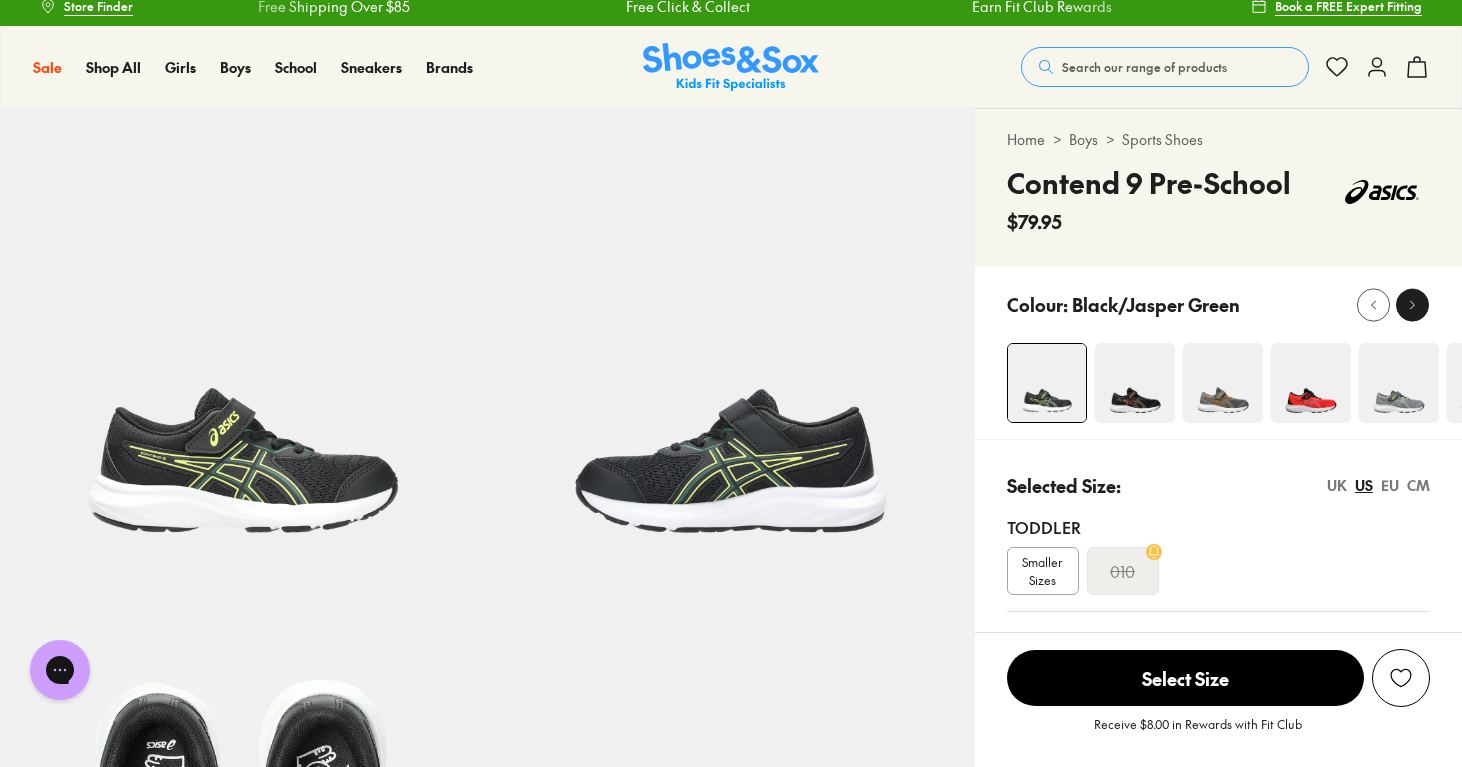 click at bounding box center (1412, 304) 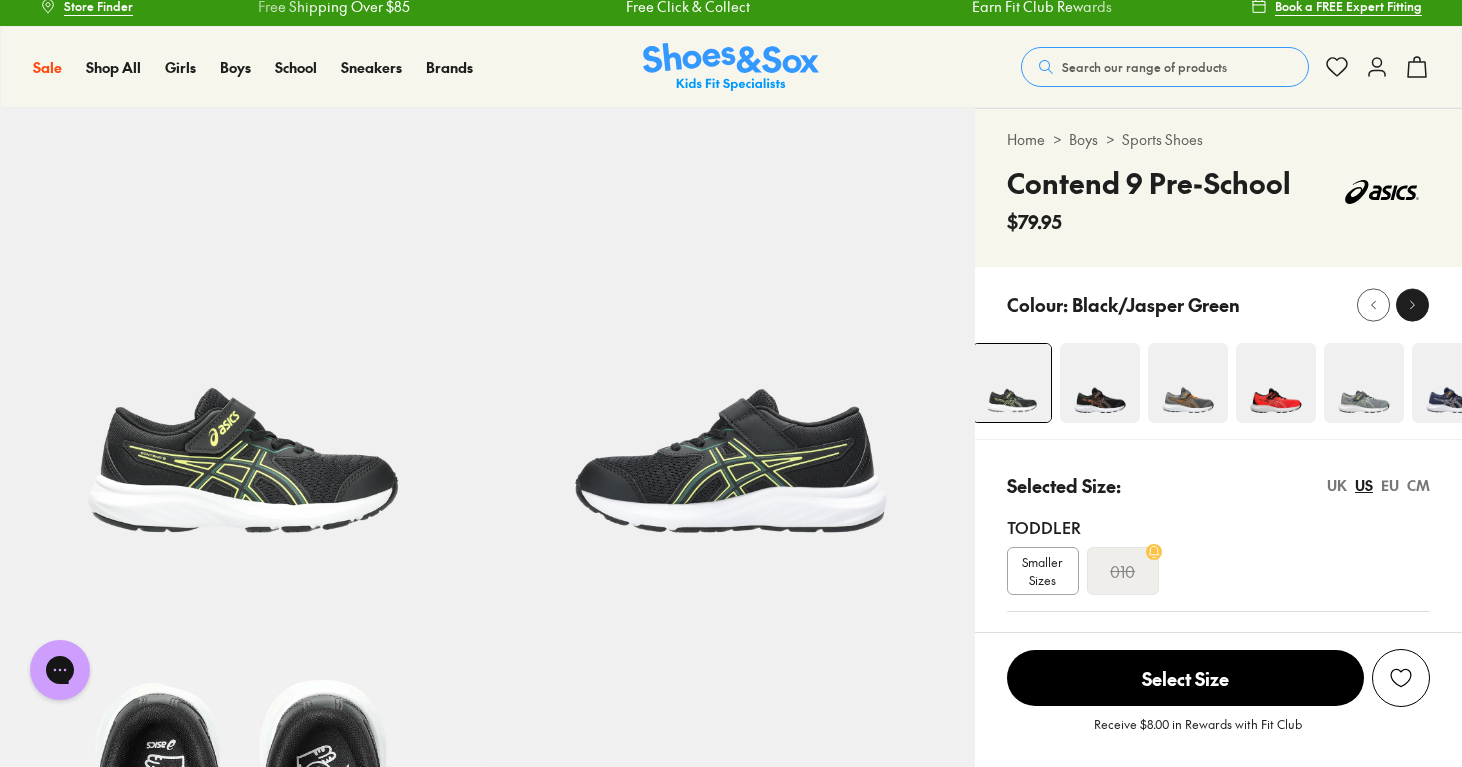 click at bounding box center (1412, 304) 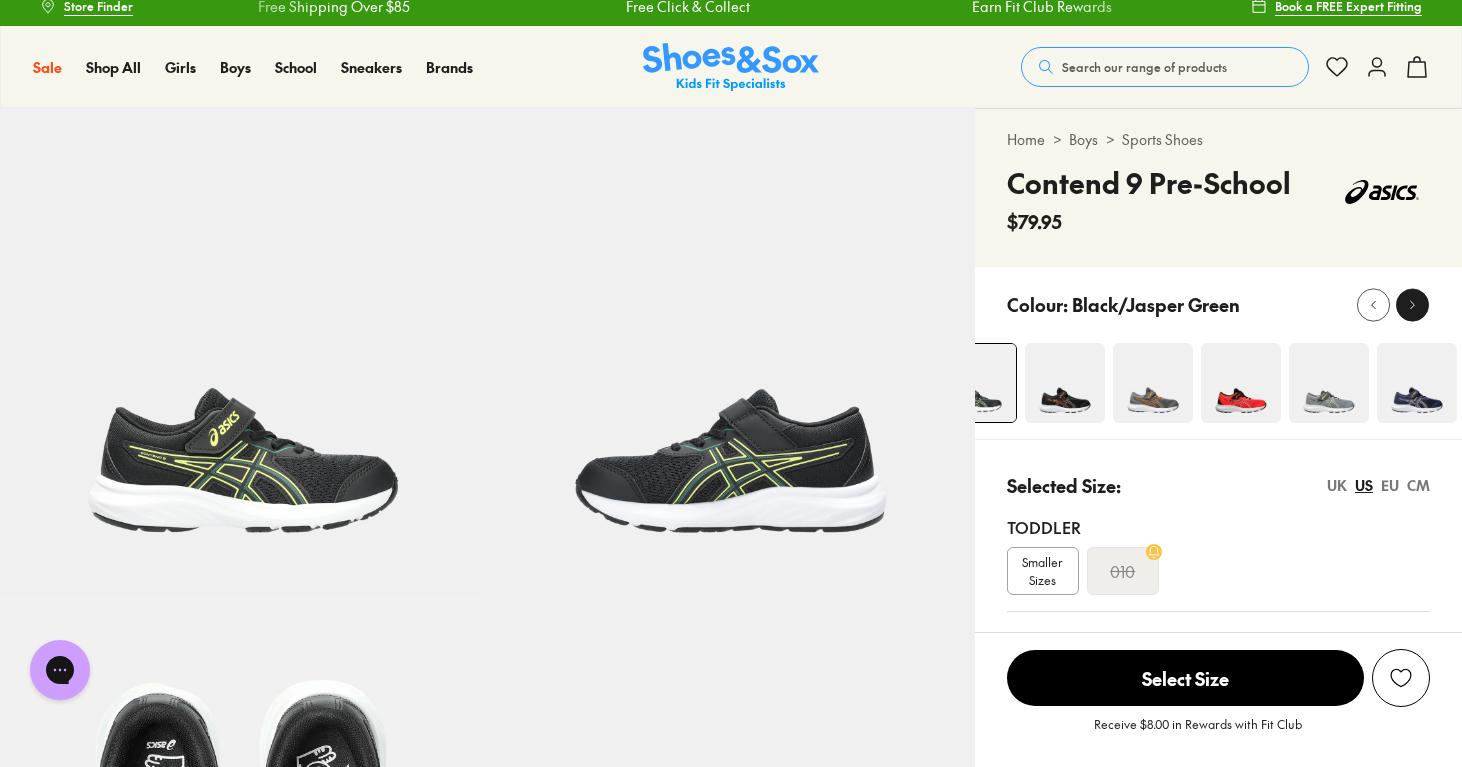 click at bounding box center [1412, 304] 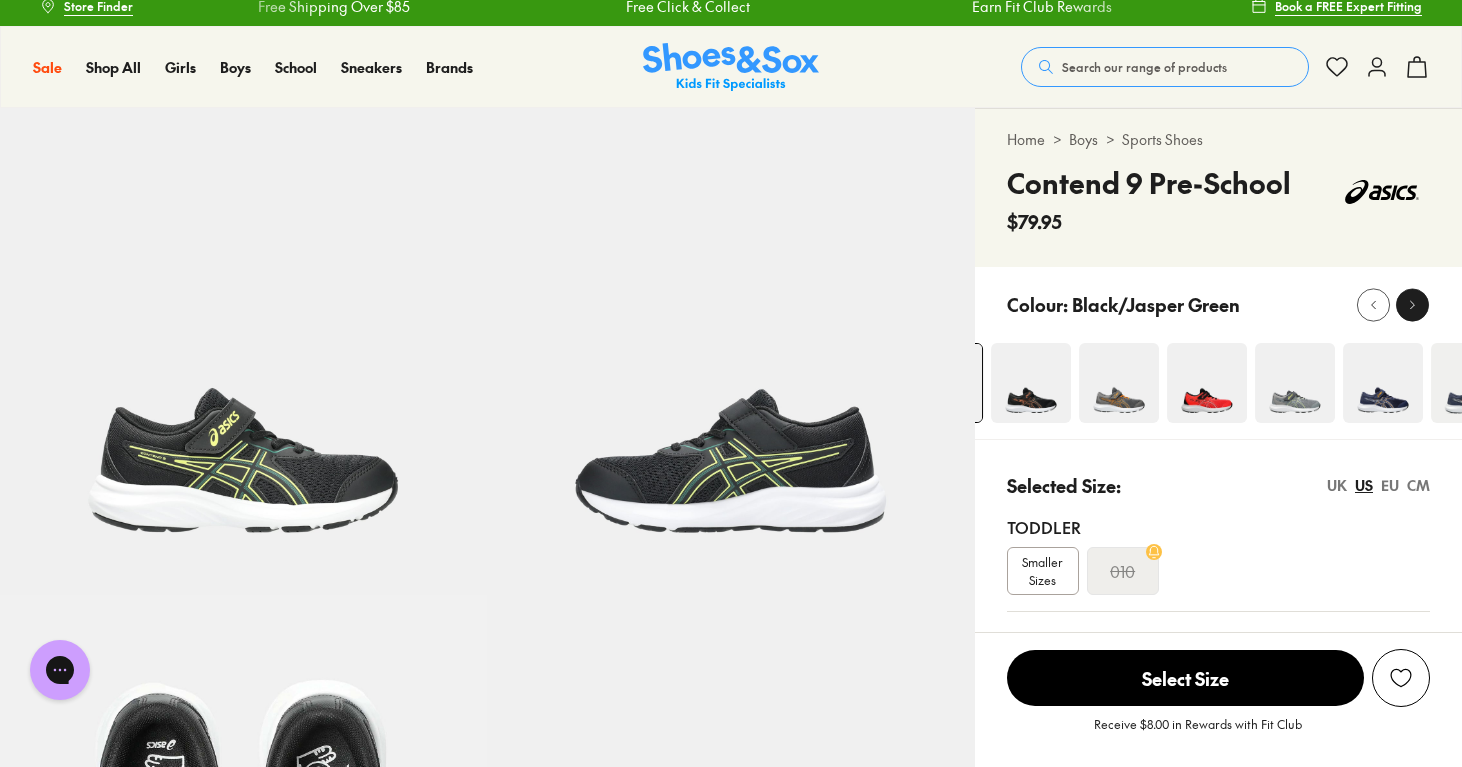 click at bounding box center [1412, 304] 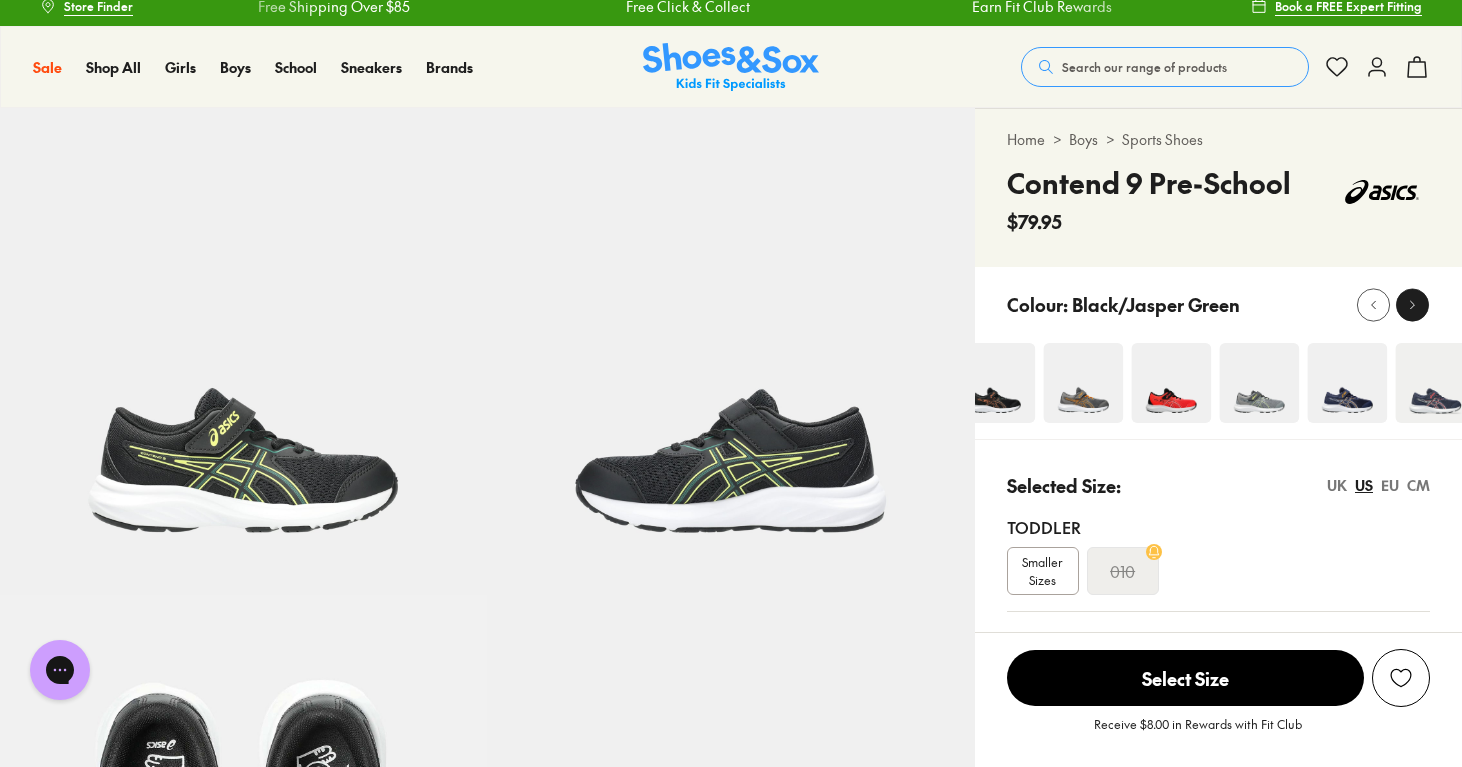 click at bounding box center [1412, 304] 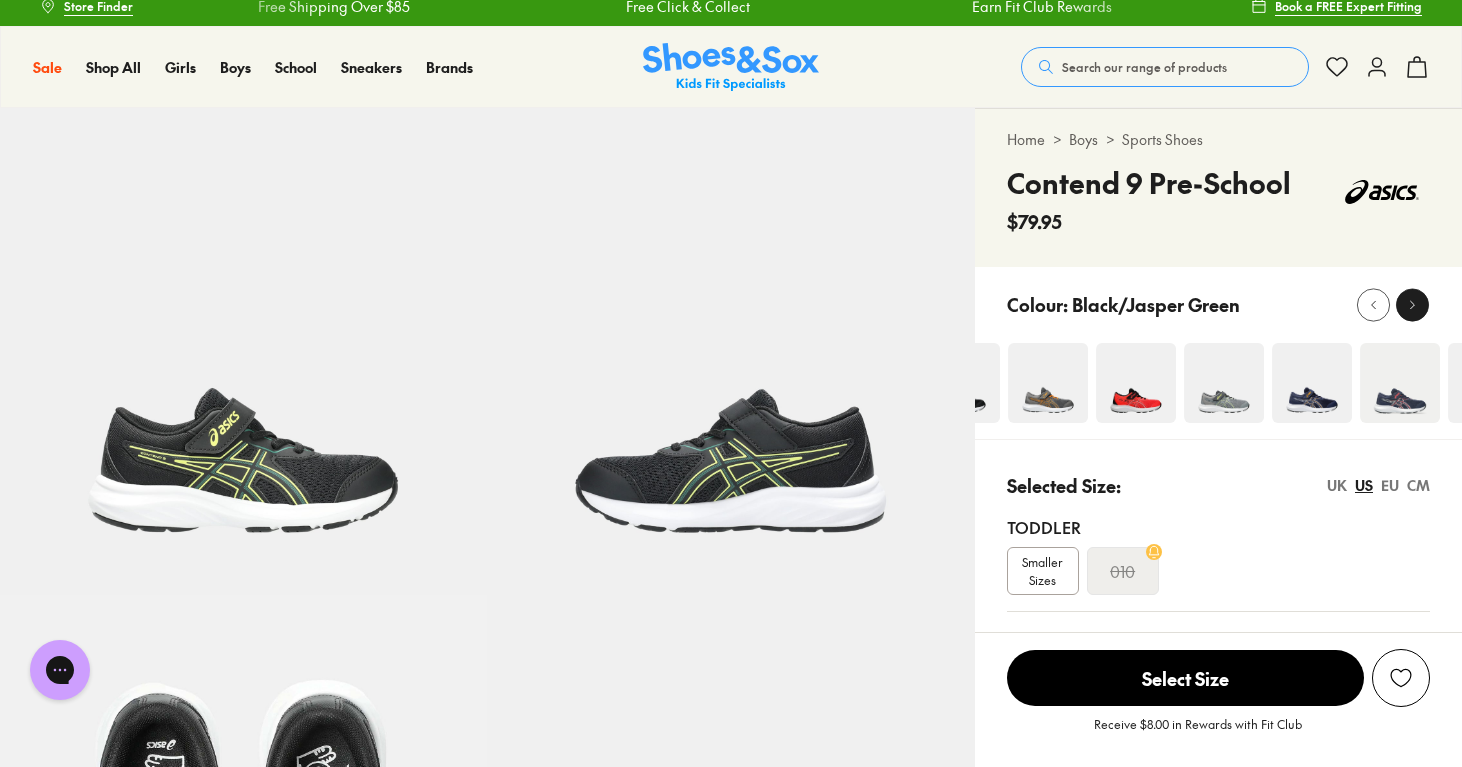click at bounding box center [1412, 304] 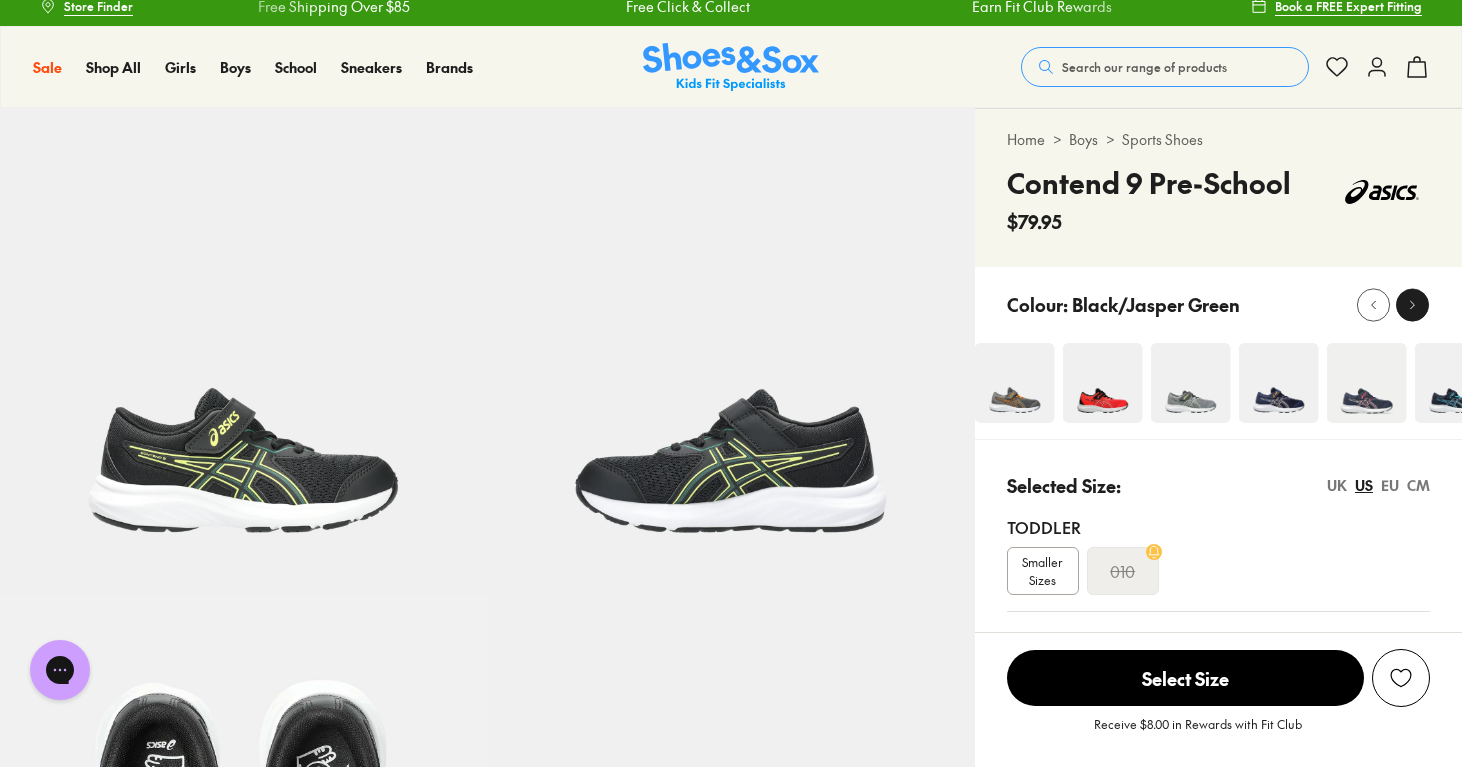 click at bounding box center (1412, 304) 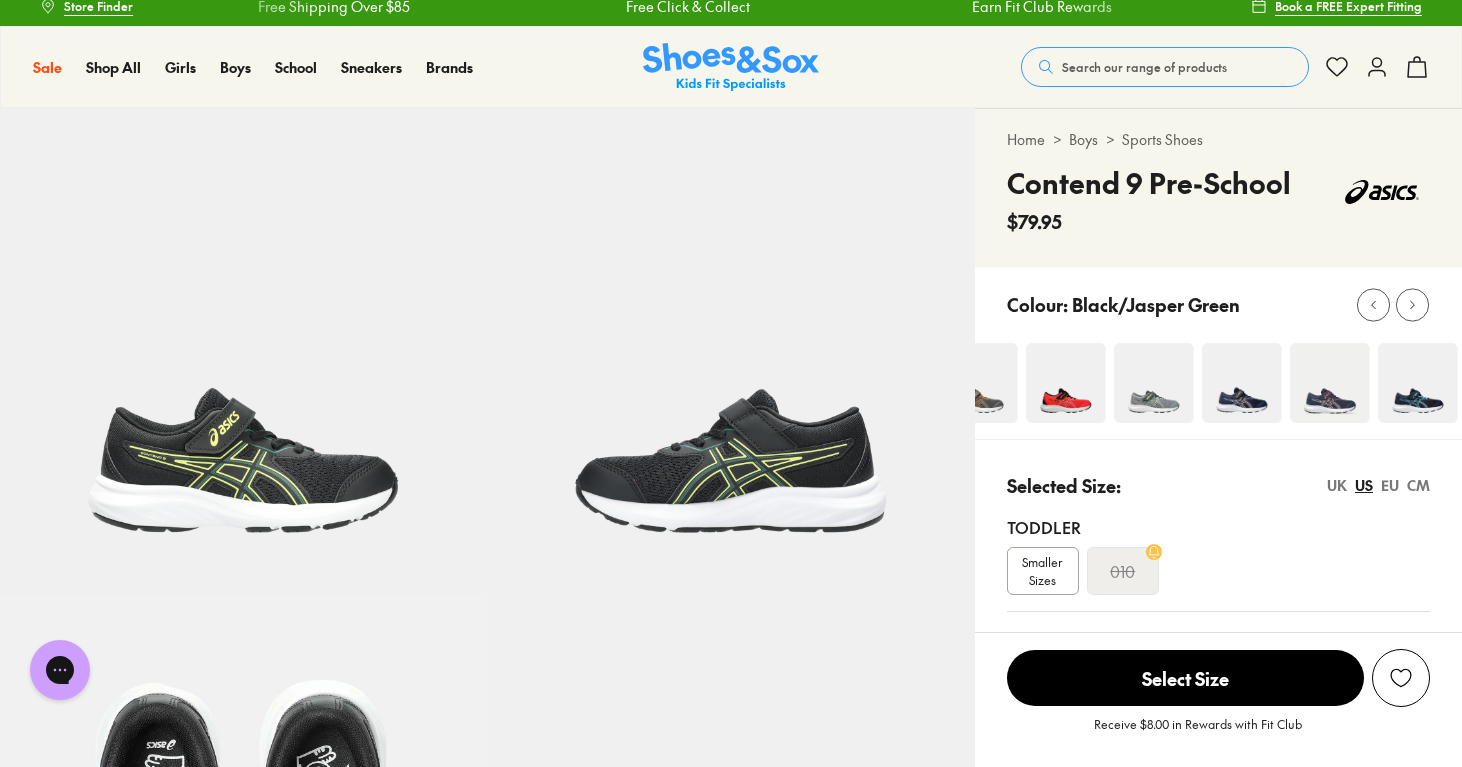 click at bounding box center [1418, 383] 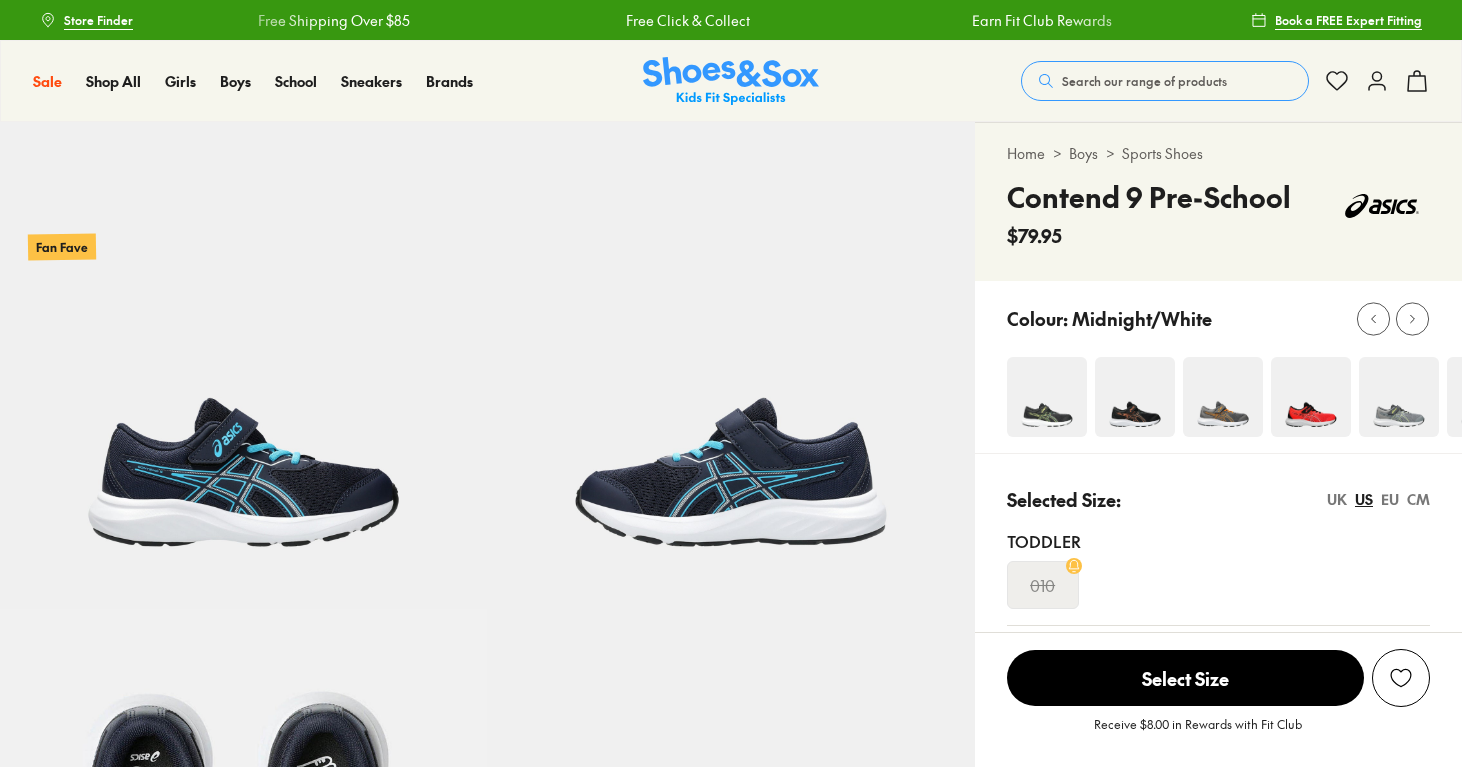 scroll, scrollTop: 0, scrollLeft: 0, axis: both 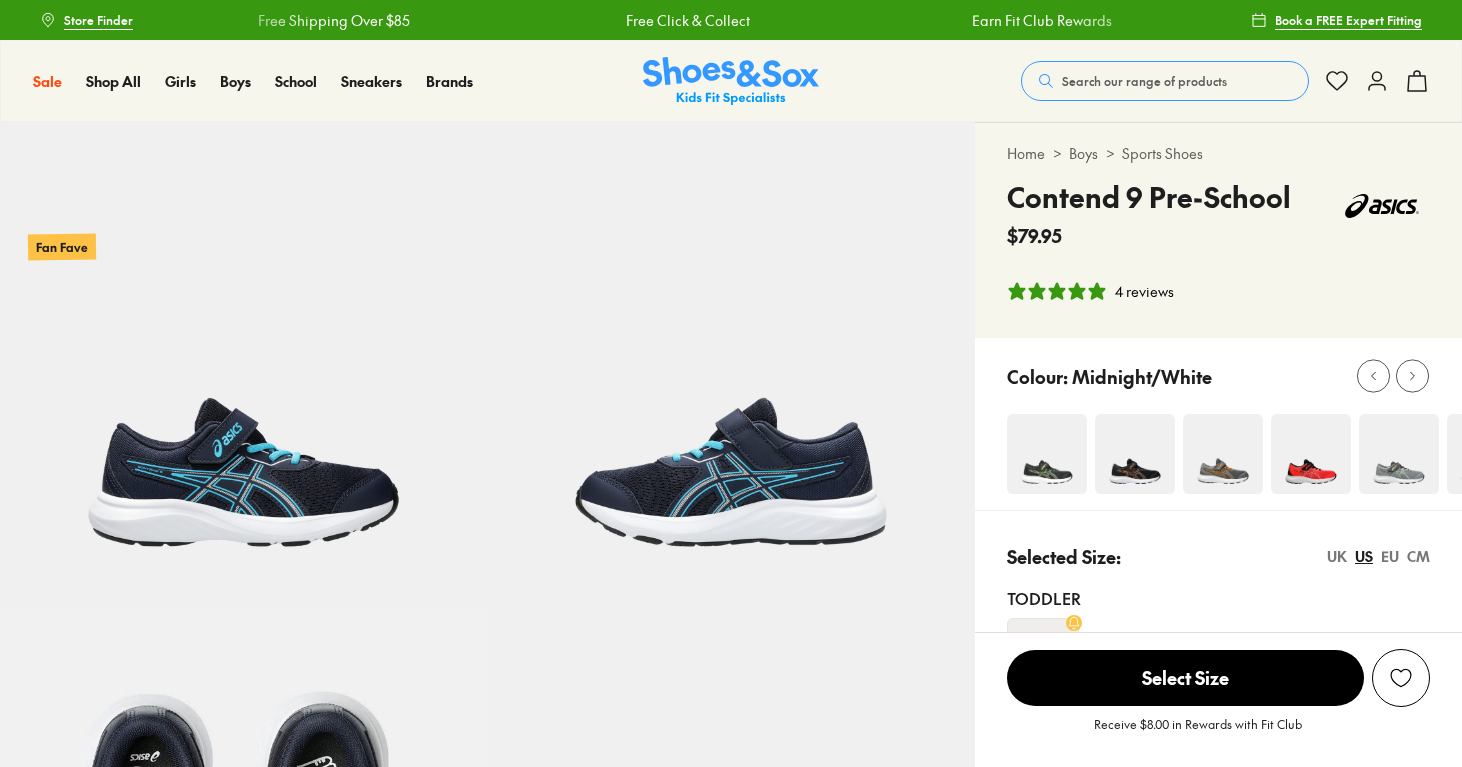 select on "*" 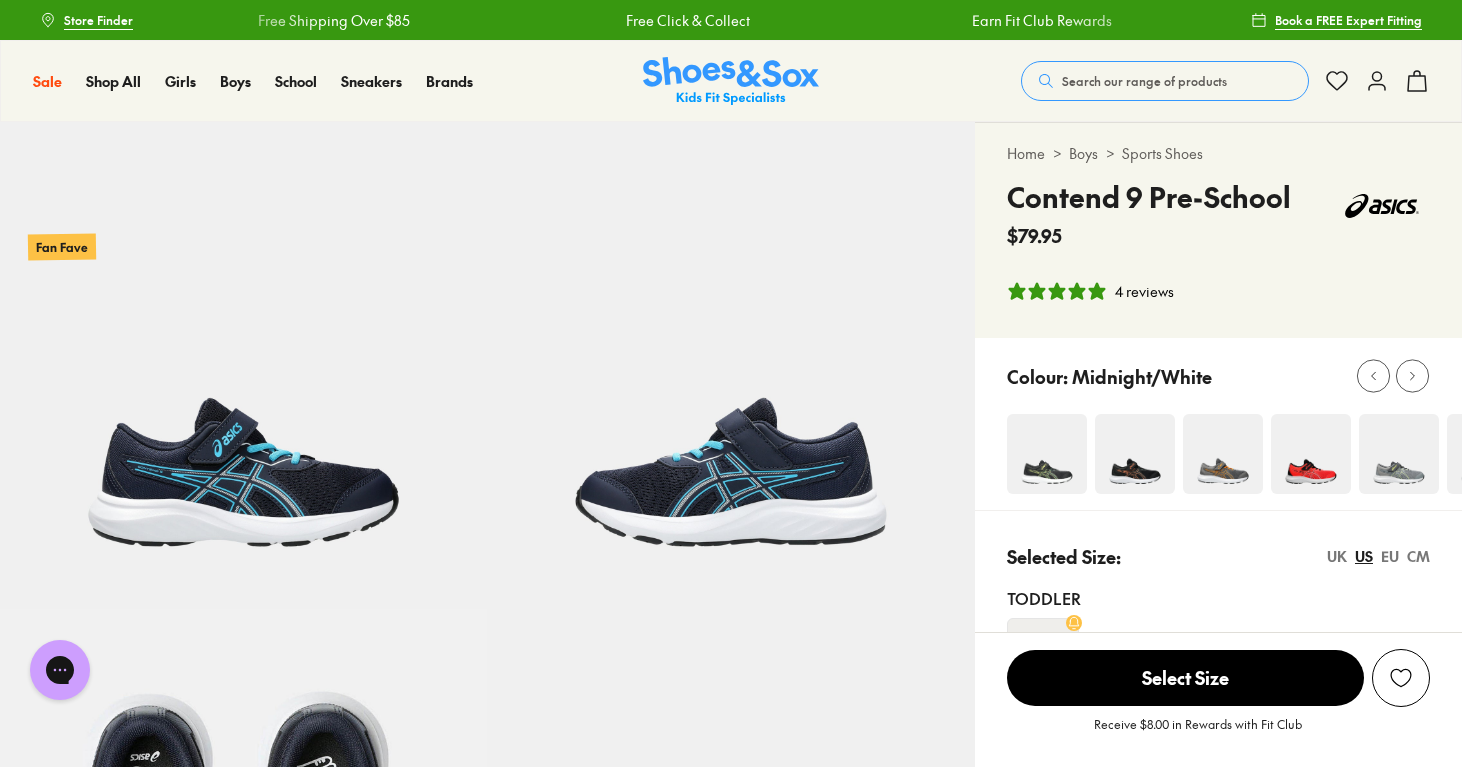 scroll, scrollTop: 0, scrollLeft: 0, axis: both 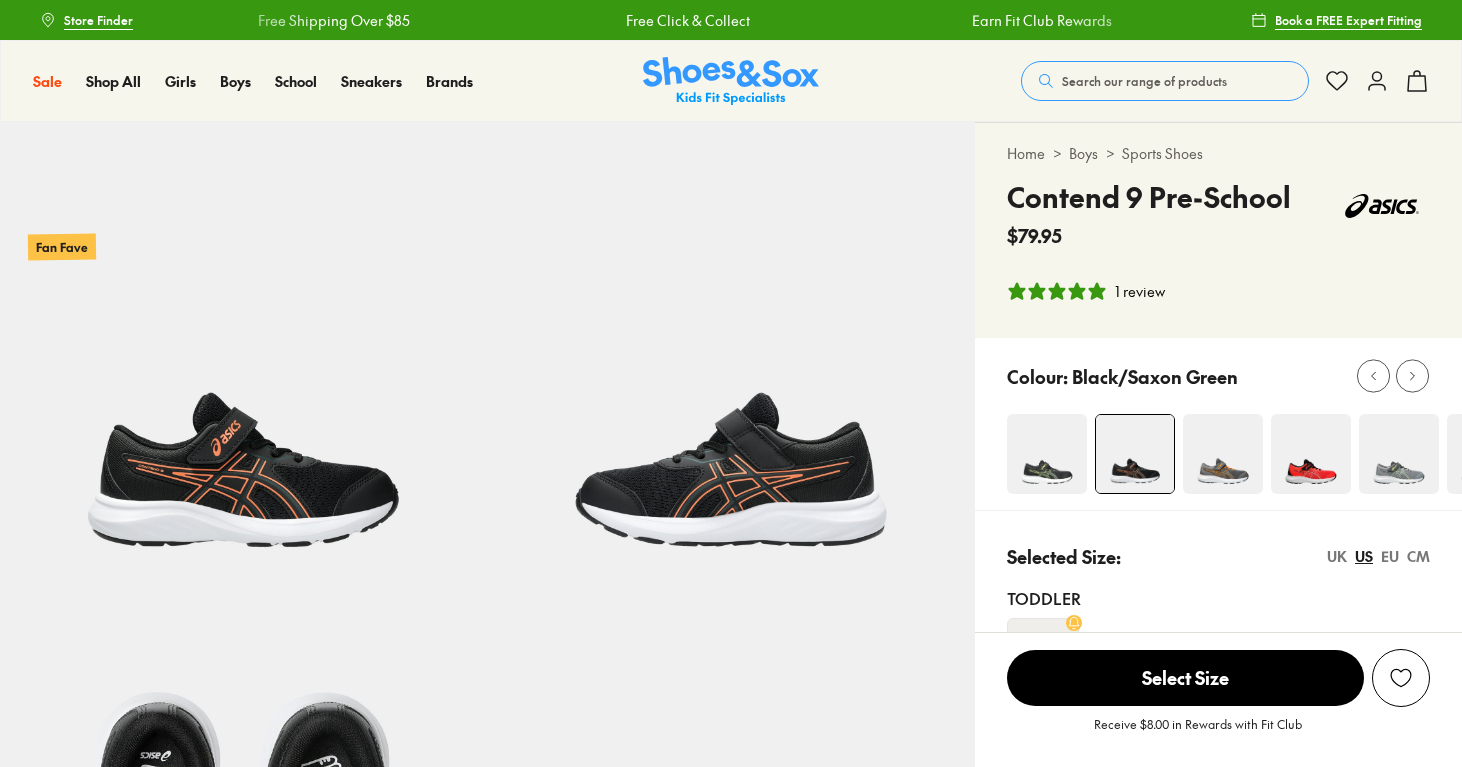 click at bounding box center [1047, 454] 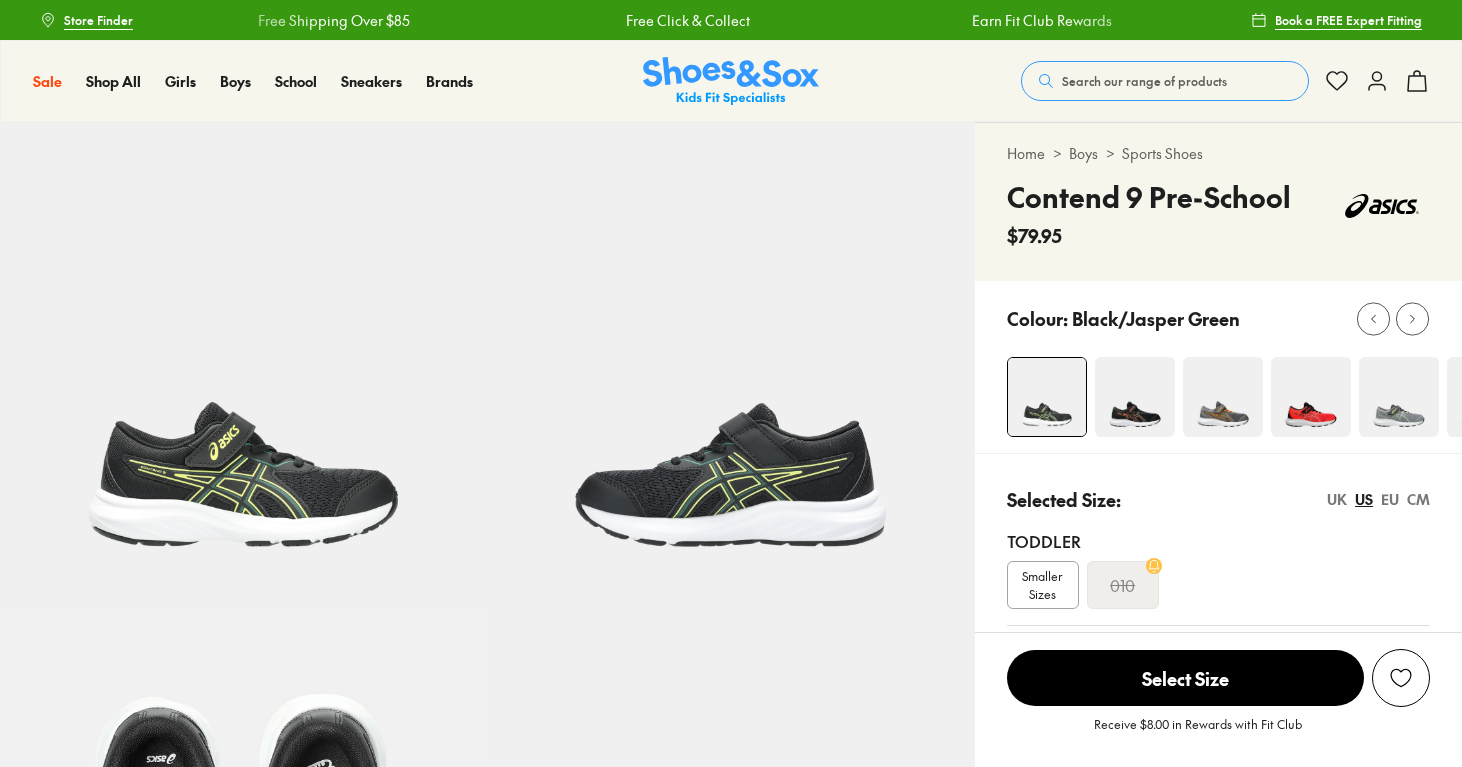 select on "*" 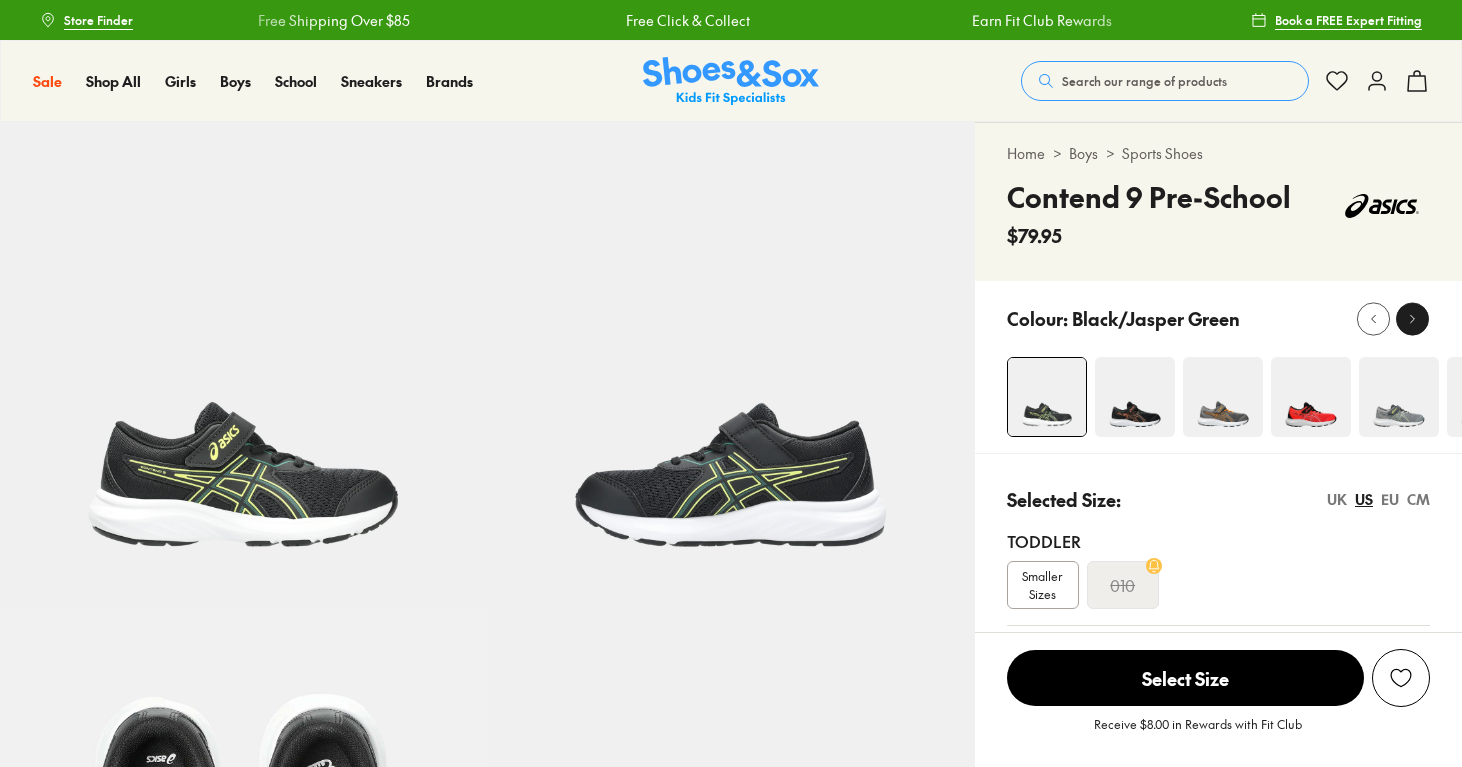 click 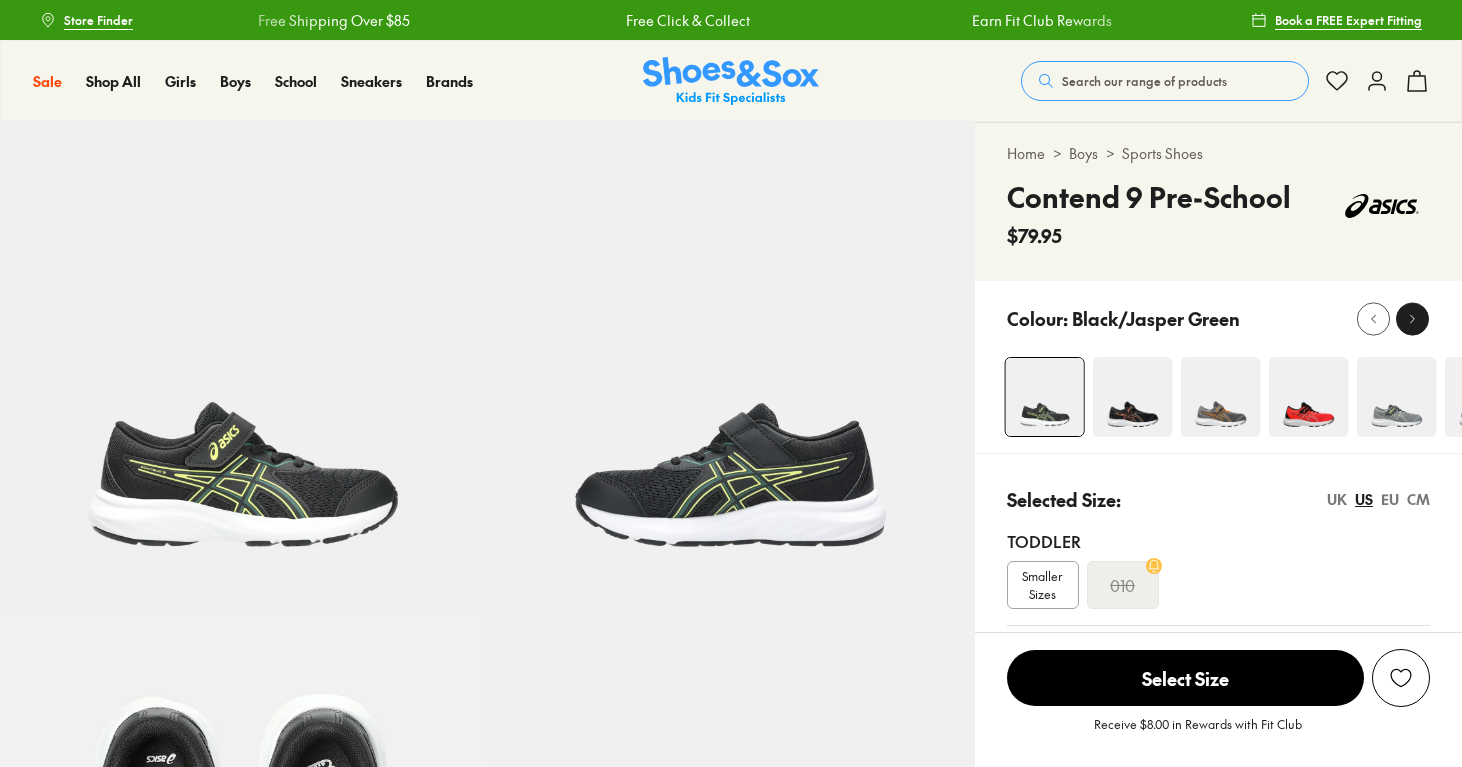 click 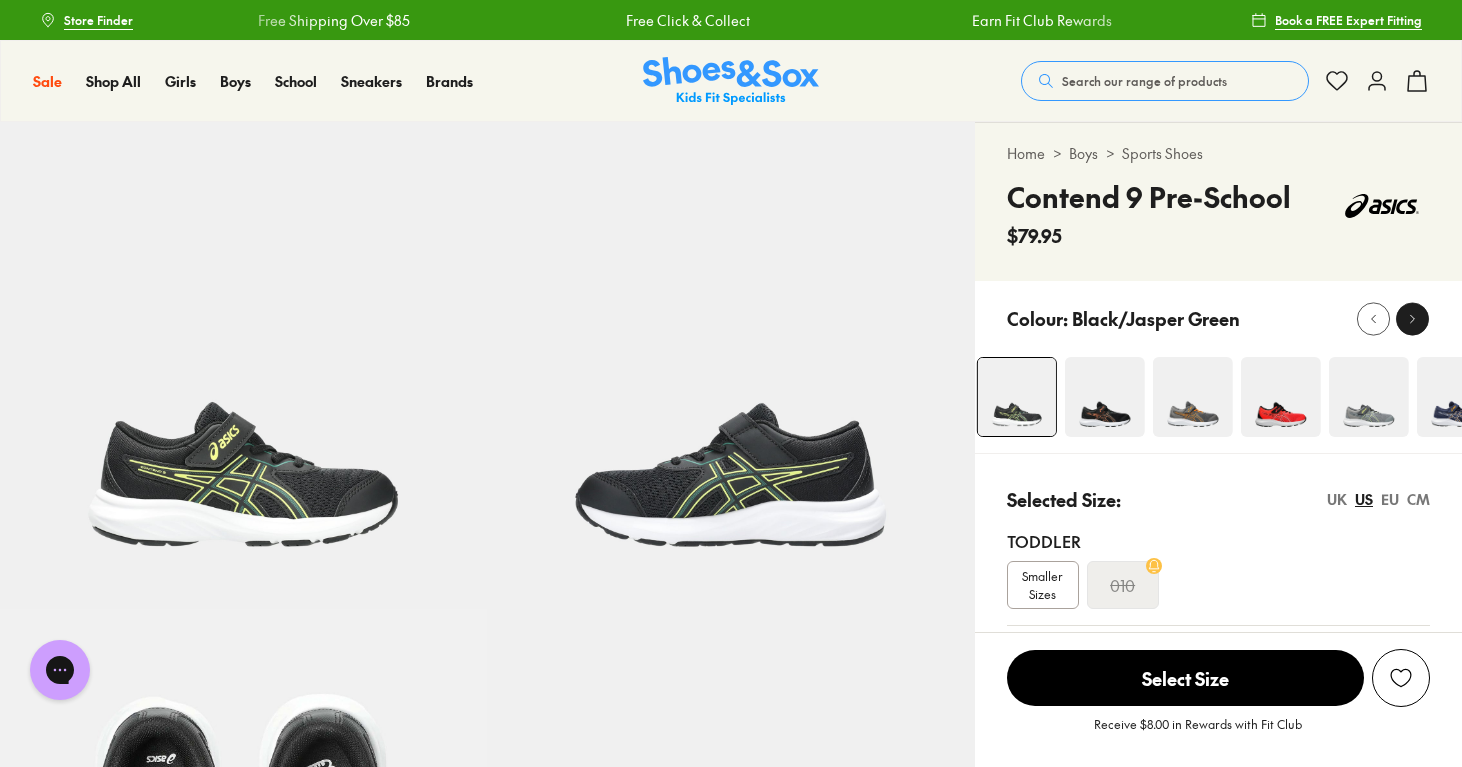 scroll, scrollTop: 0, scrollLeft: 0, axis: both 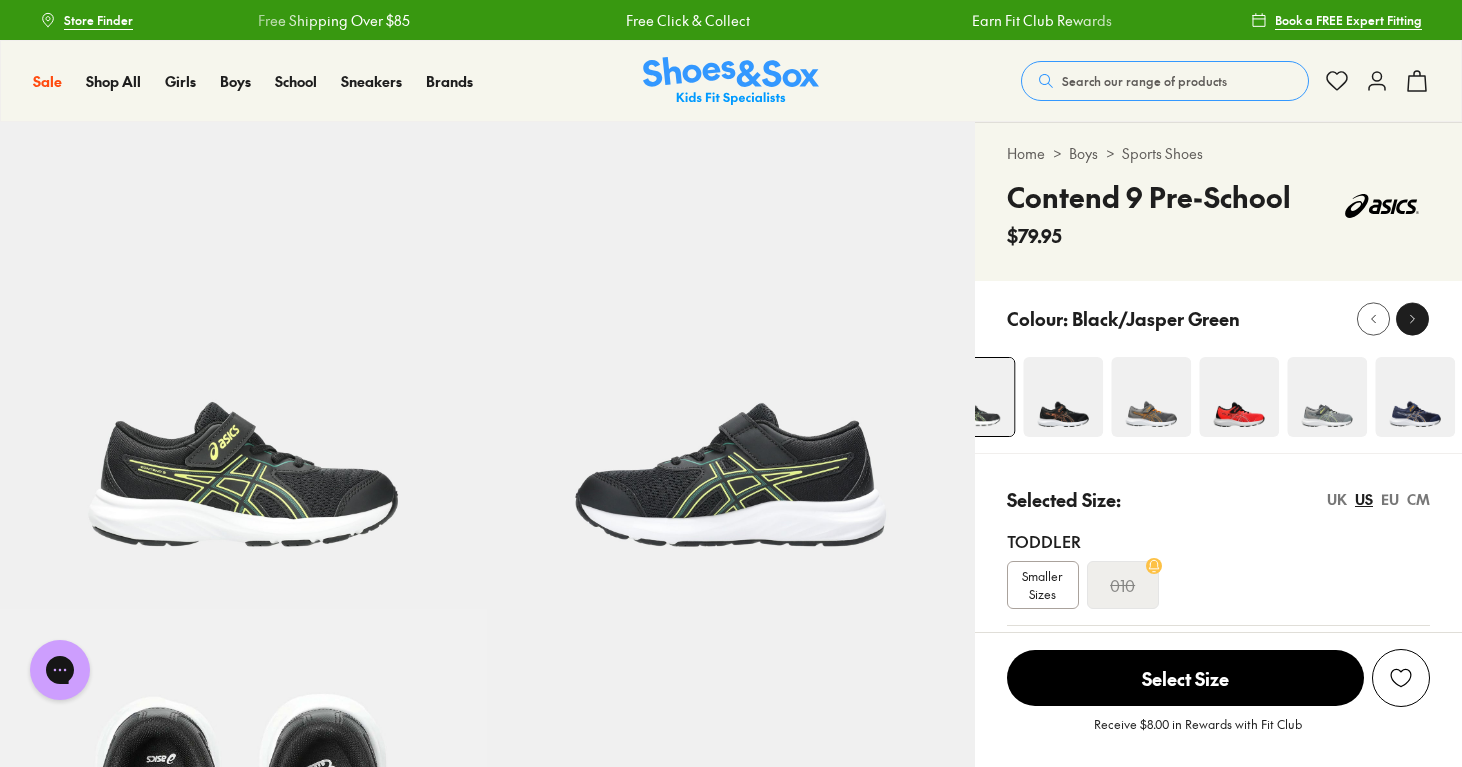 click 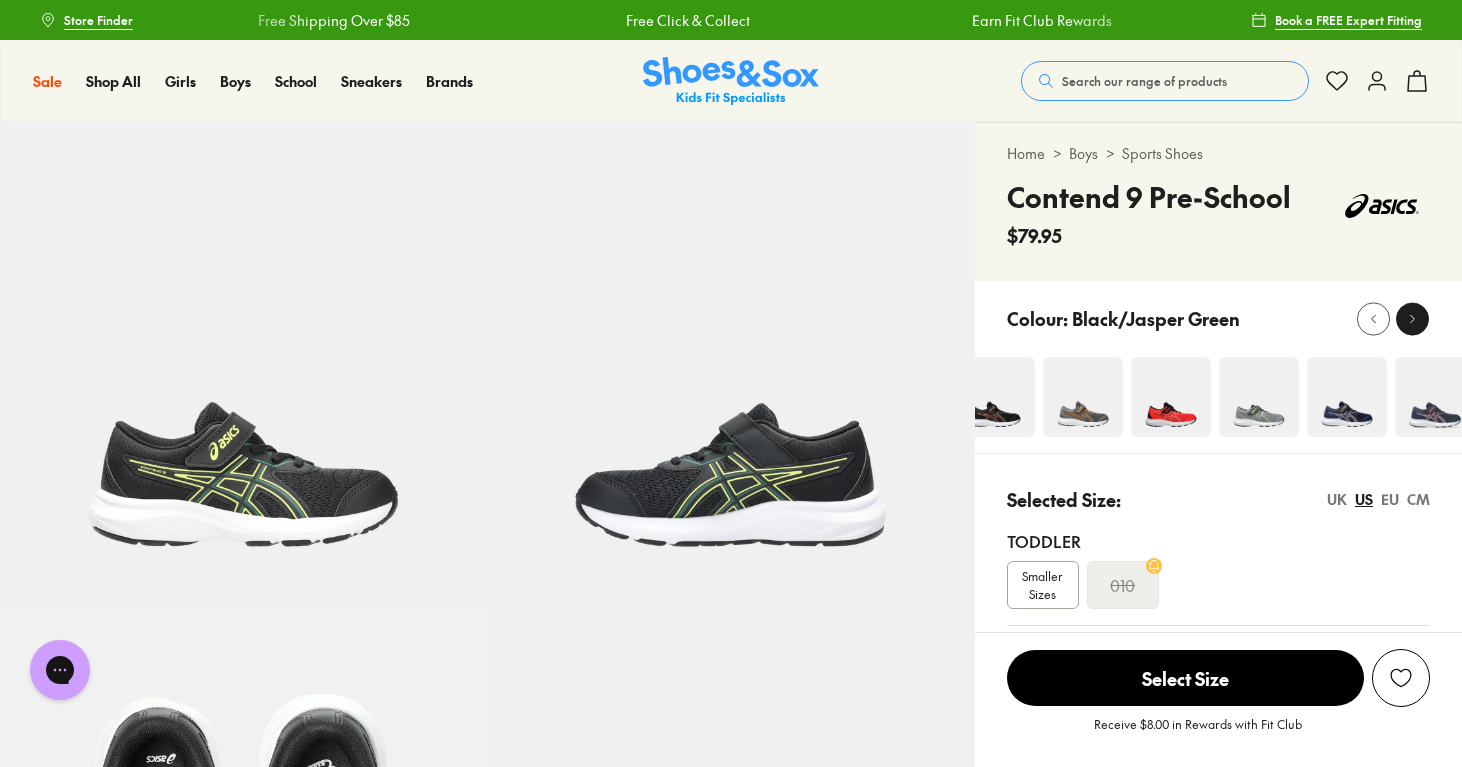 click 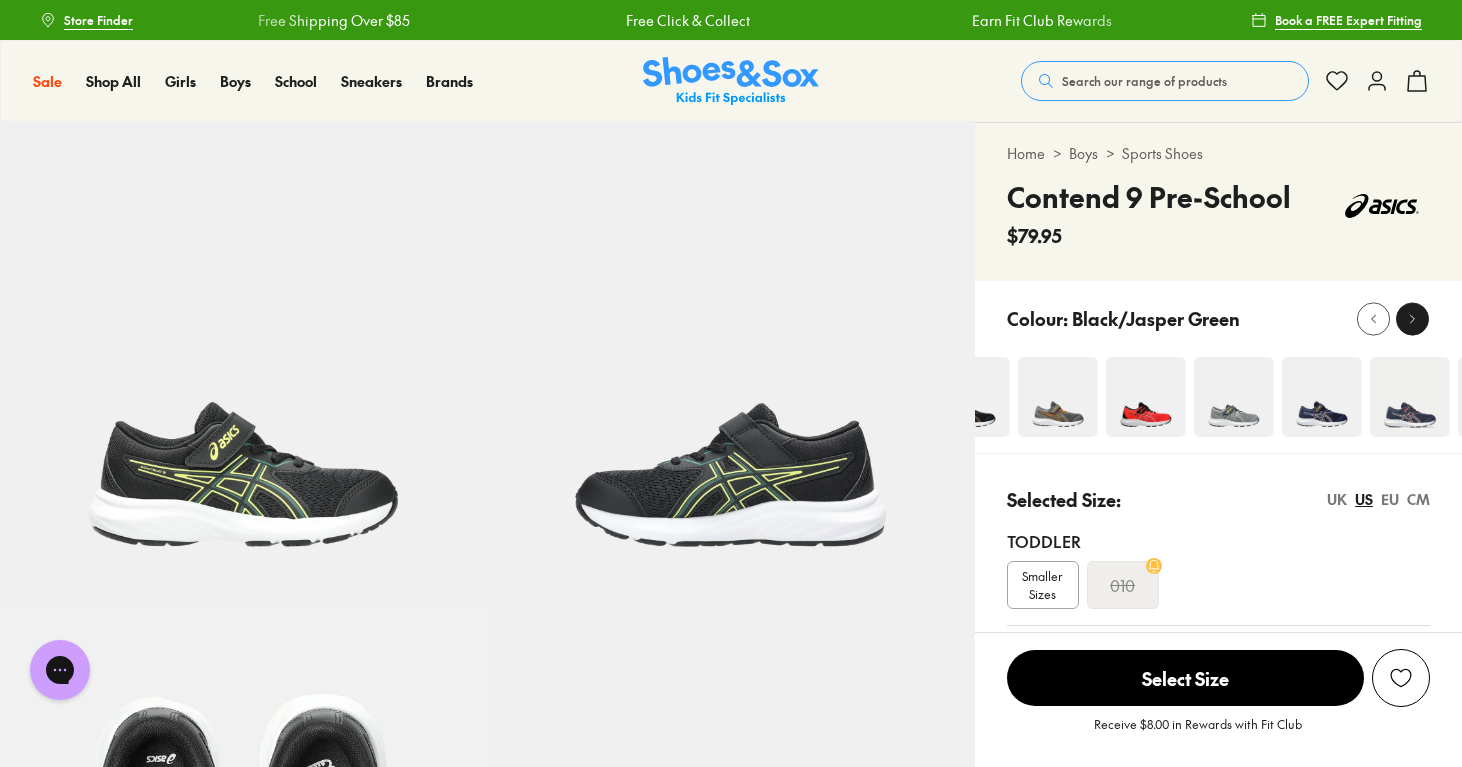 click 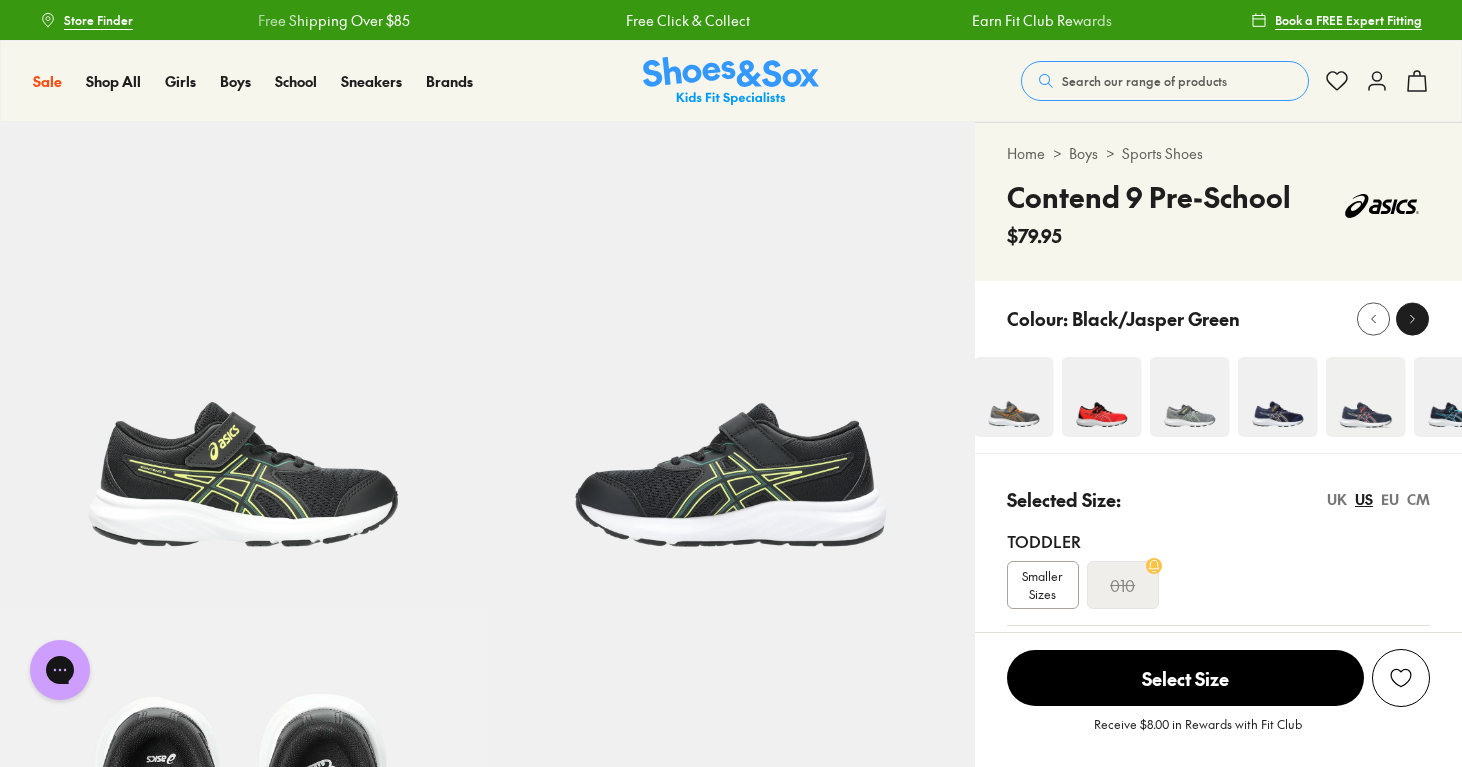 click 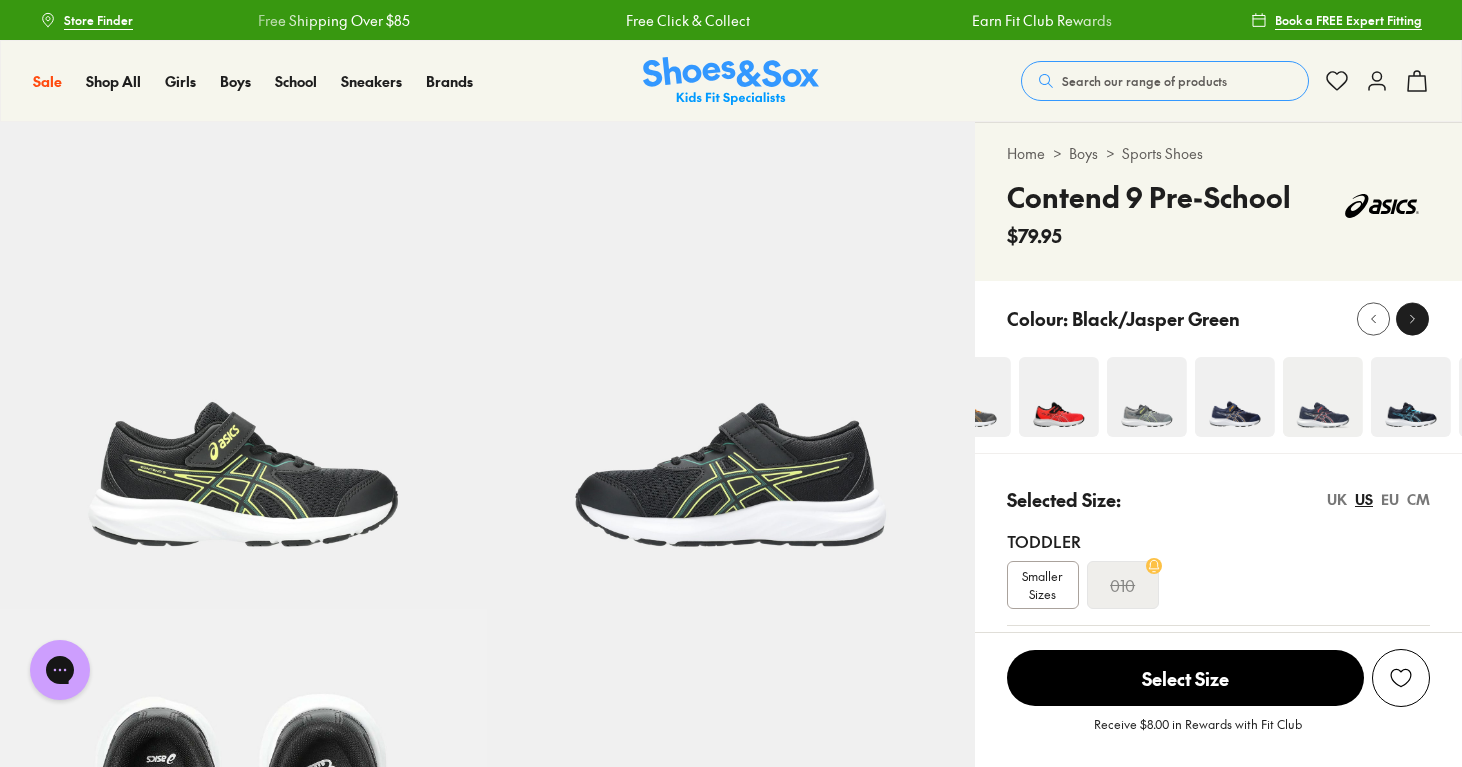 click 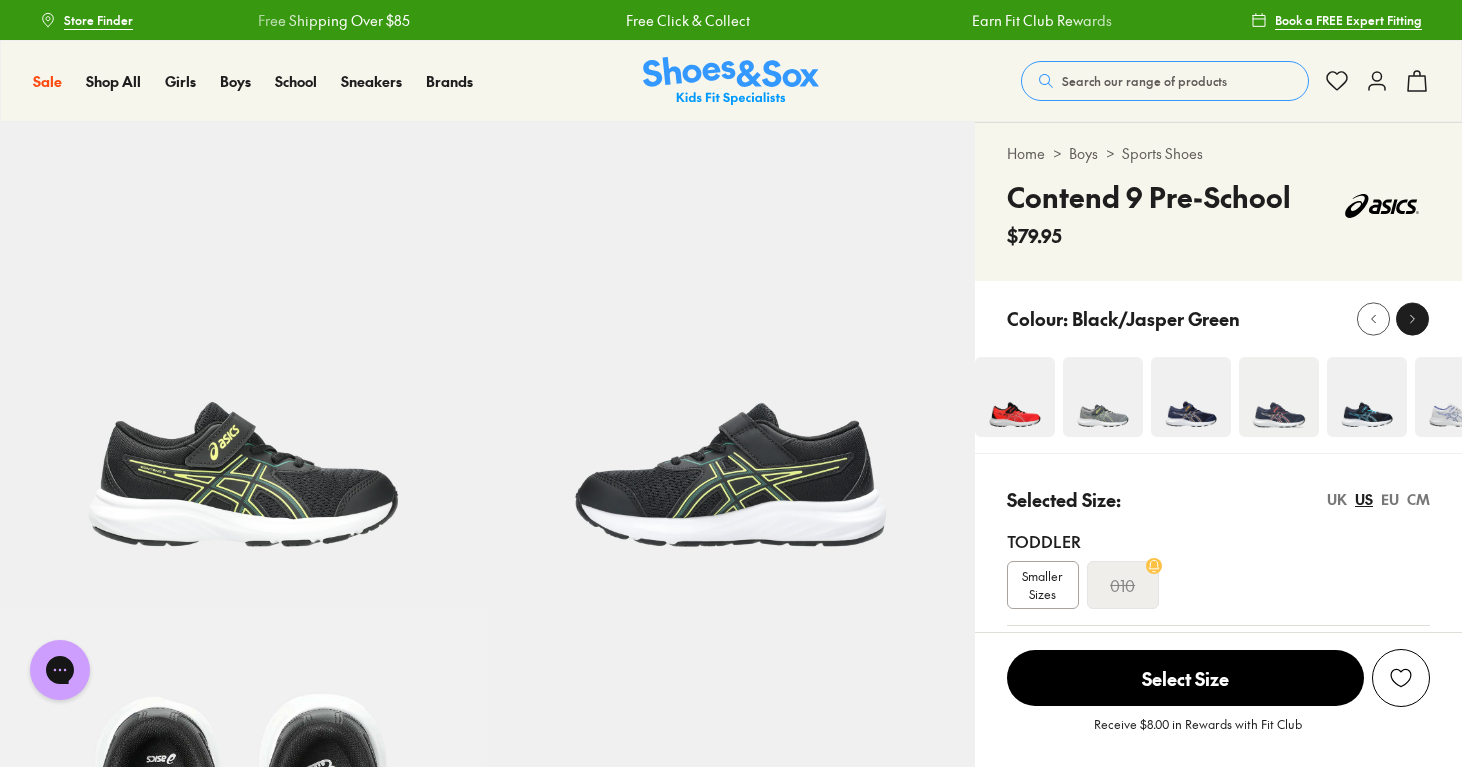 click 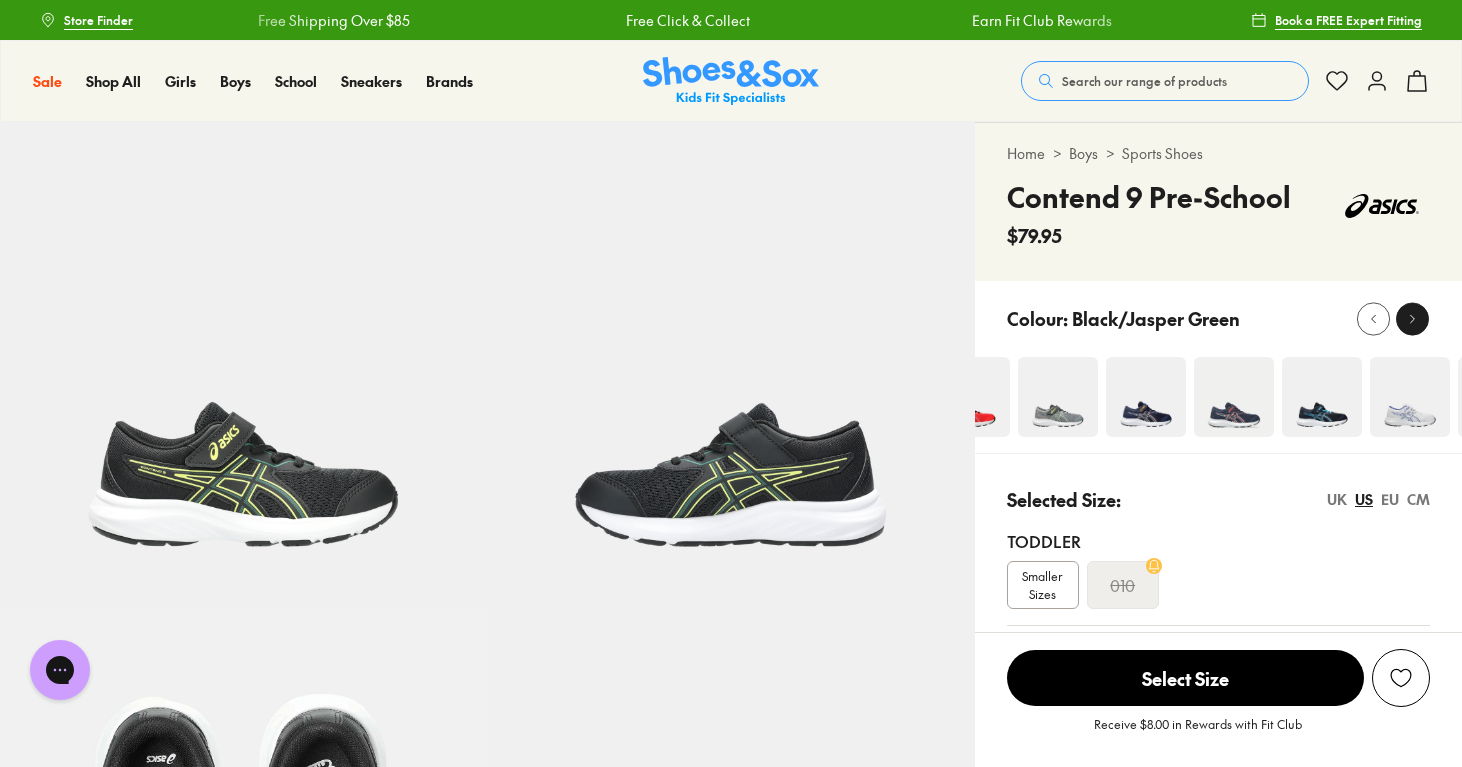 click 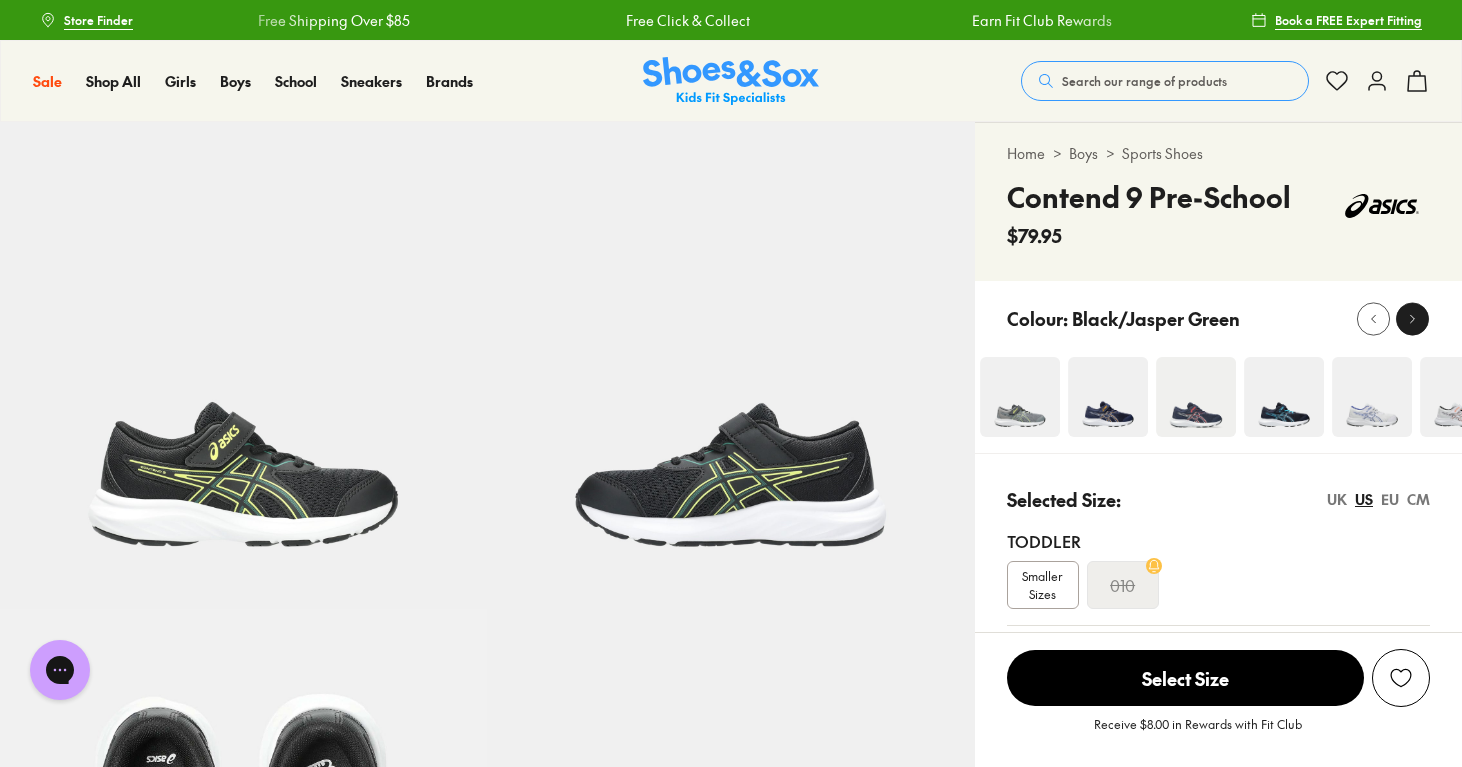 click 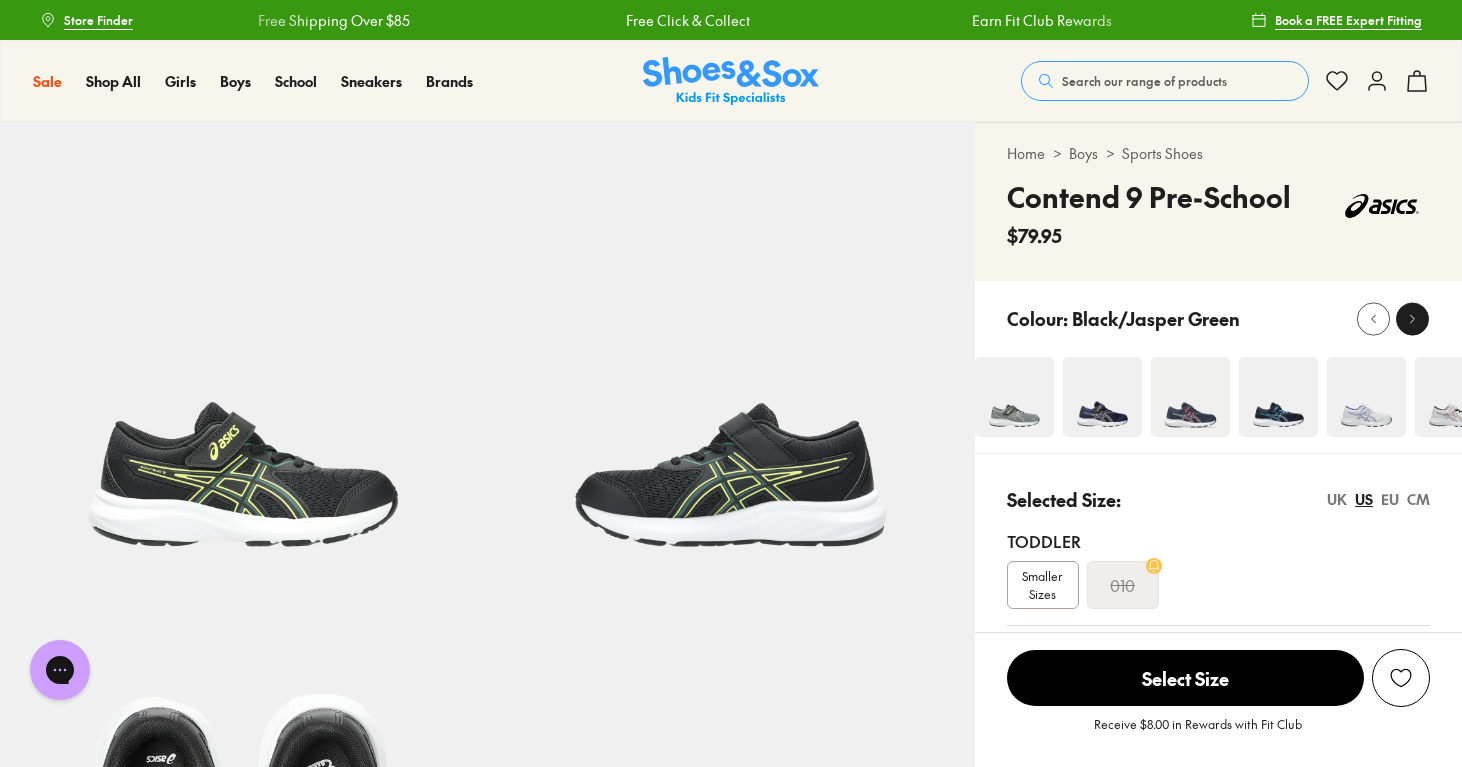 click 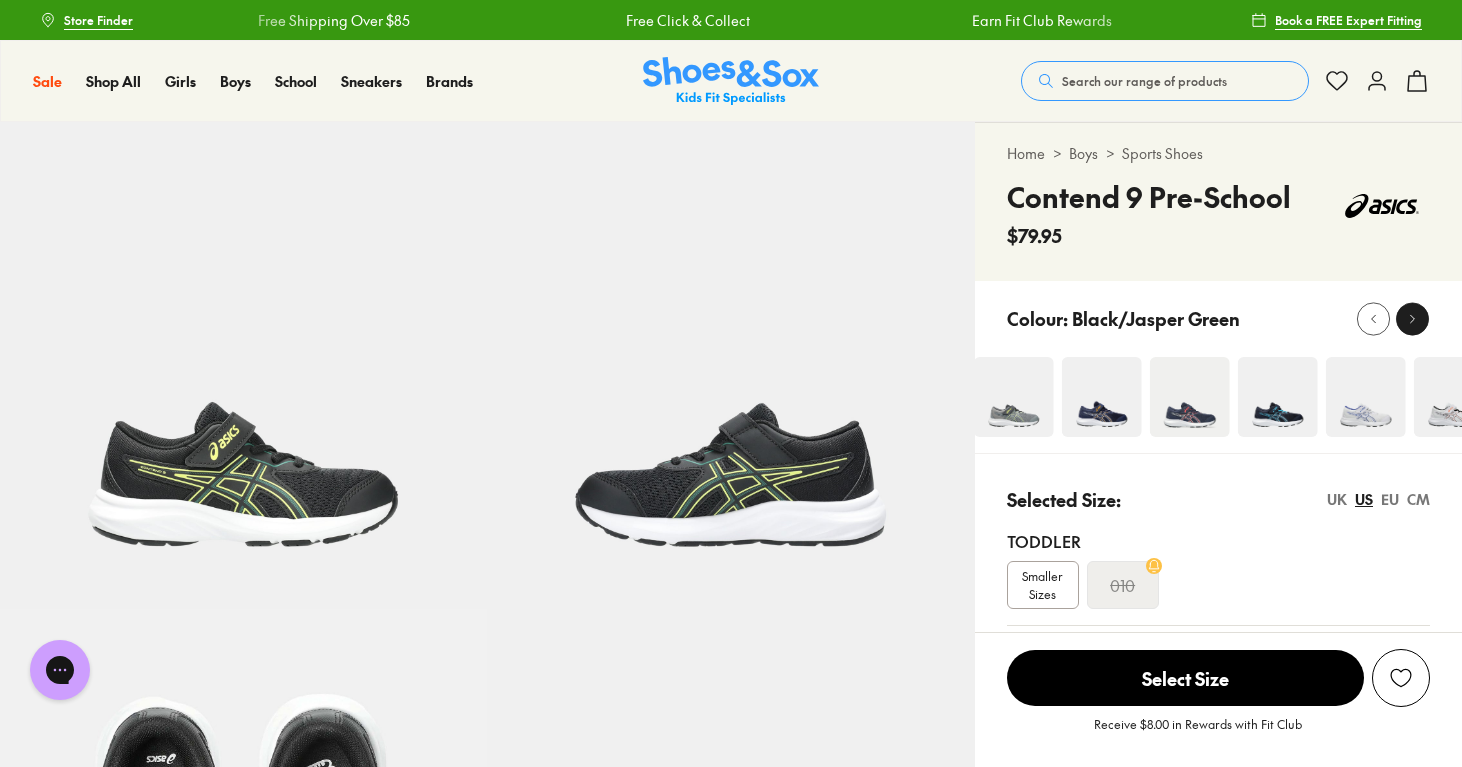 click 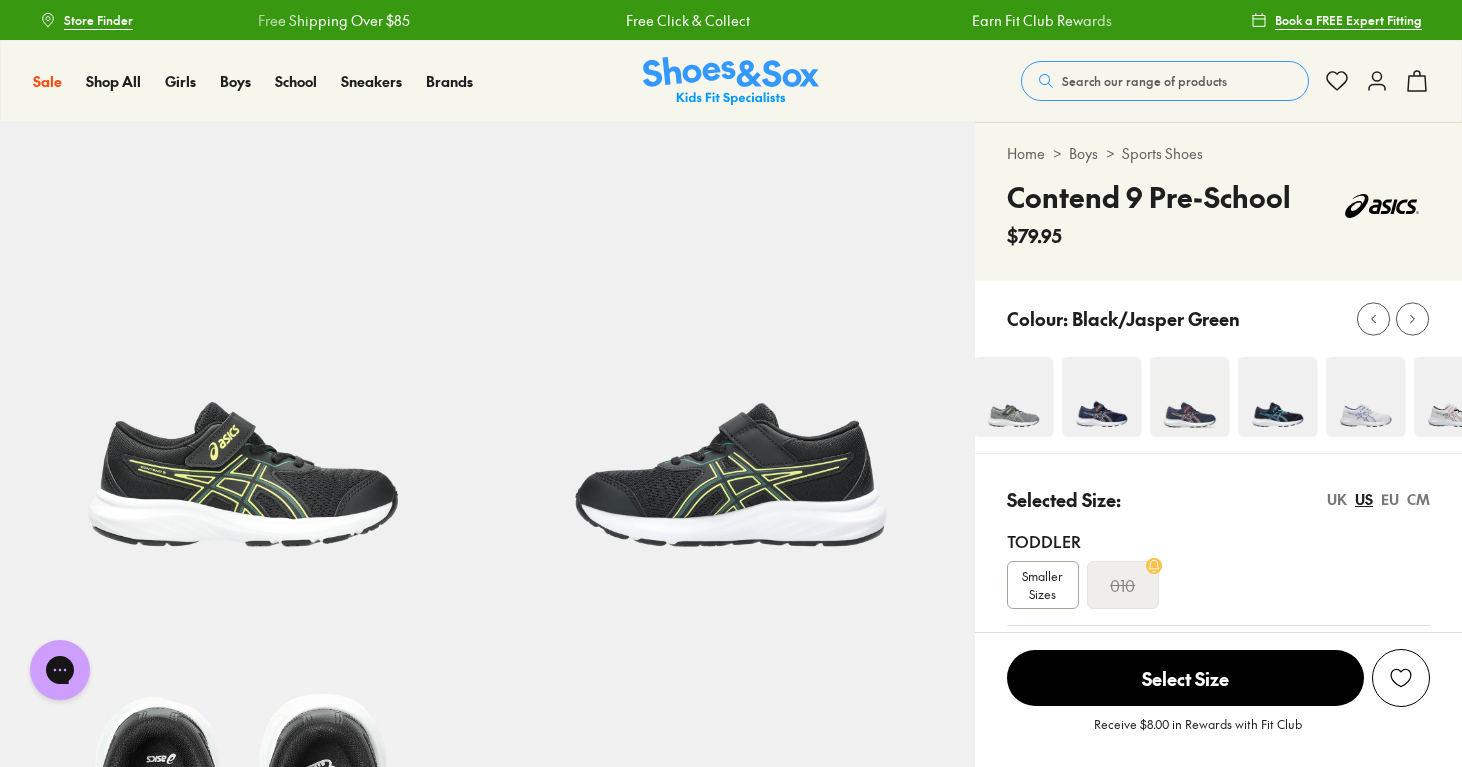 click at bounding box center (1277, 397) 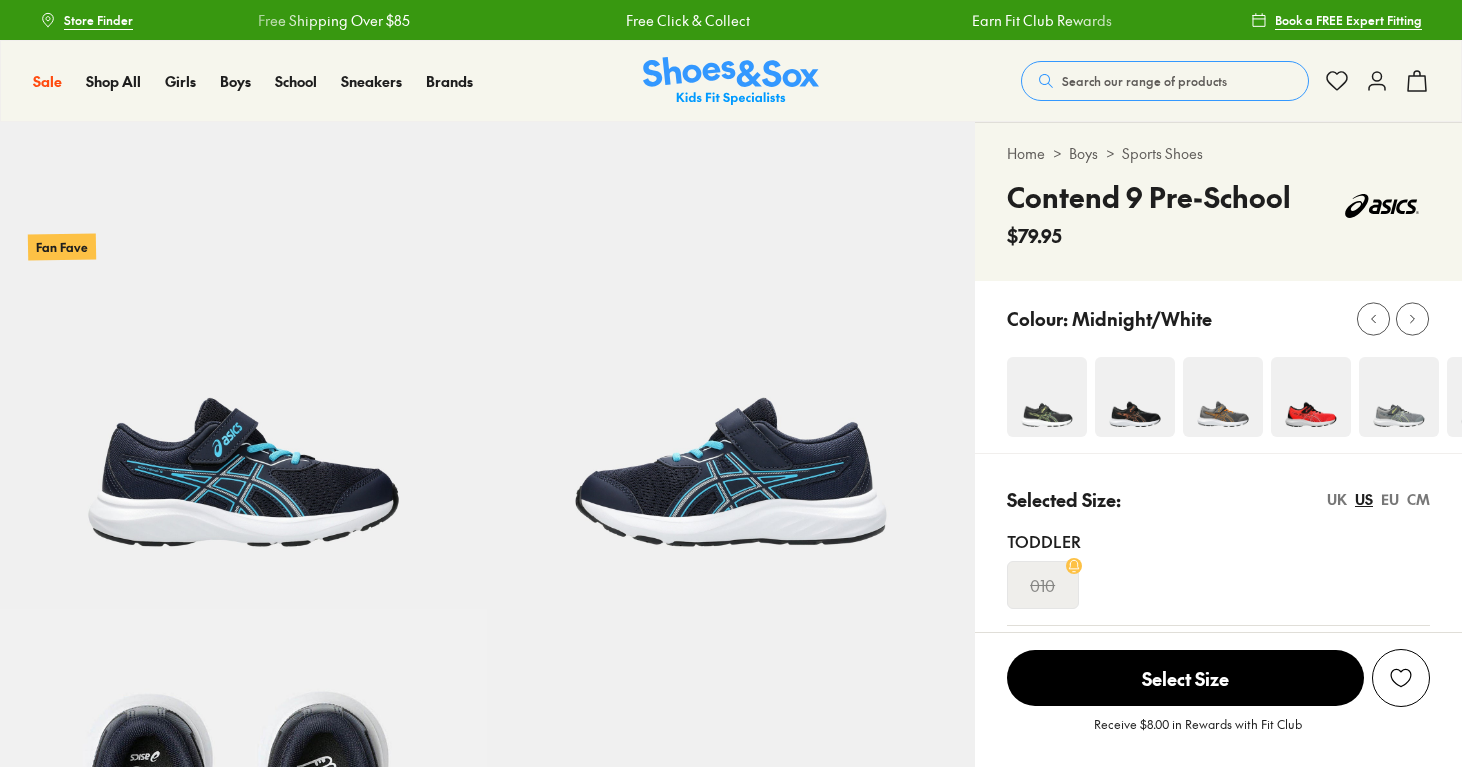 scroll, scrollTop: 0, scrollLeft: 0, axis: both 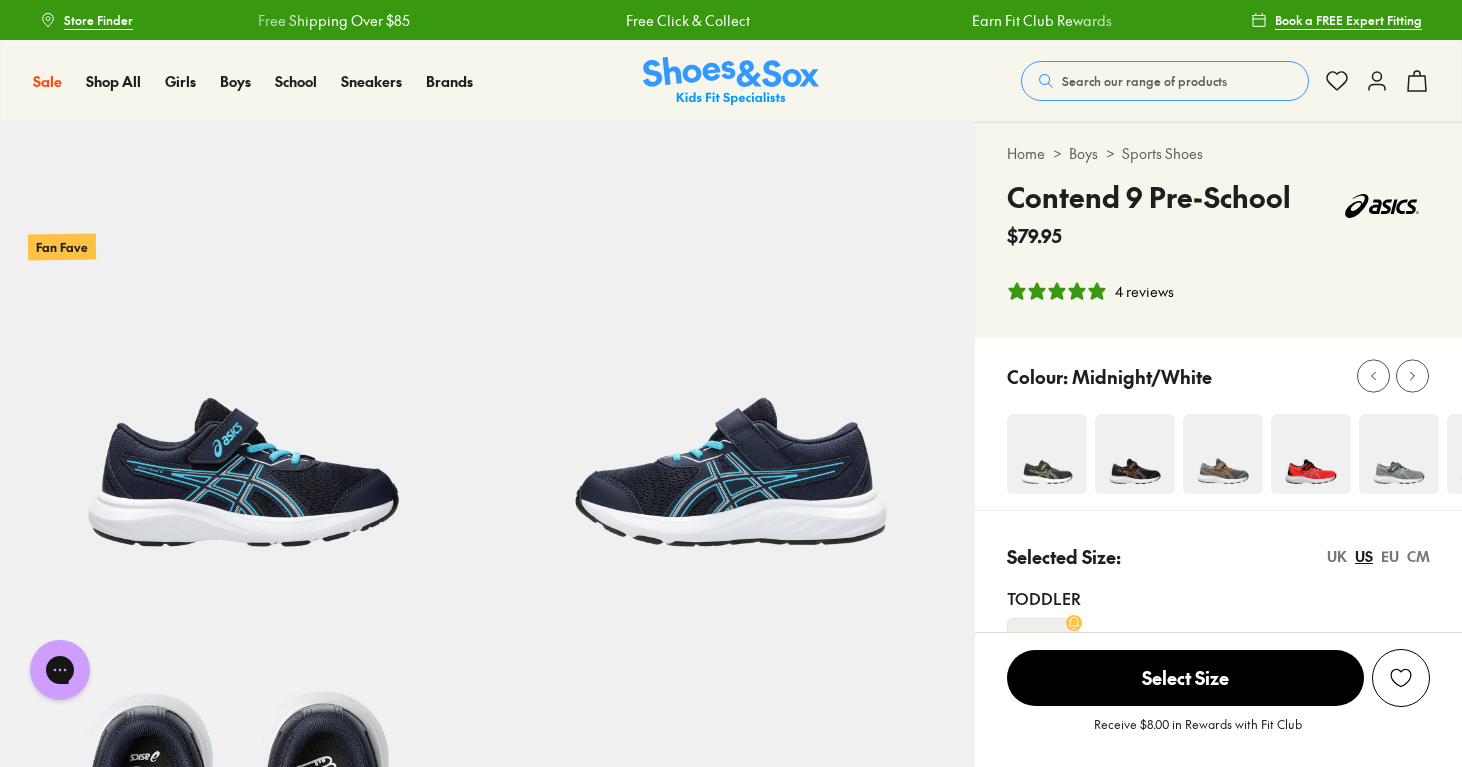 click at bounding box center (1047, 454) 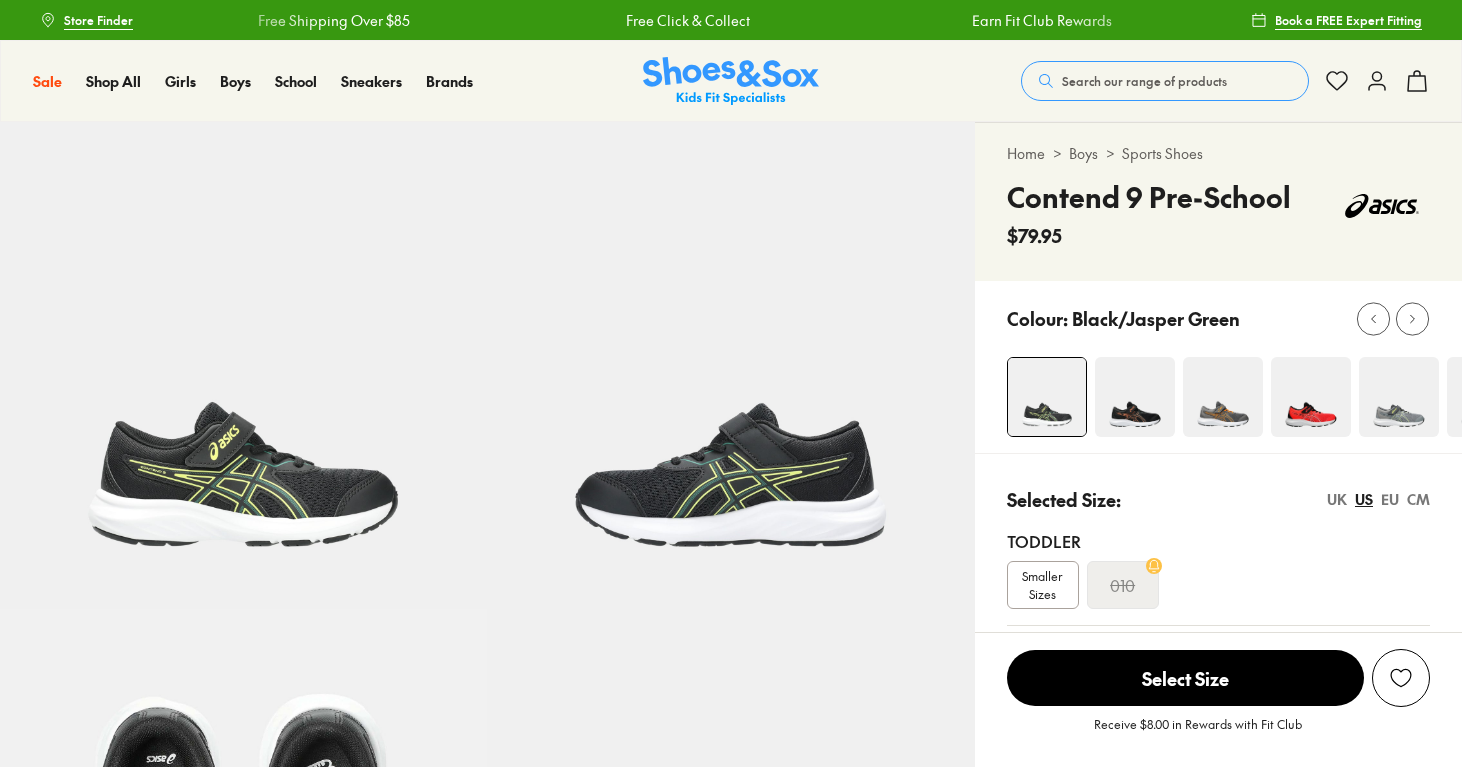 select on "*" 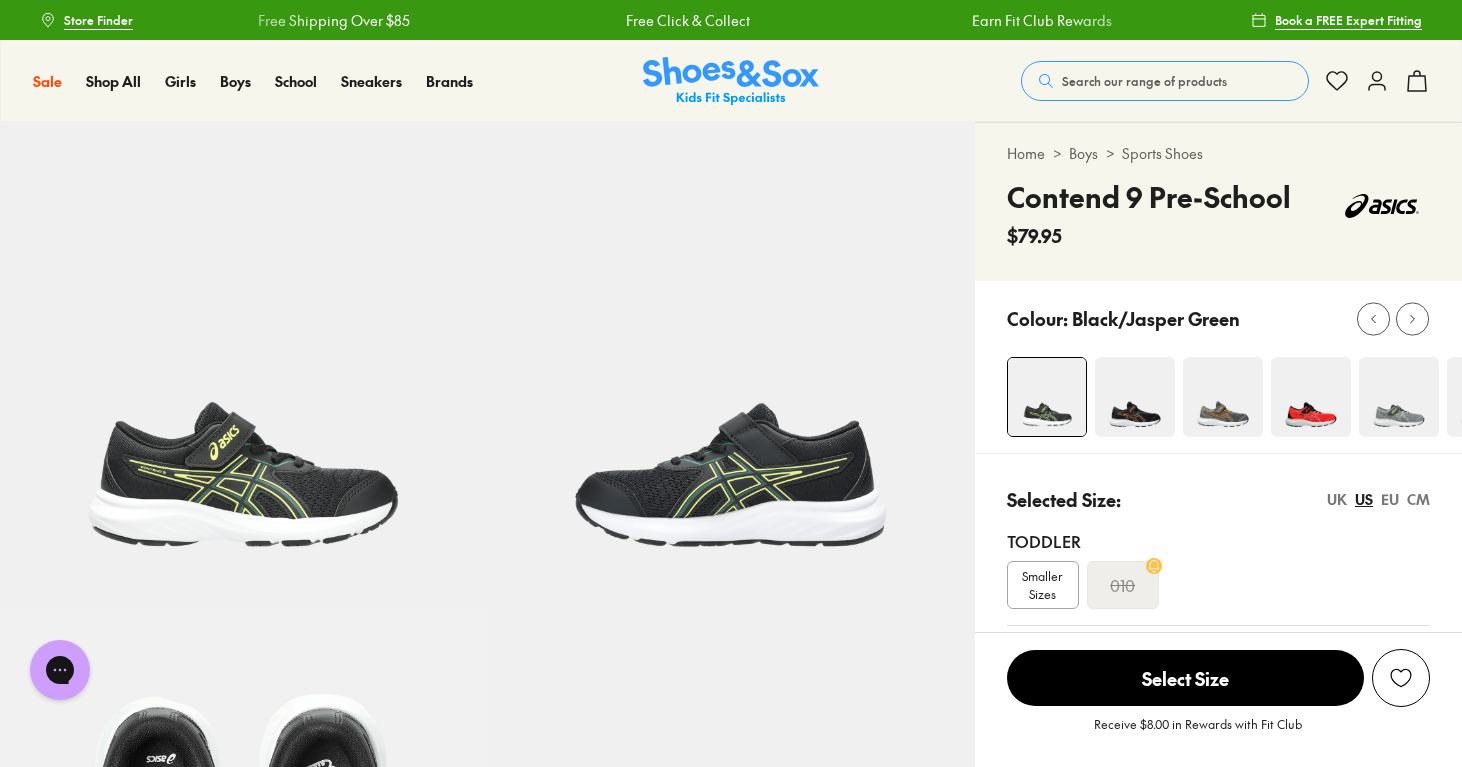 scroll, scrollTop: 0, scrollLeft: 0, axis: both 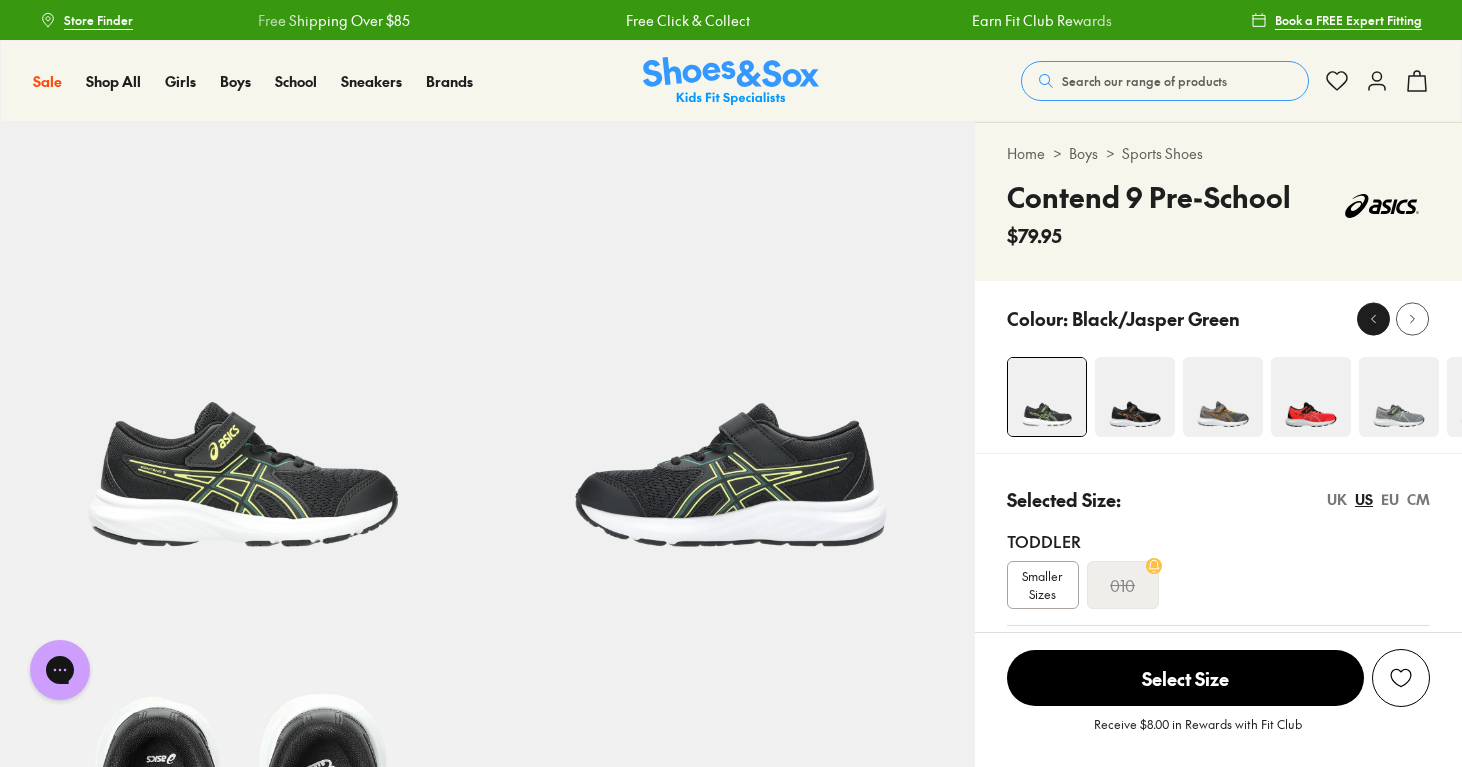 click 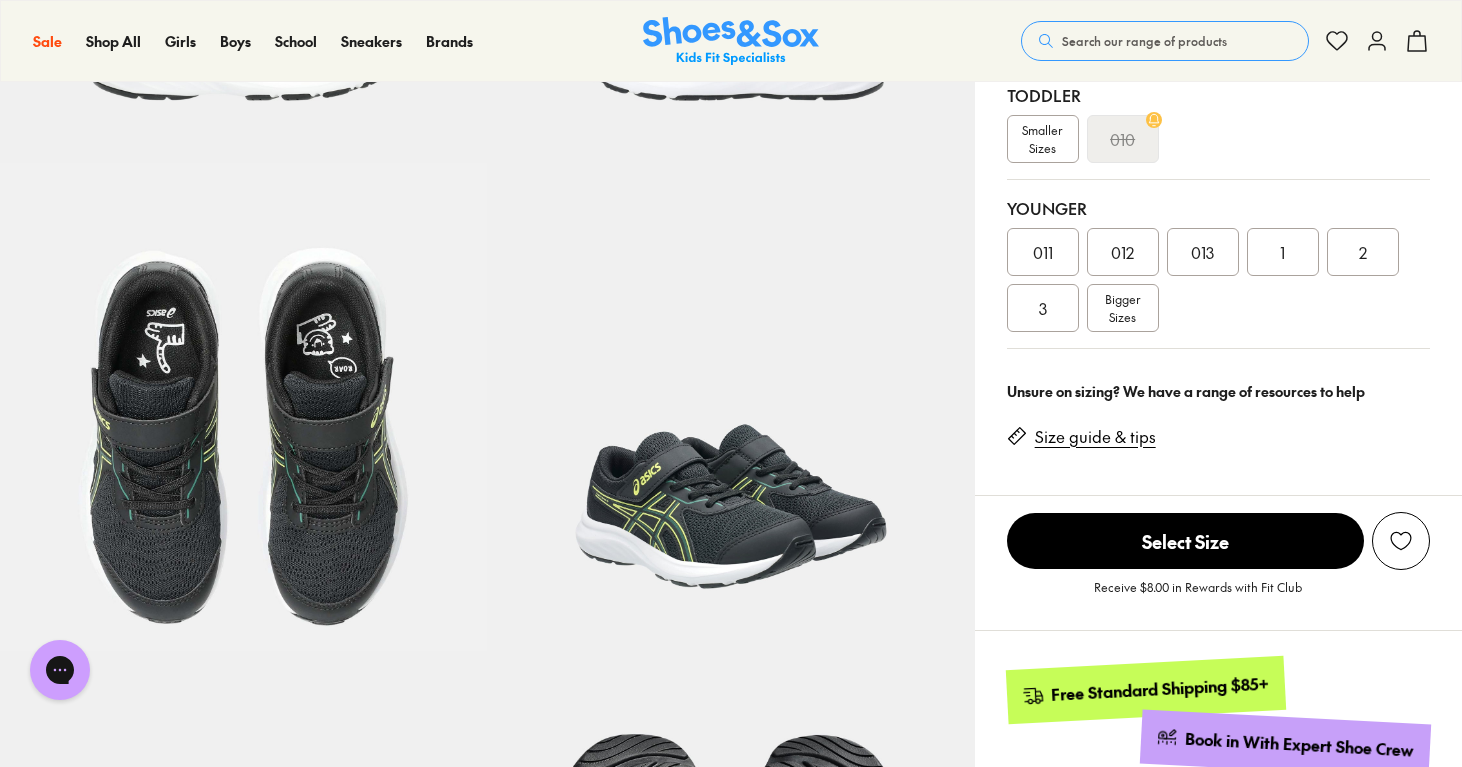 scroll, scrollTop: 449, scrollLeft: 0, axis: vertical 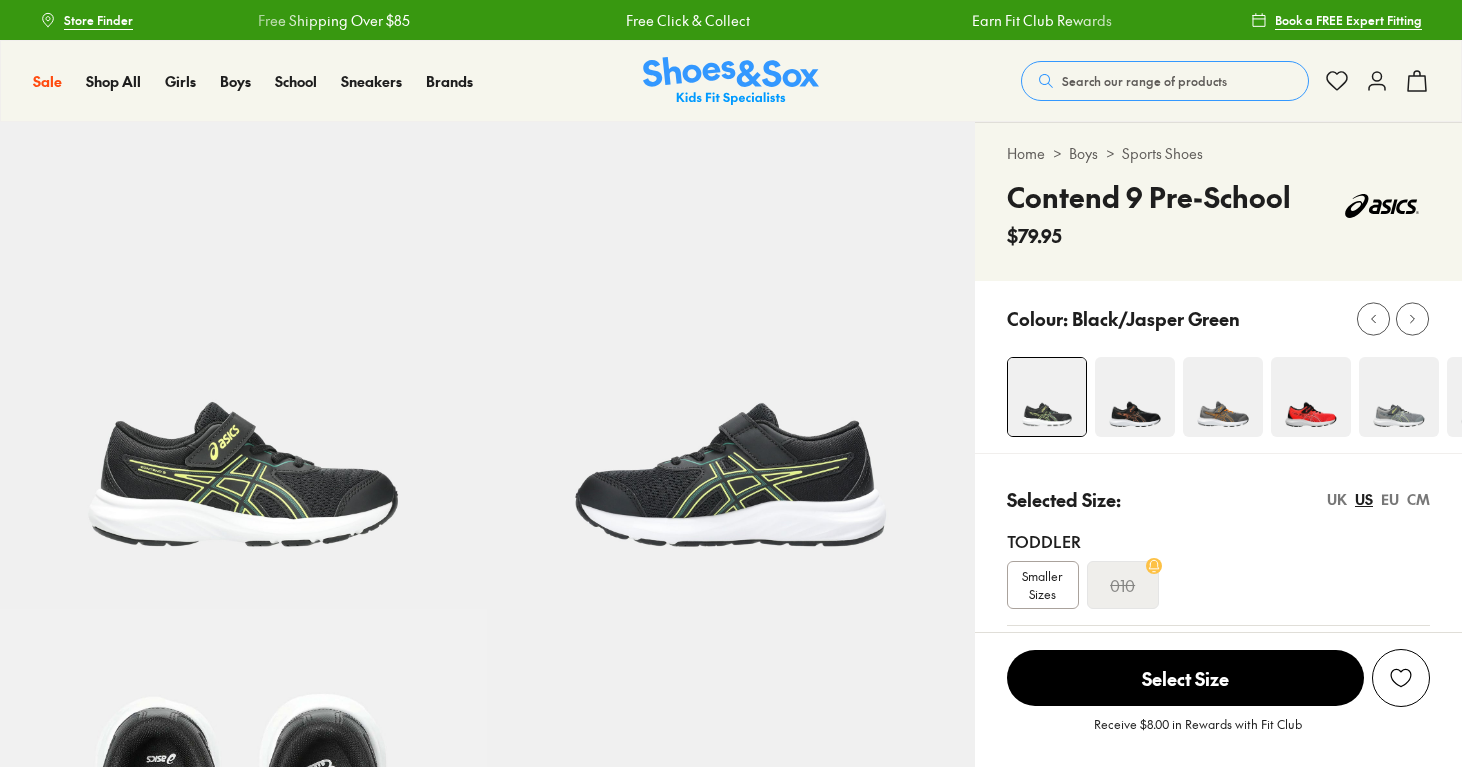 select on "*" 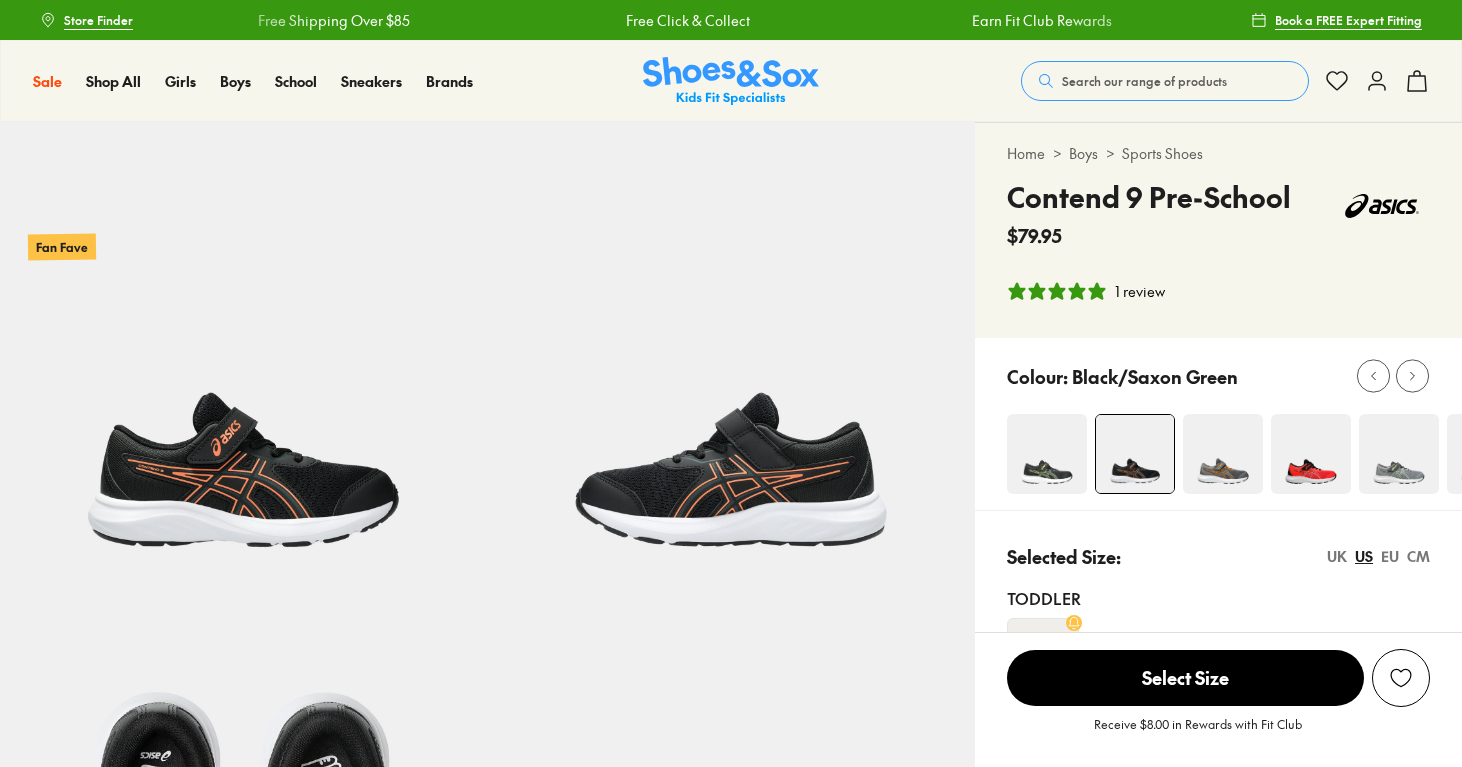 select on "*" 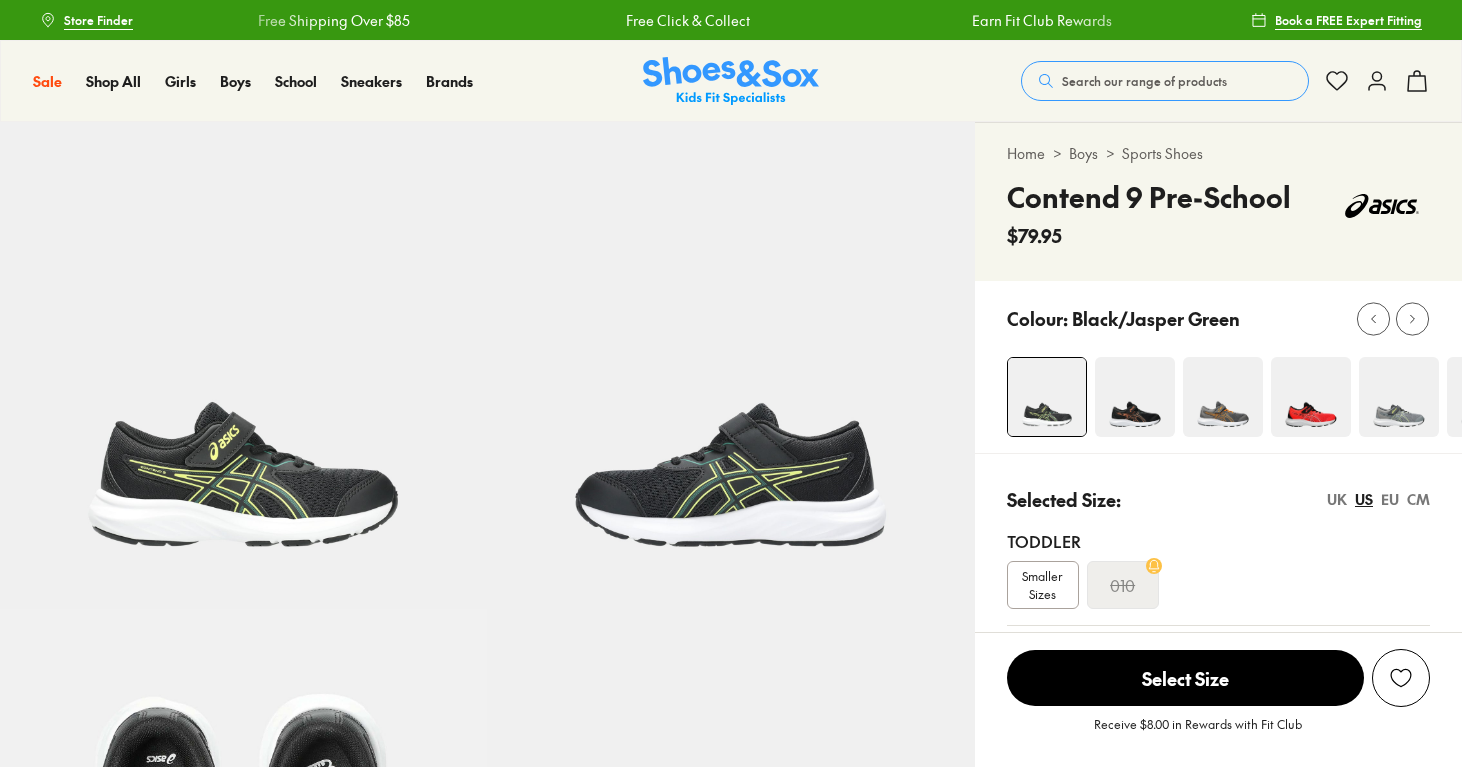 select on "*" 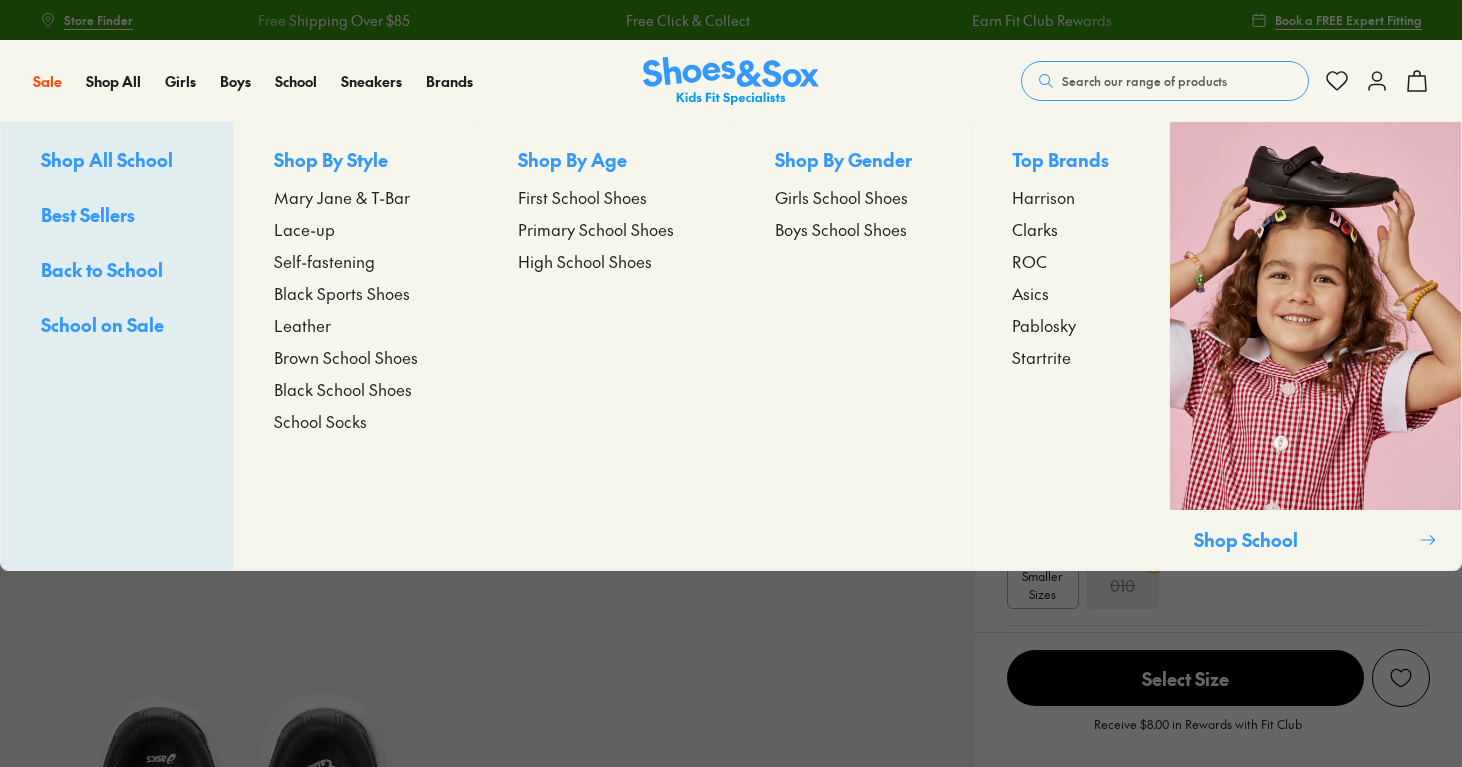 scroll, scrollTop: 14, scrollLeft: 0, axis: vertical 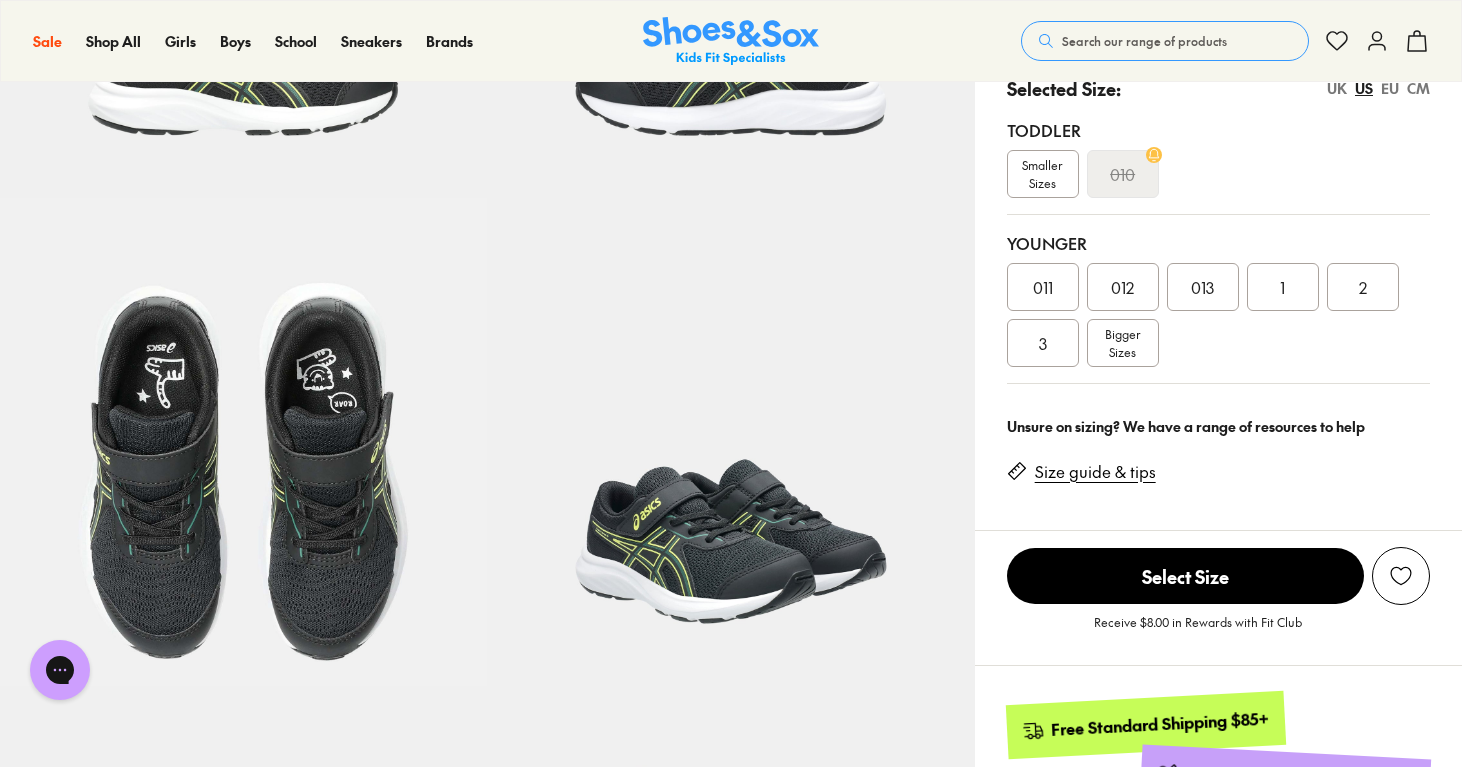 click on "013" at bounding box center (1202, 287) 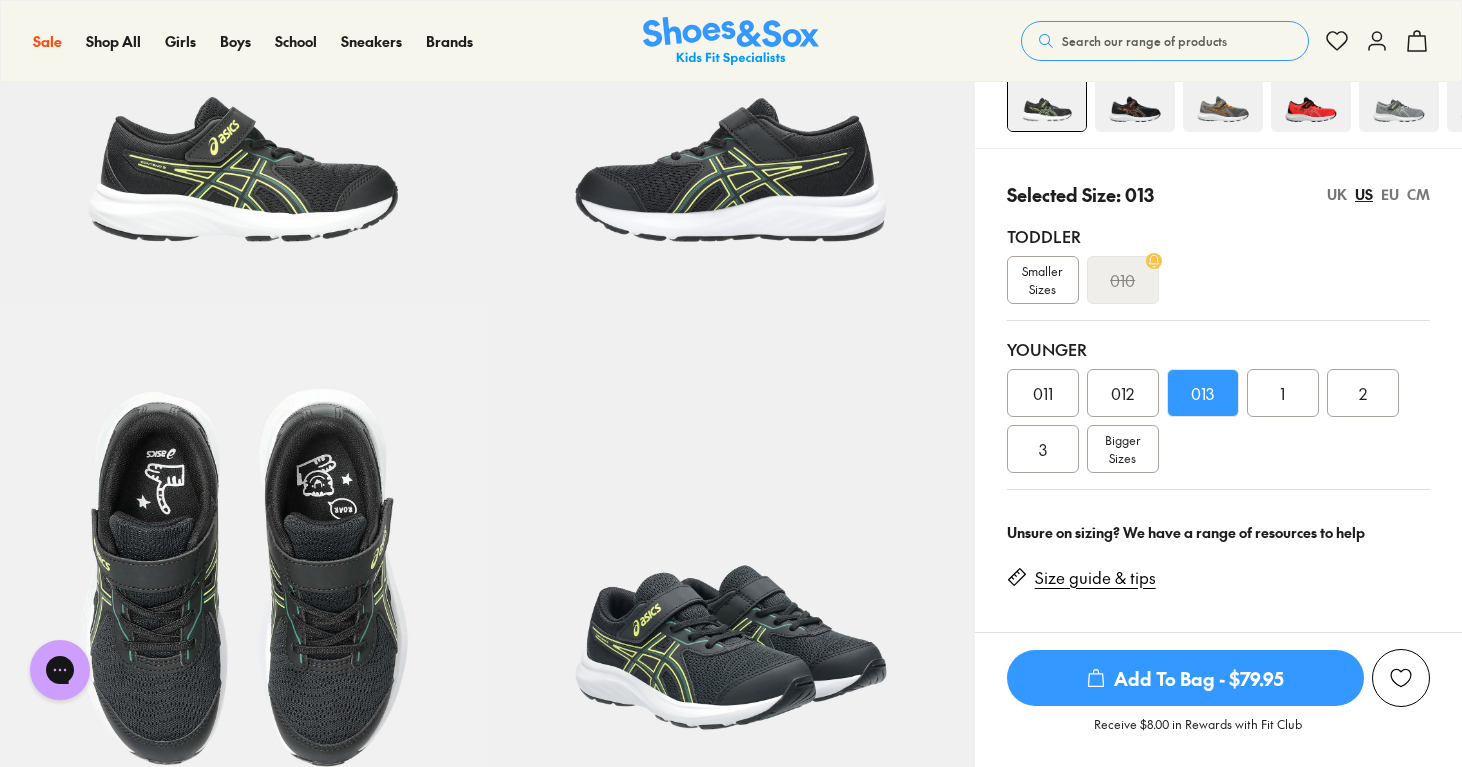 scroll, scrollTop: 309, scrollLeft: 0, axis: vertical 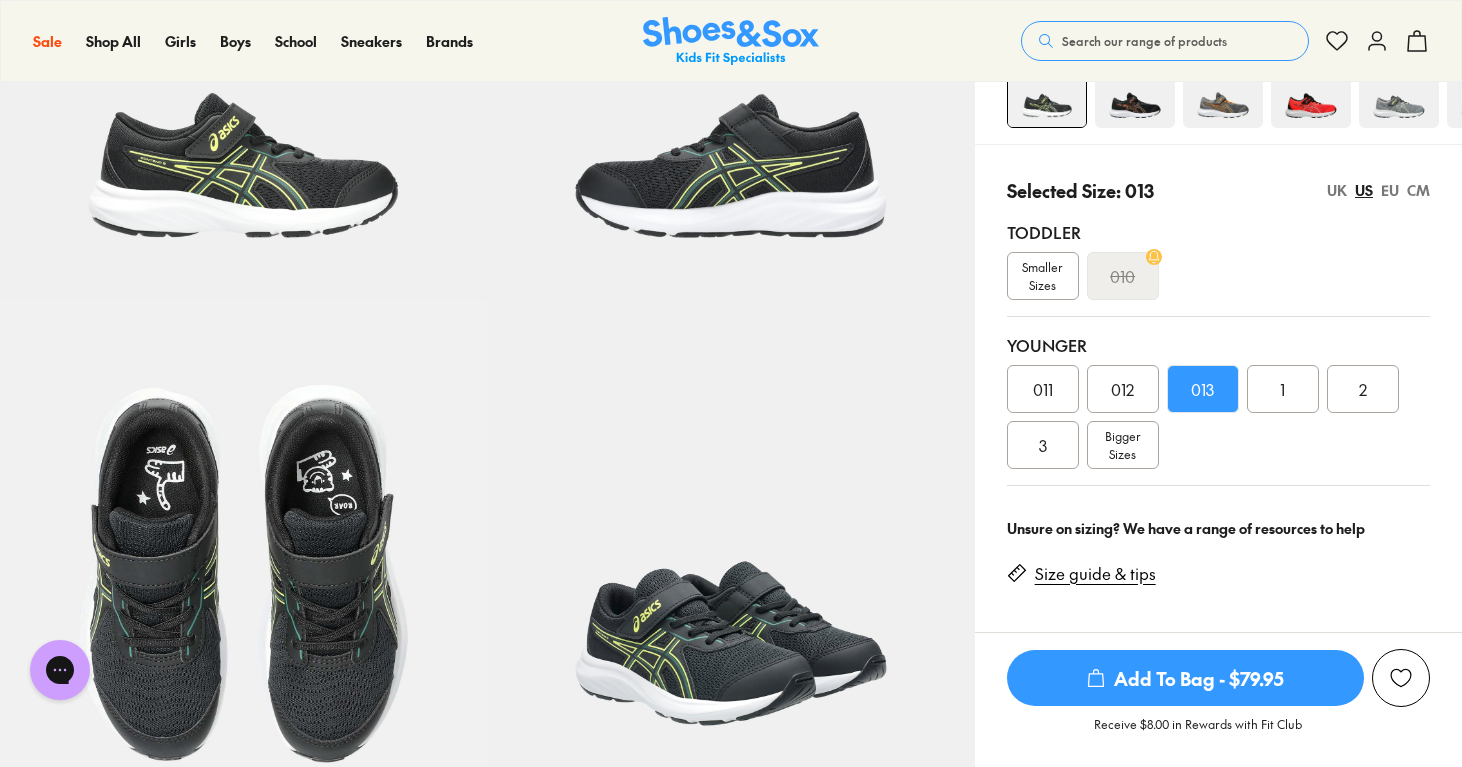 click on "011 012 013 1 2 3 Bigger Sizes" at bounding box center (1218, 417) 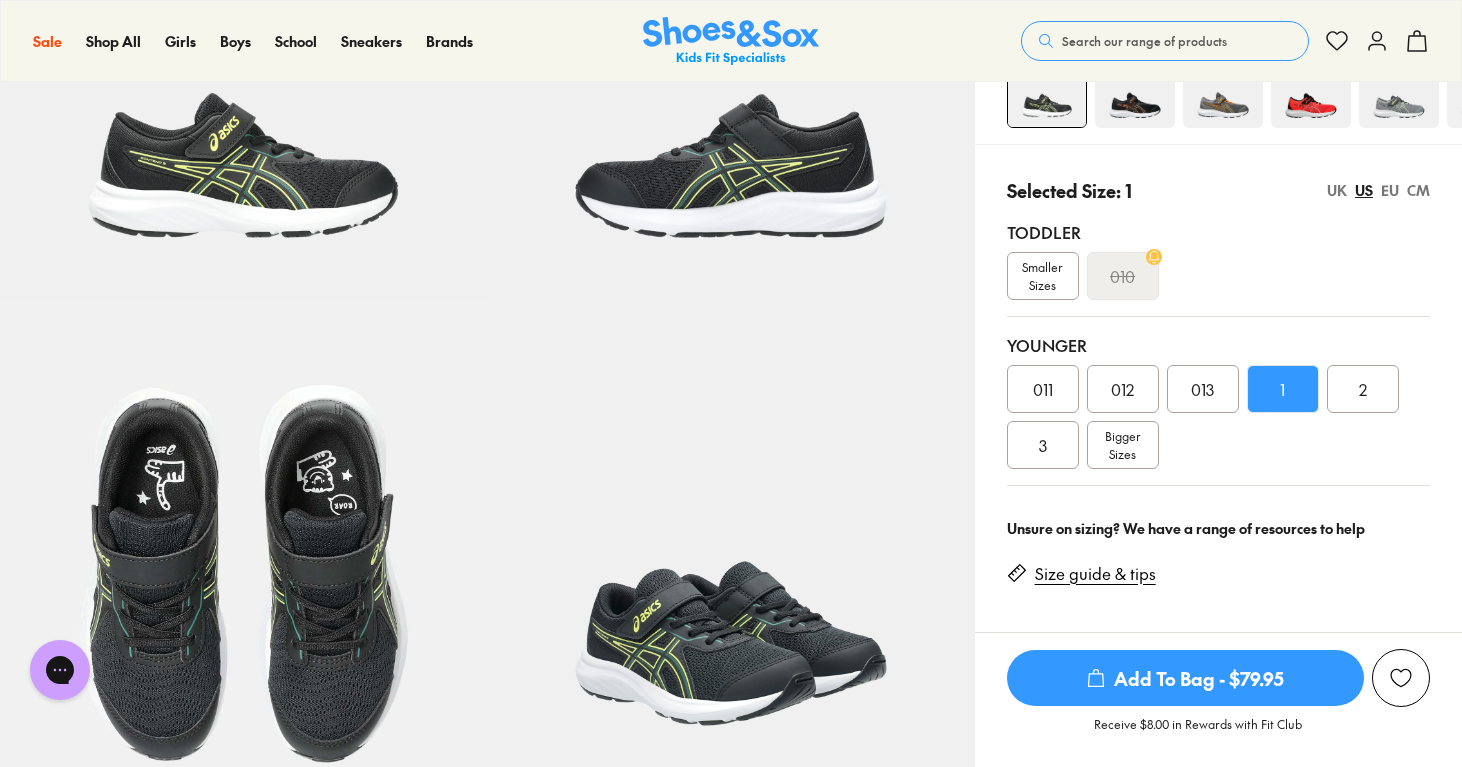 click on "UK" at bounding box center (1337, 190) 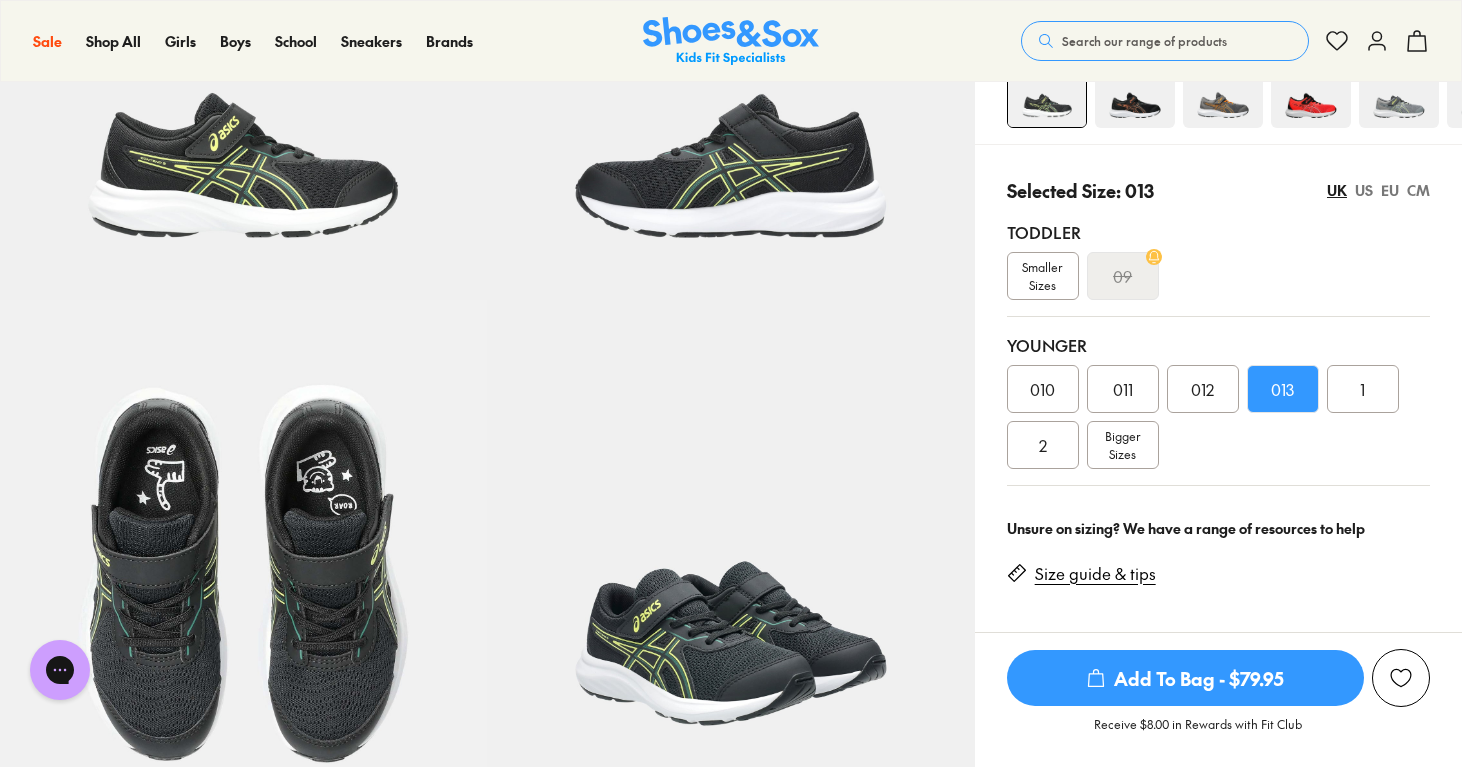 click on "EU" at bounding box center (1390, 190) 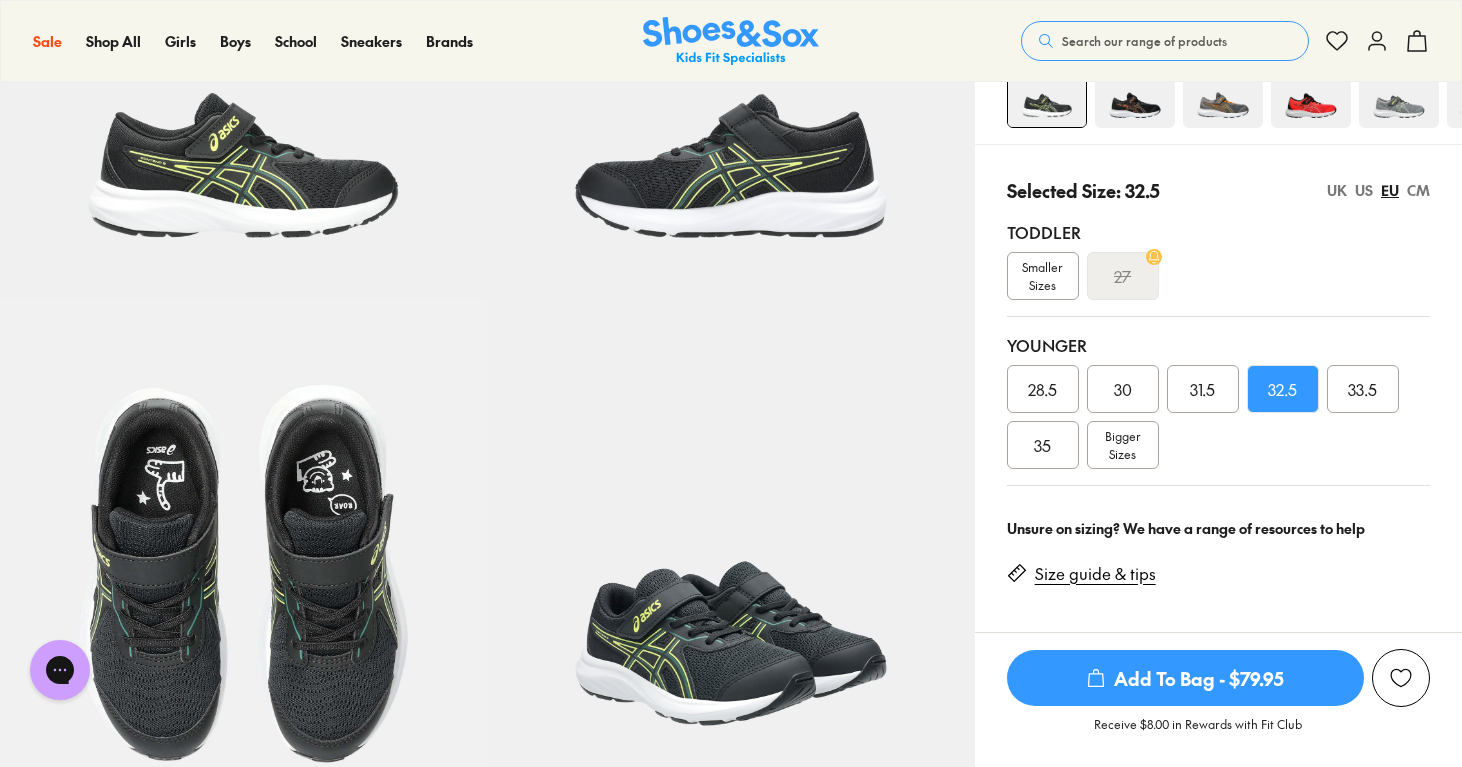 click on "CM" at bounding box center (1418, 190) 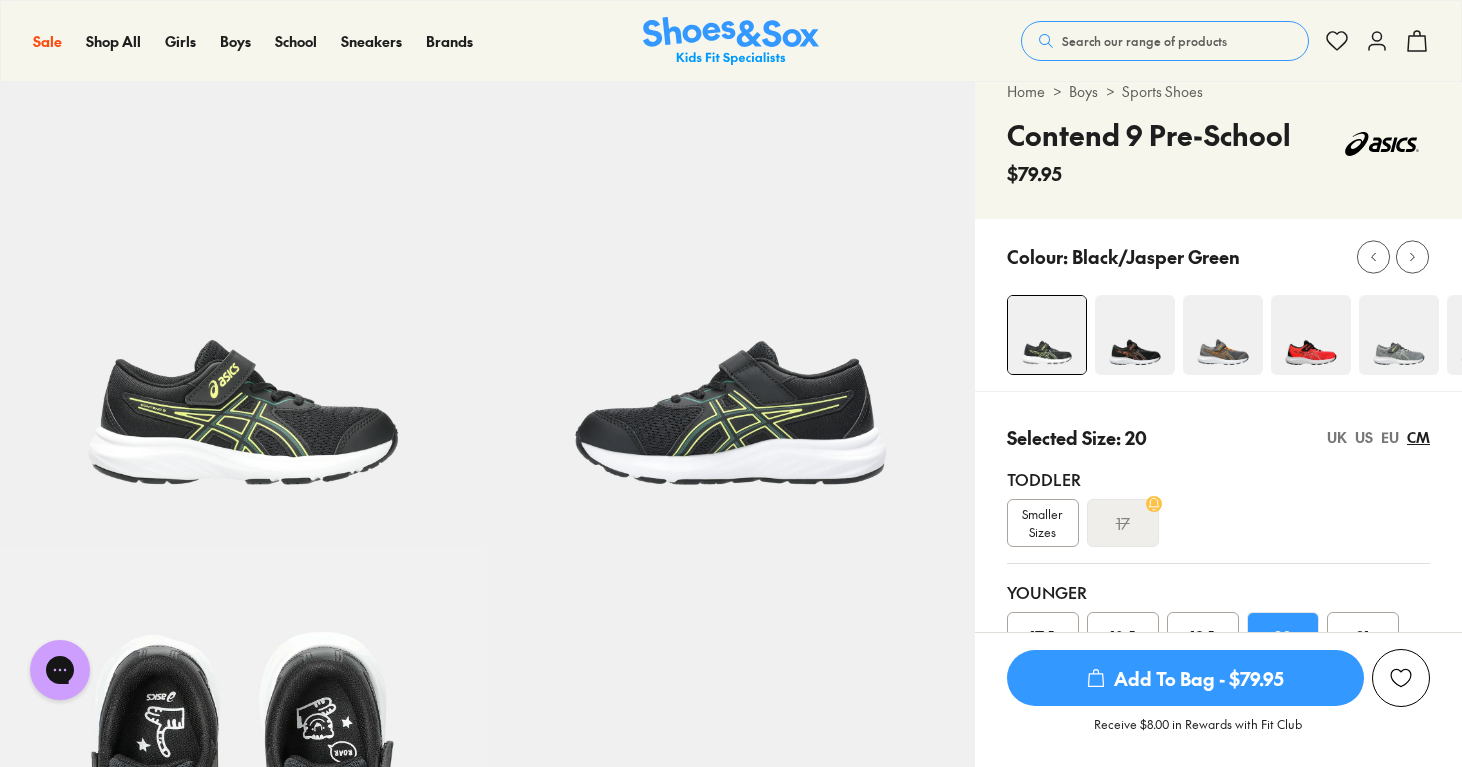 scroll, scrollTop: 42, scrollLeft: 0, axis: vertical 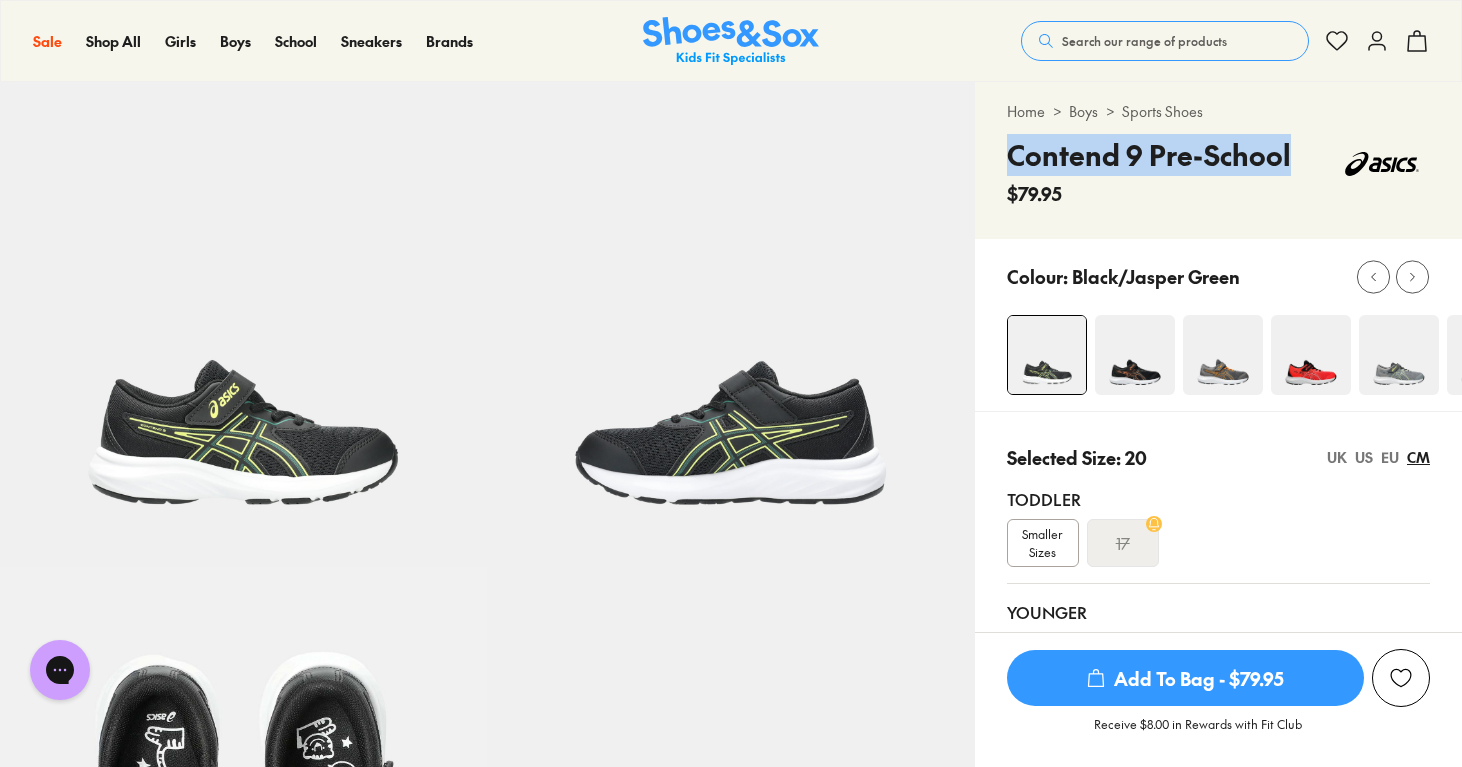 drag, startPoint x: 1292, startPoint y: 153, endPoint x: 999, endPoint y: 163, distance: 293.1706 